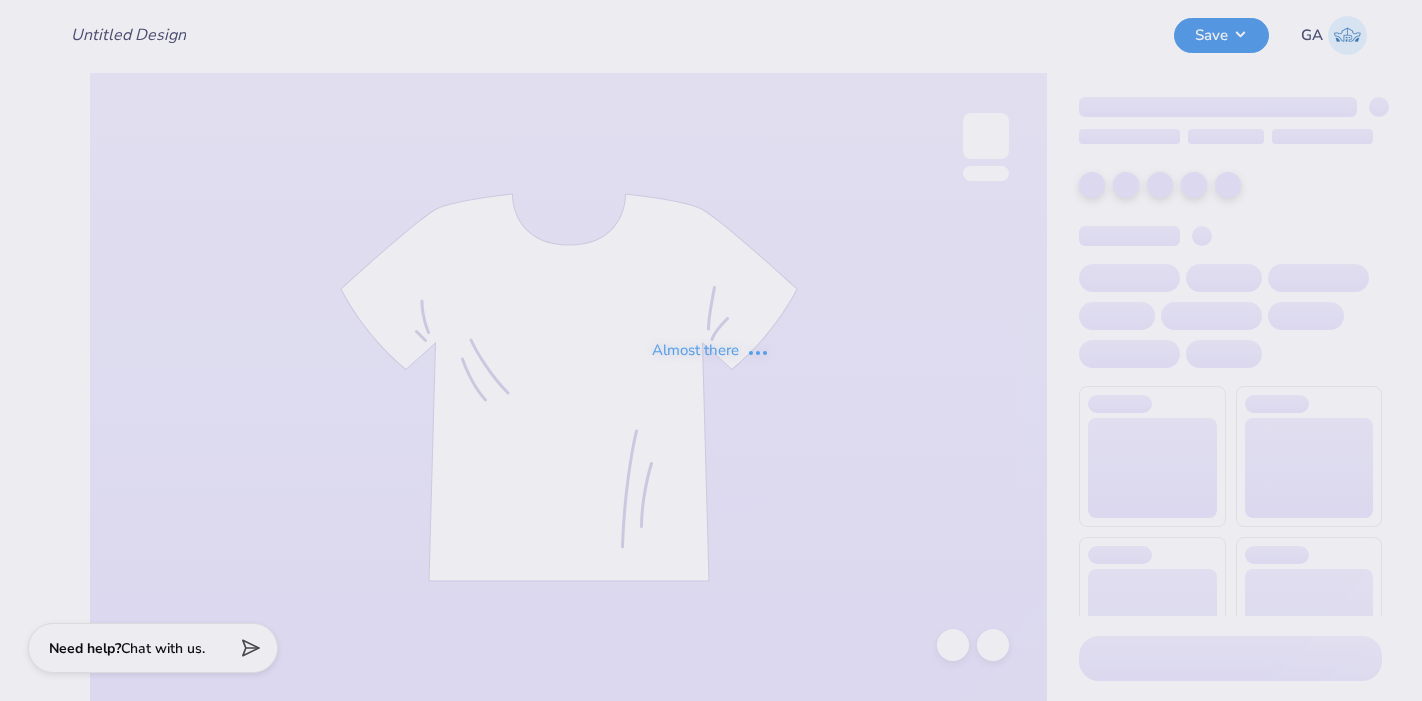 scroll, scrollTop: 0, scrollLeft: 0, axis: both 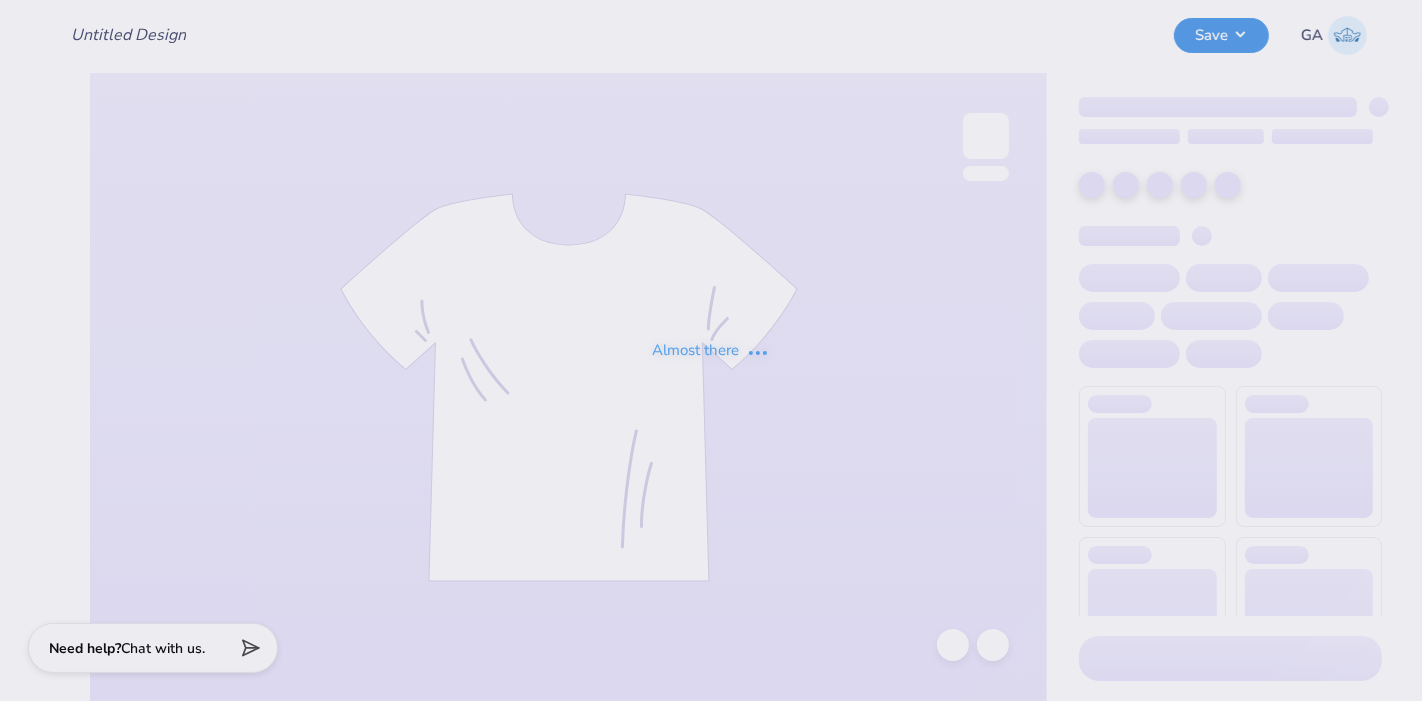 type on "Merch for [PERSON_NAME] 44" 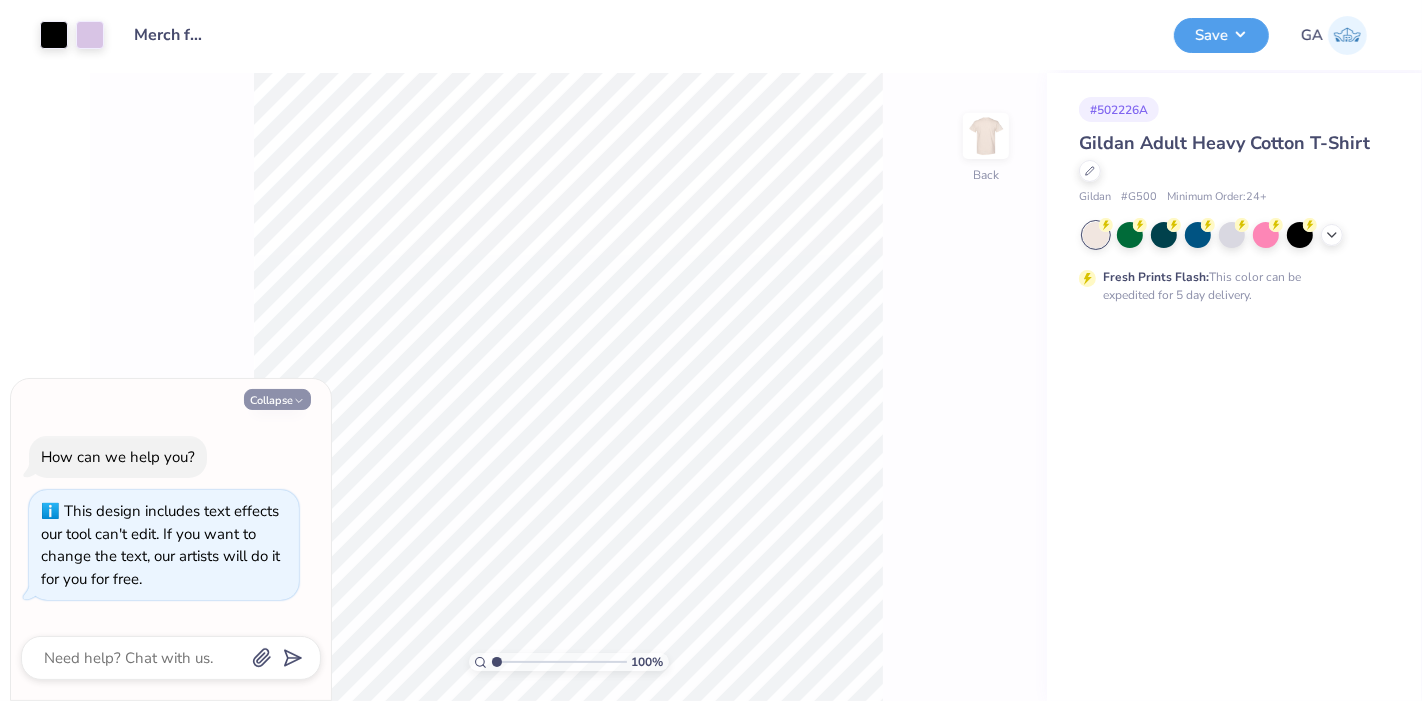 click on "Collapse" at bounding box center [277, 399] 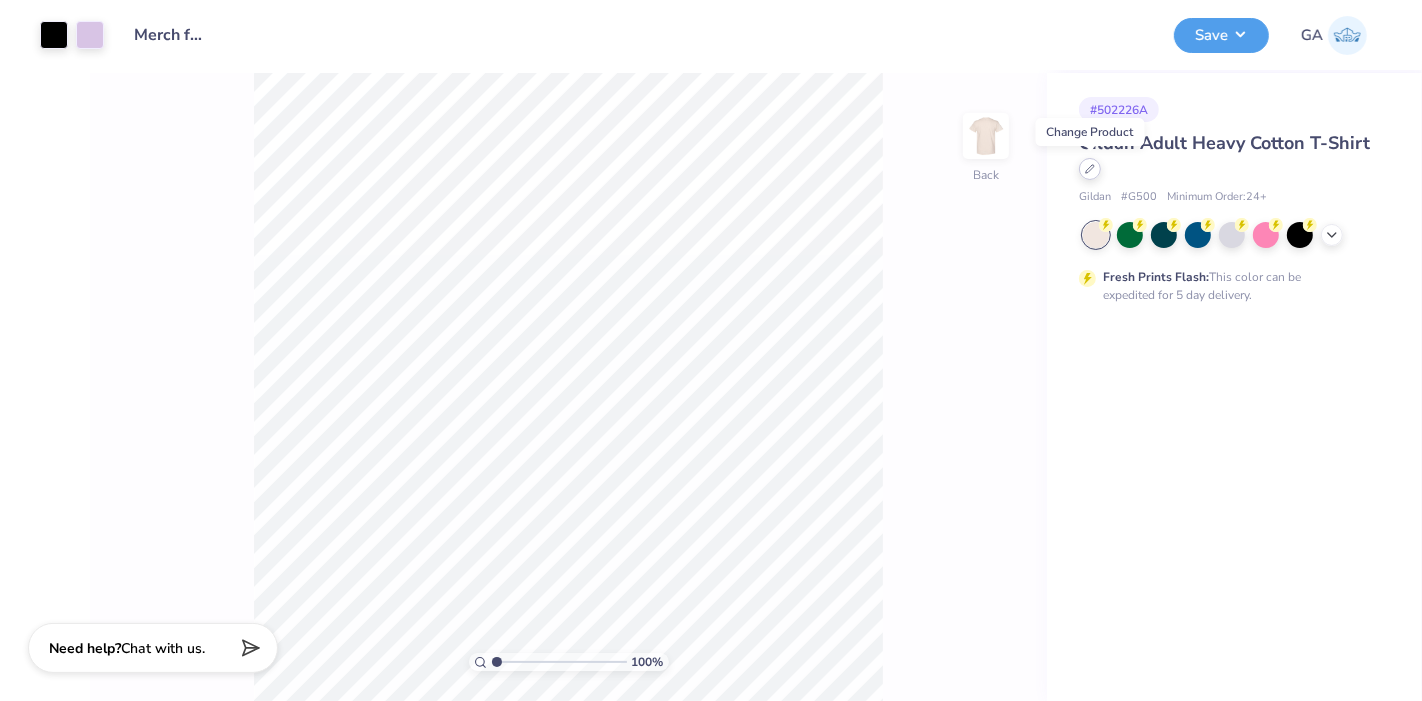 click 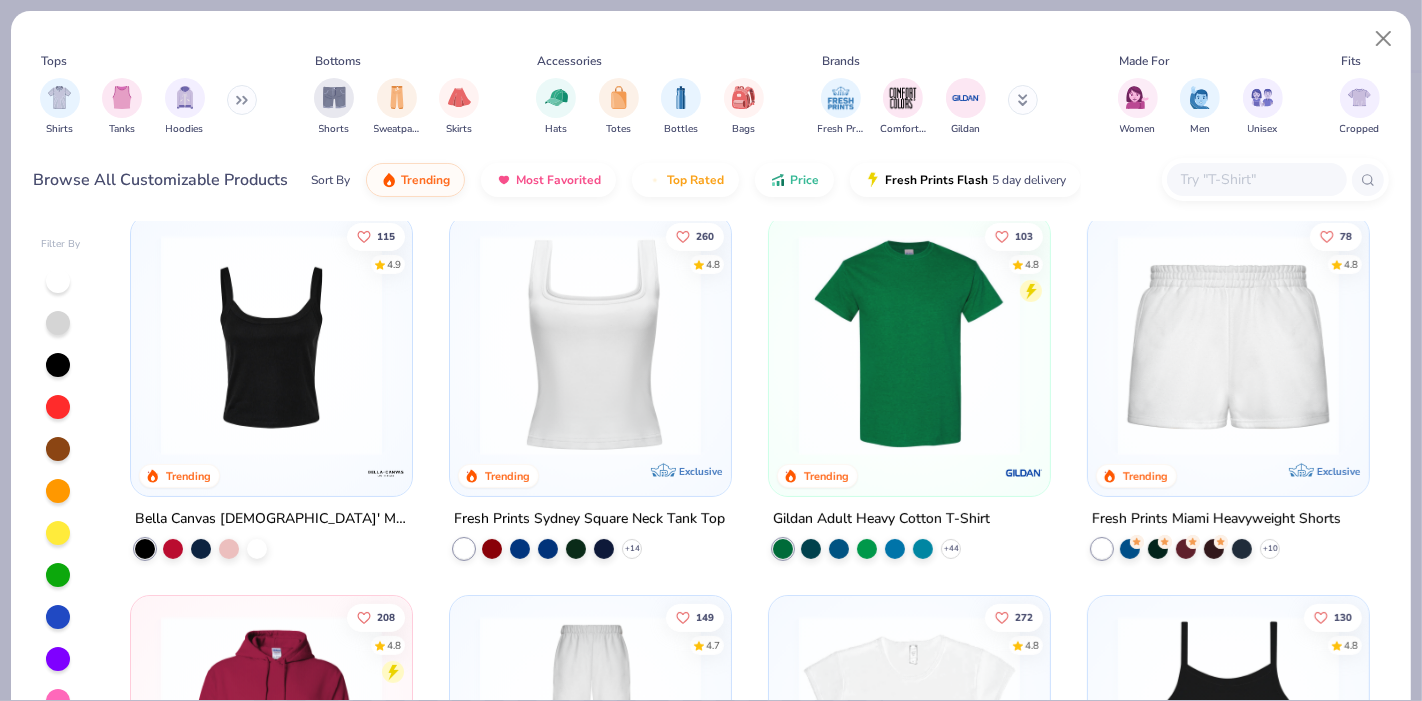 scroll, scrollTop: 708, scrollLeft: 0, axis: vertical 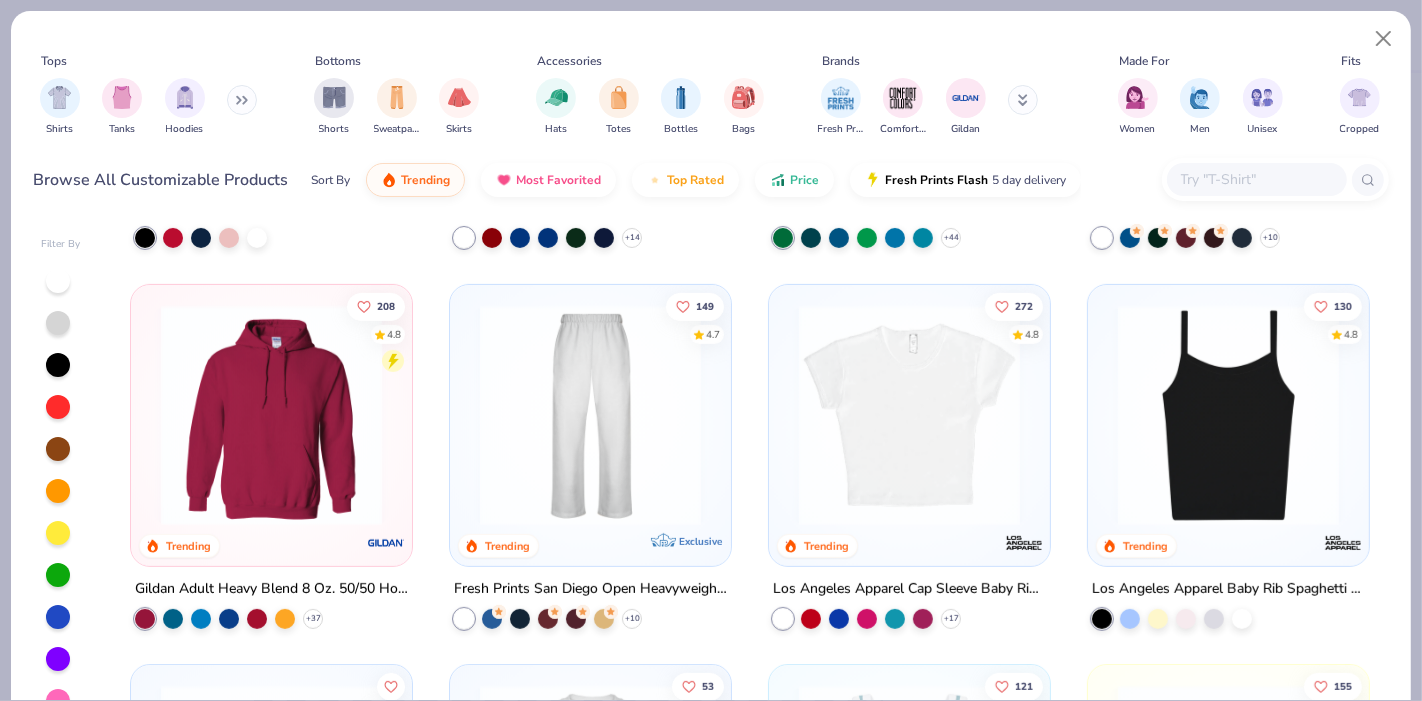 click at bounding box center [271, 414] 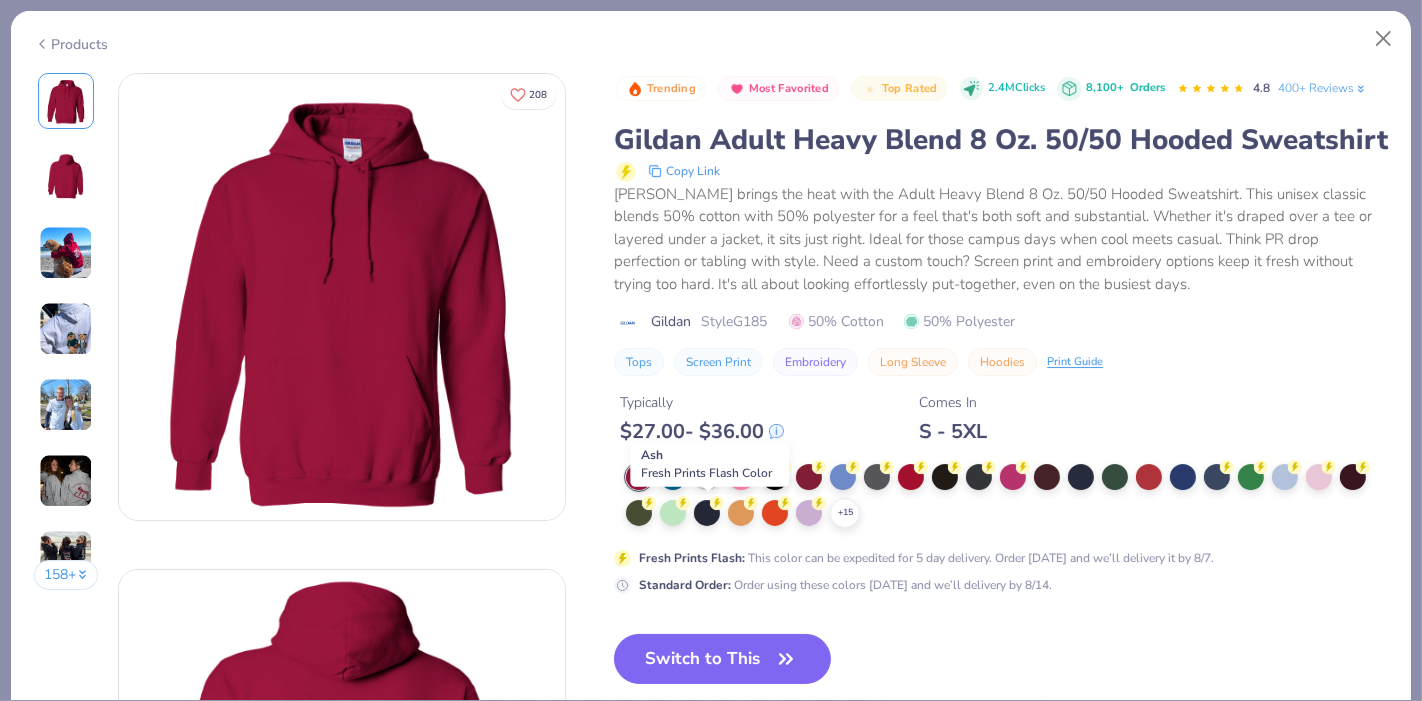 click at bounding box center (707, 475) 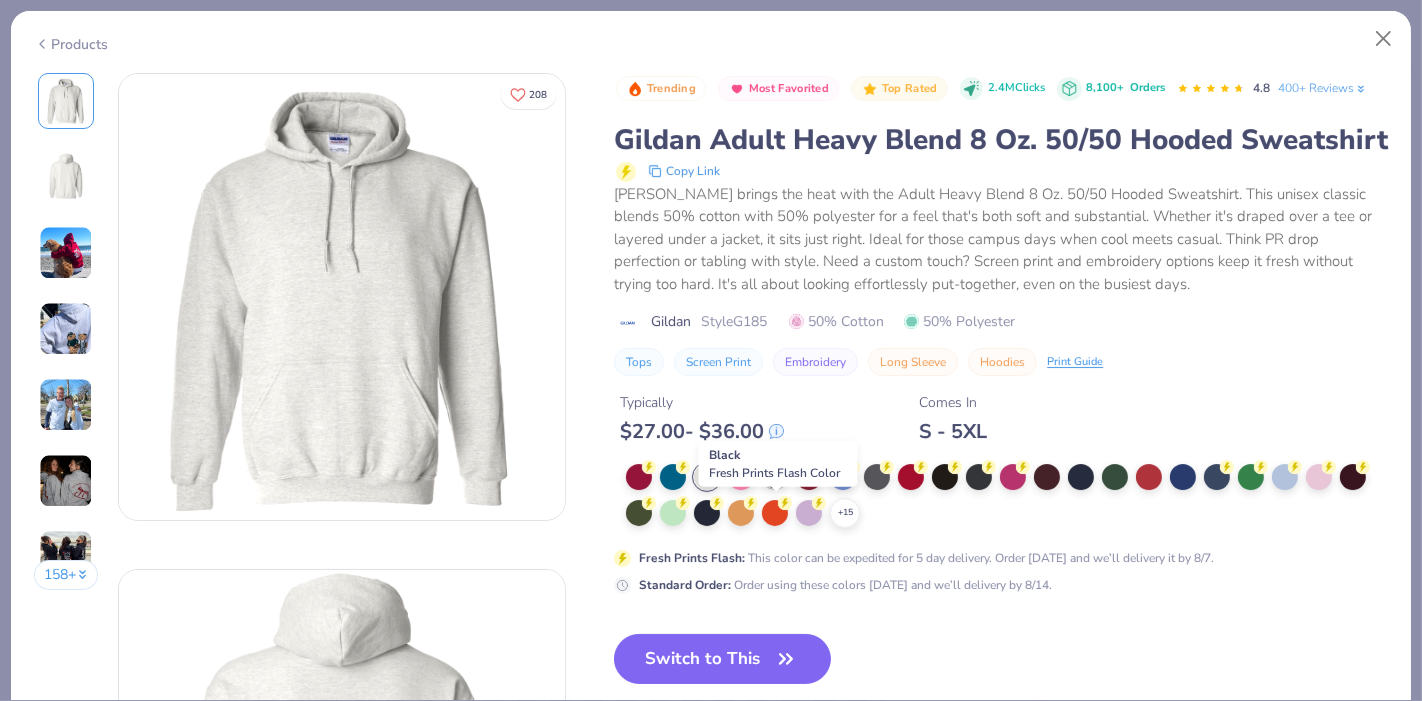 click at bounding box center [775, 475] 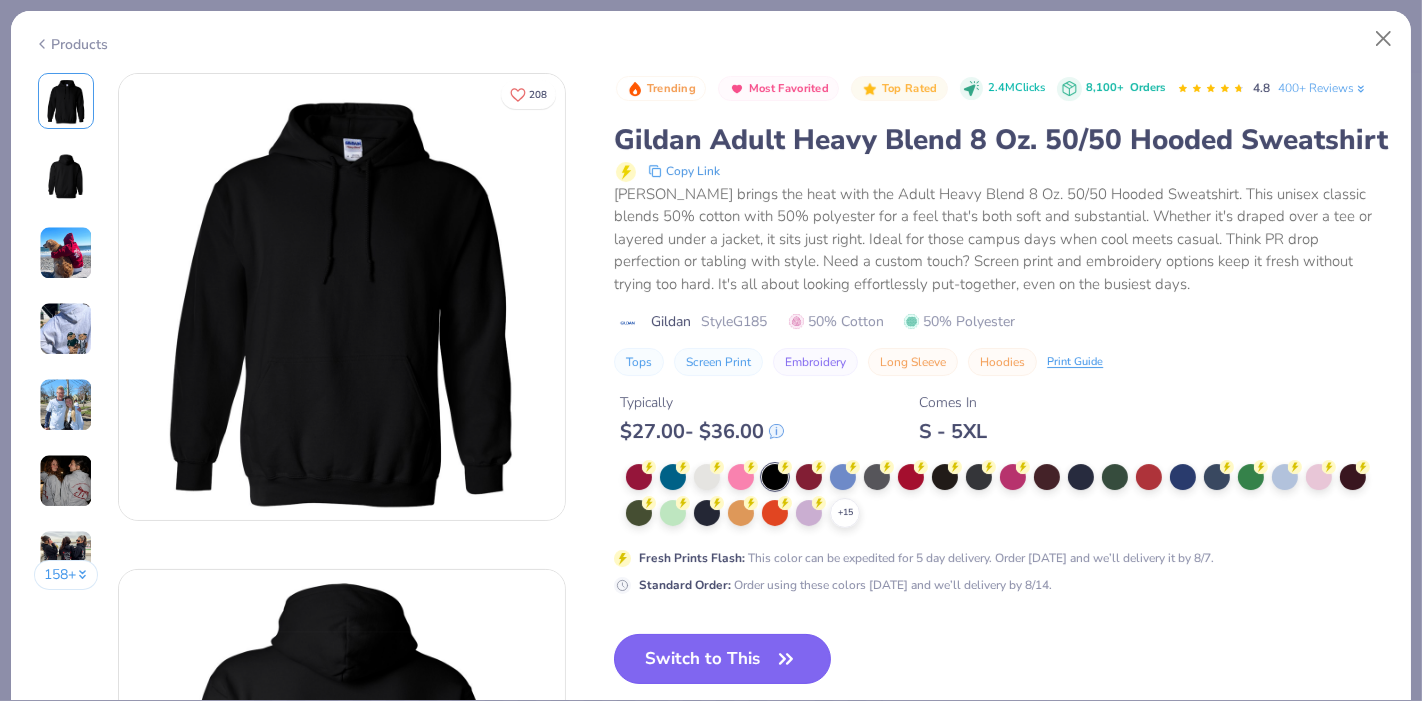 click on "Switch to This" at bounding box center (722, 659) 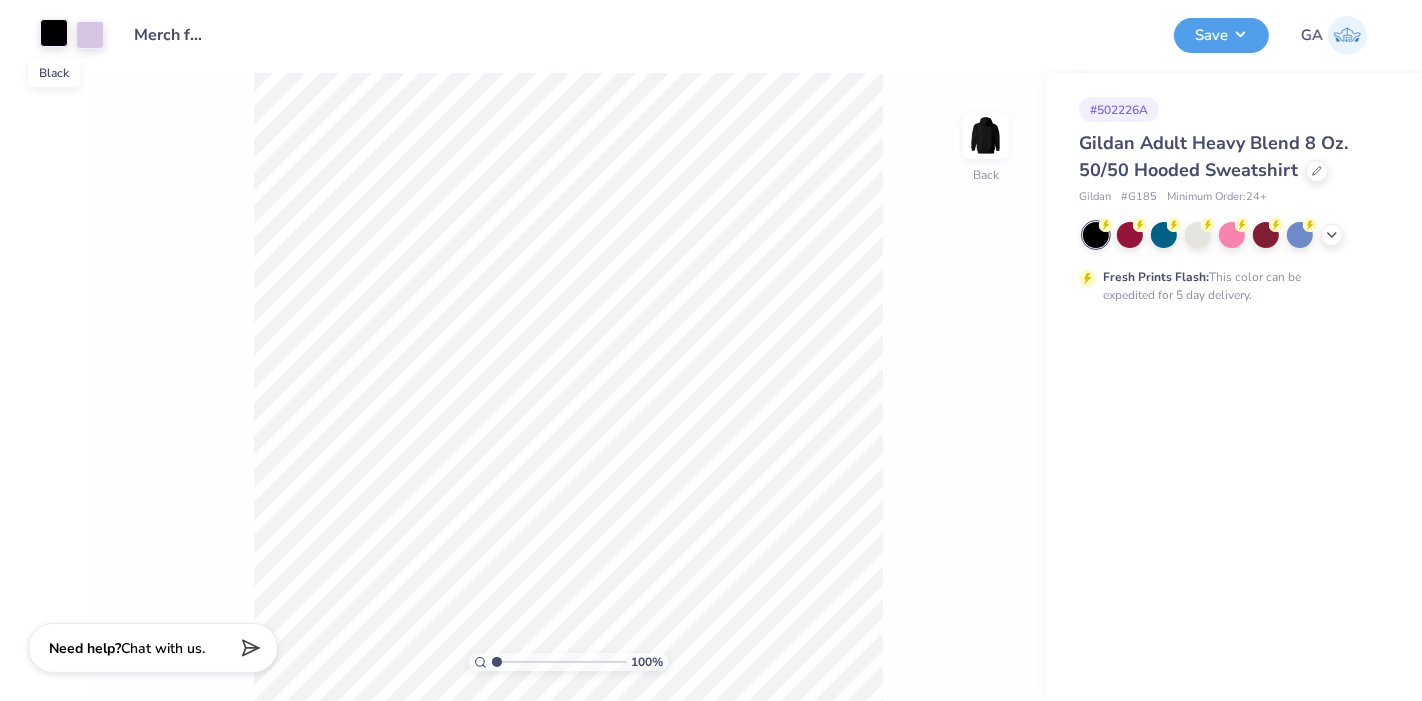 click at bounding box center (54, 33) 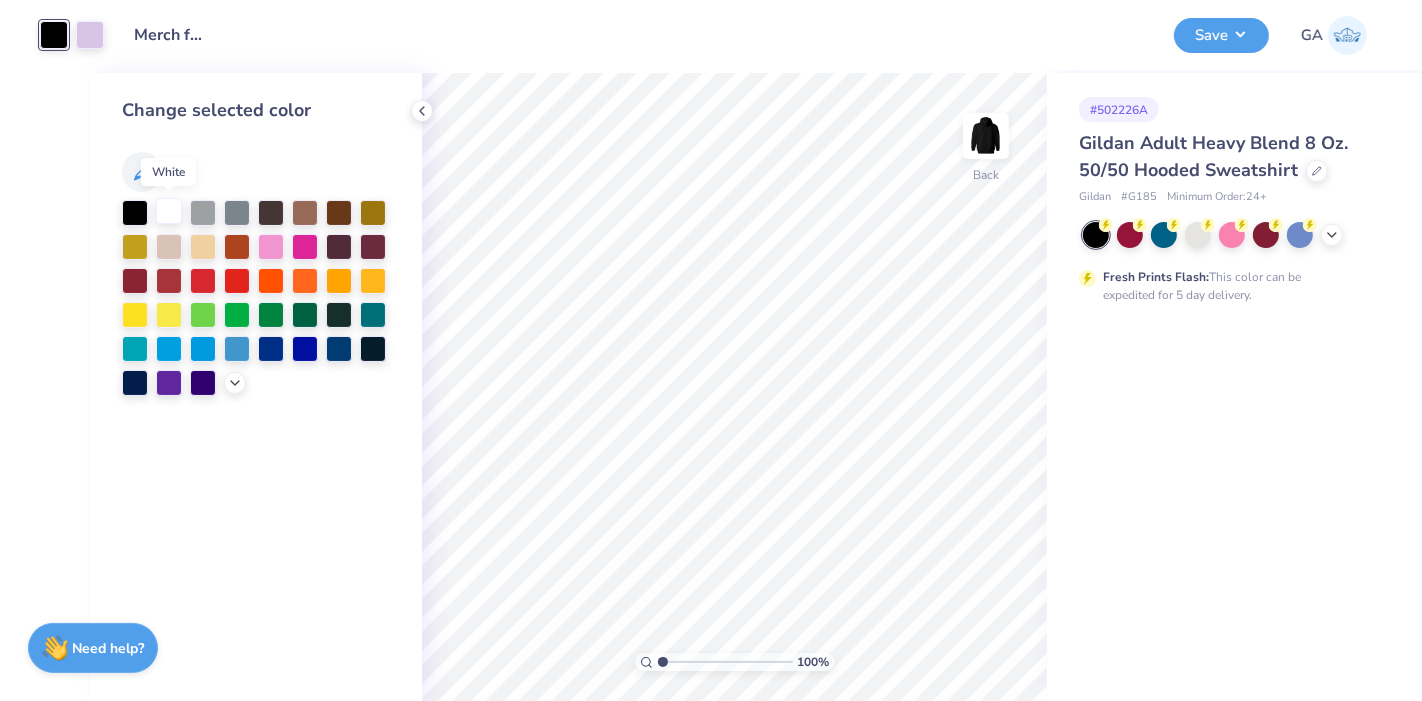 click at bounding box center [169, 211] 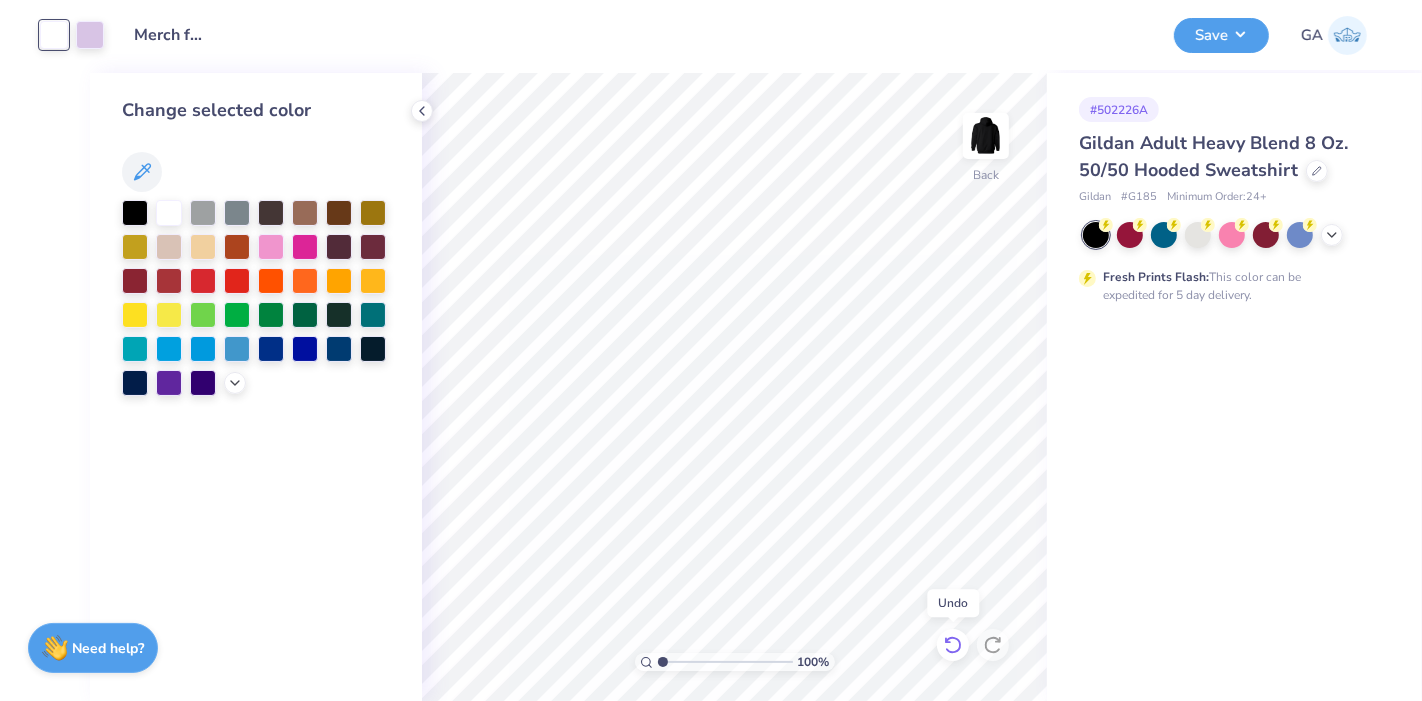 click 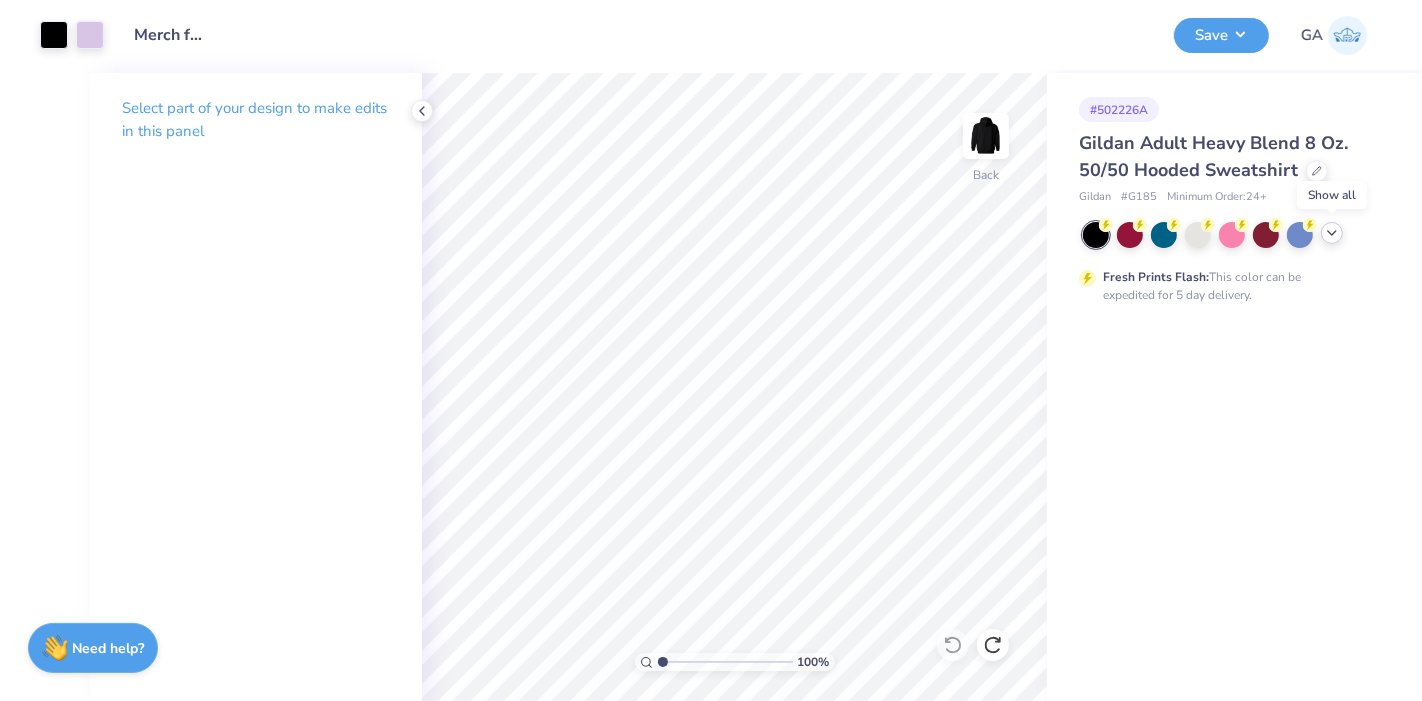 click at bounding box center [1332, 233] 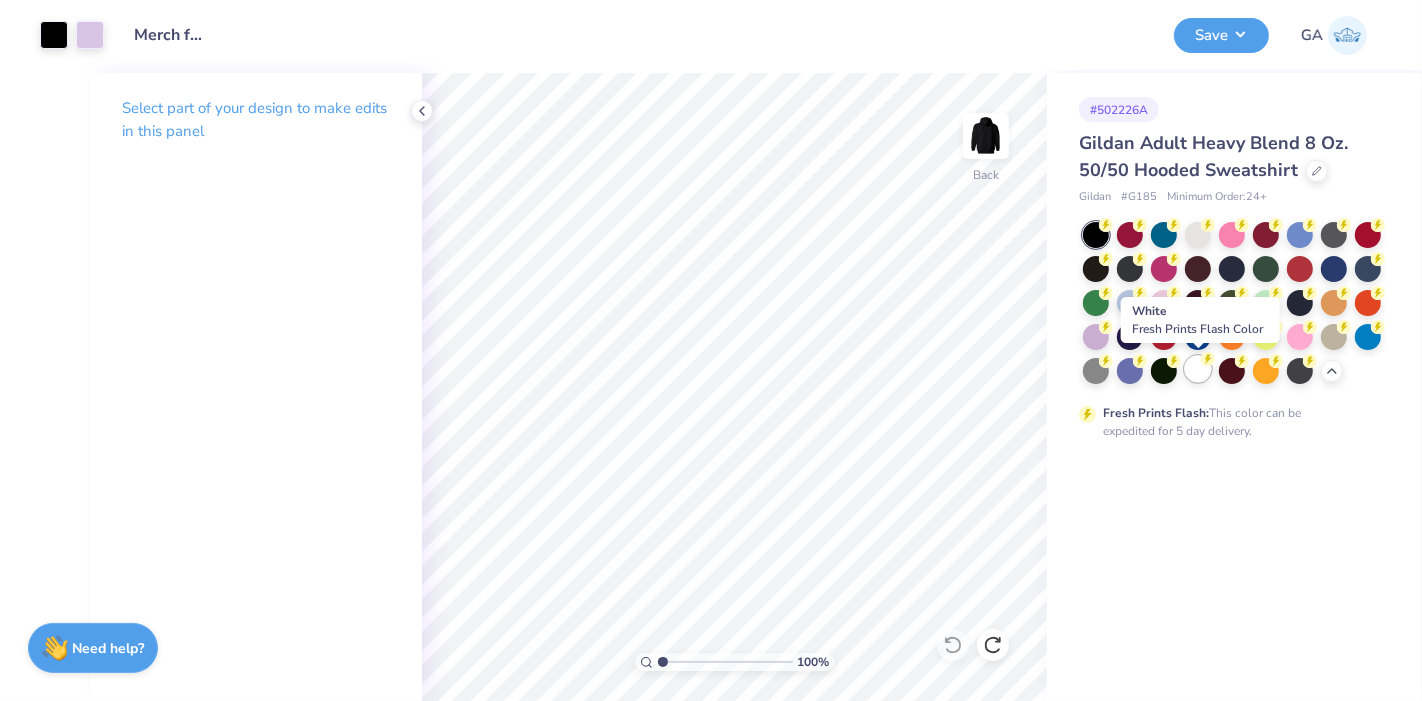 click at bounding box center [1198, 369] 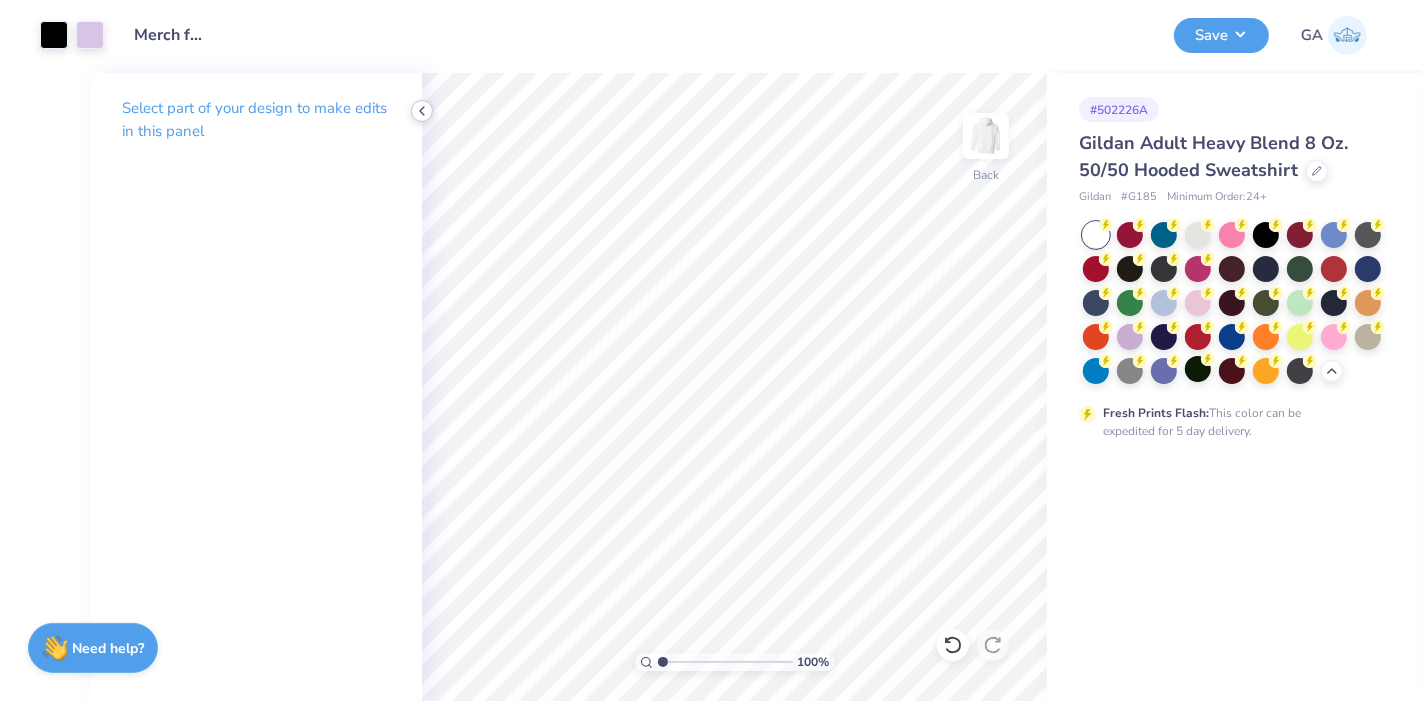 click 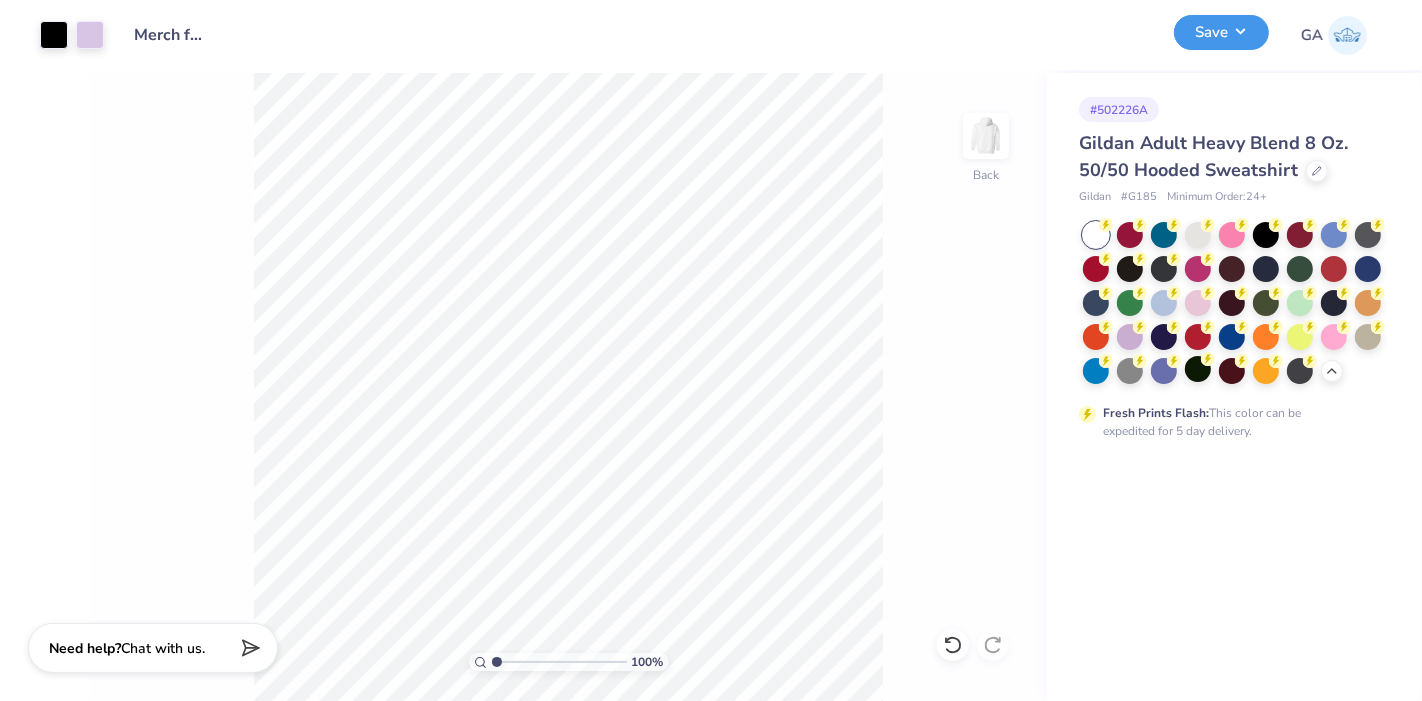 click on "Save" at bounding box center (1221, 32) 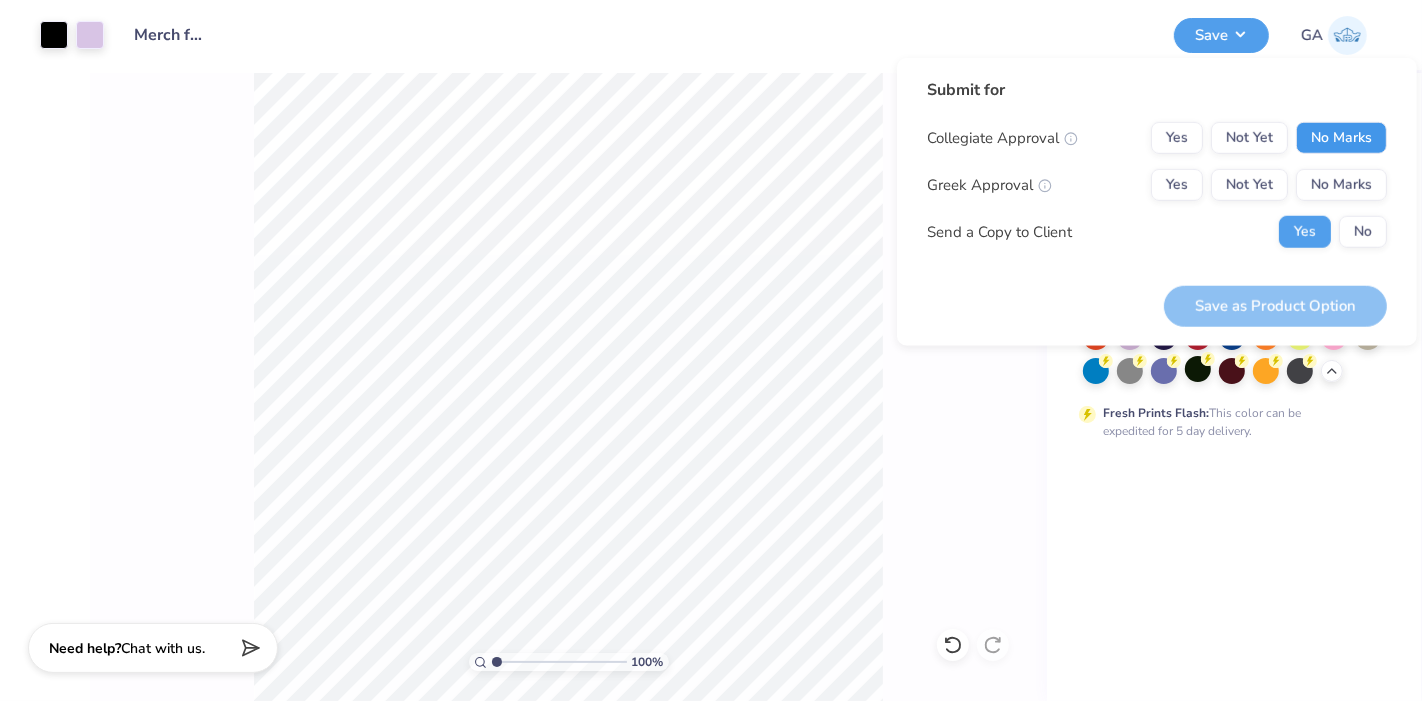 click on "No Marks" at bounding box center [1341, 138] 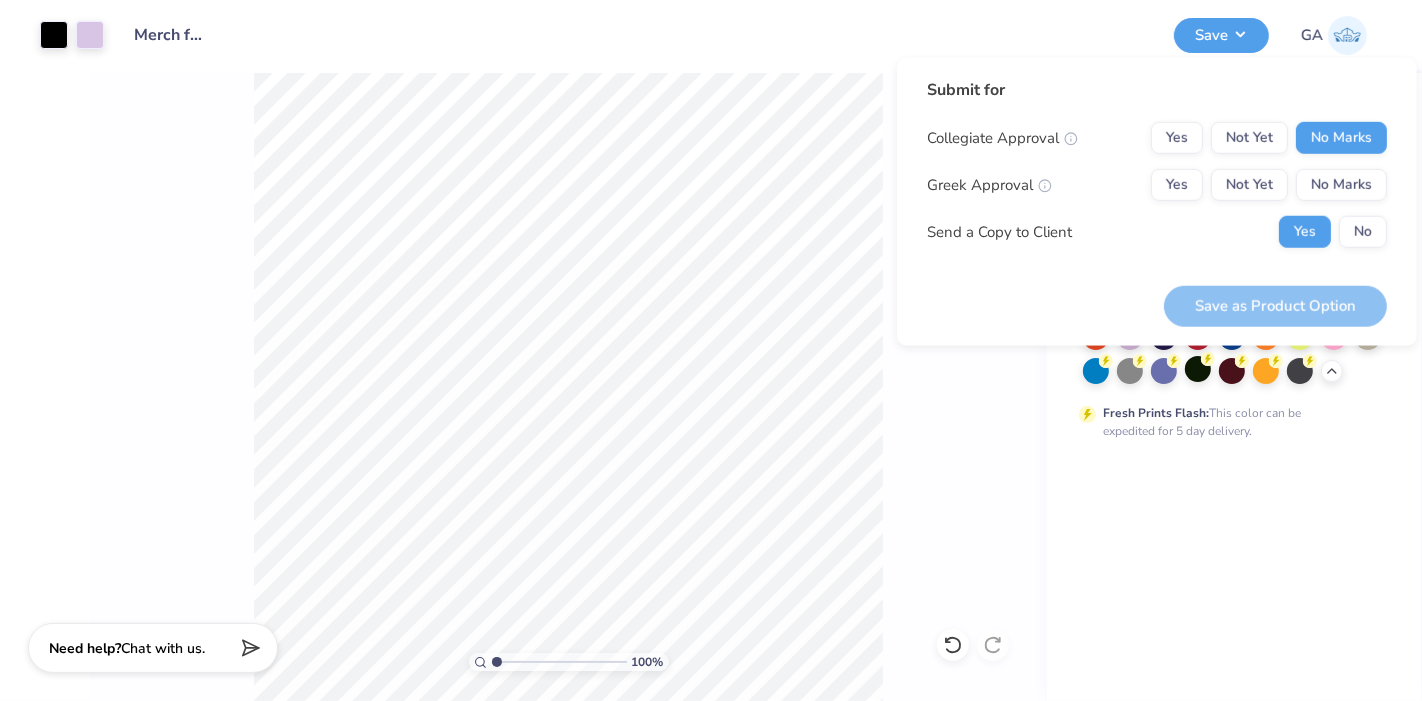 click on "Collegiate Approval Yes Not Yet No Marks Greek Approval Yes Not Yet No Marks Send a Copy to Client Yes No" at bounding box center (1157, 185) 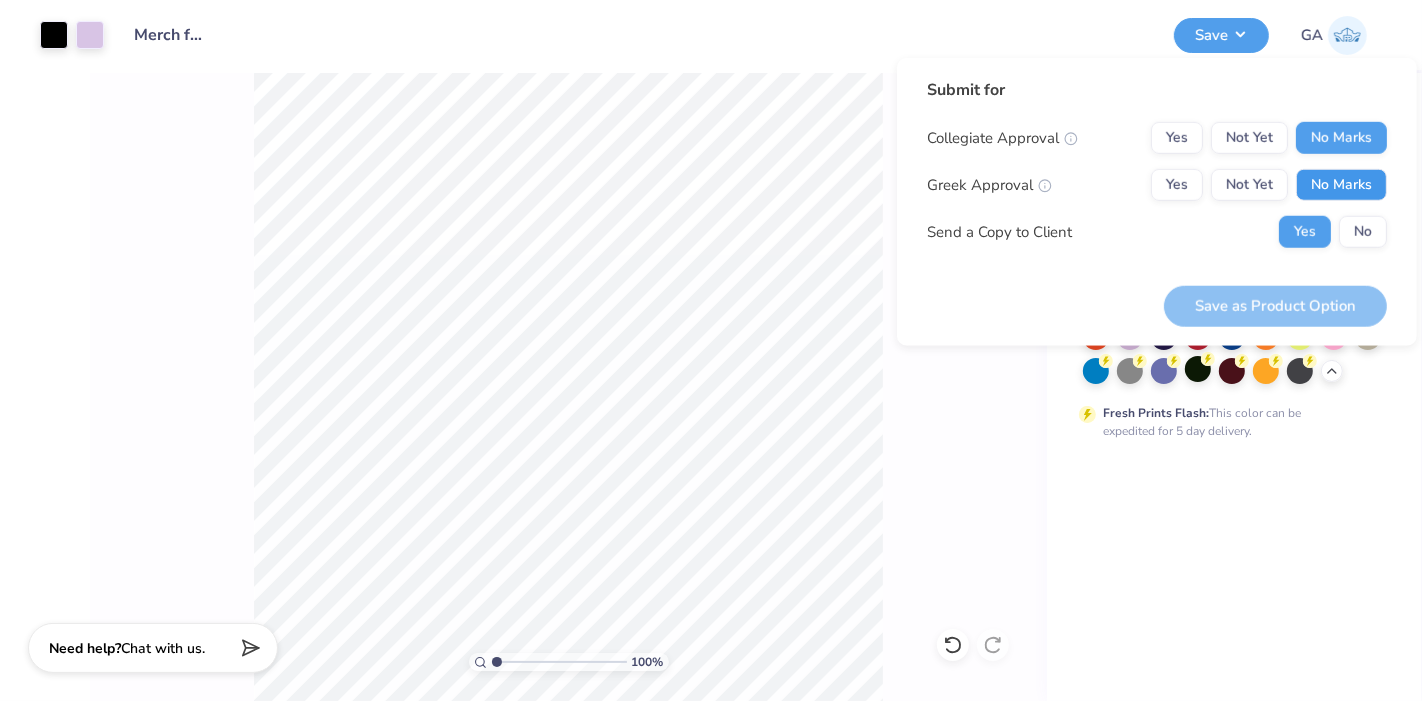 click on "No Marks" at bounding box center [1341, 185] 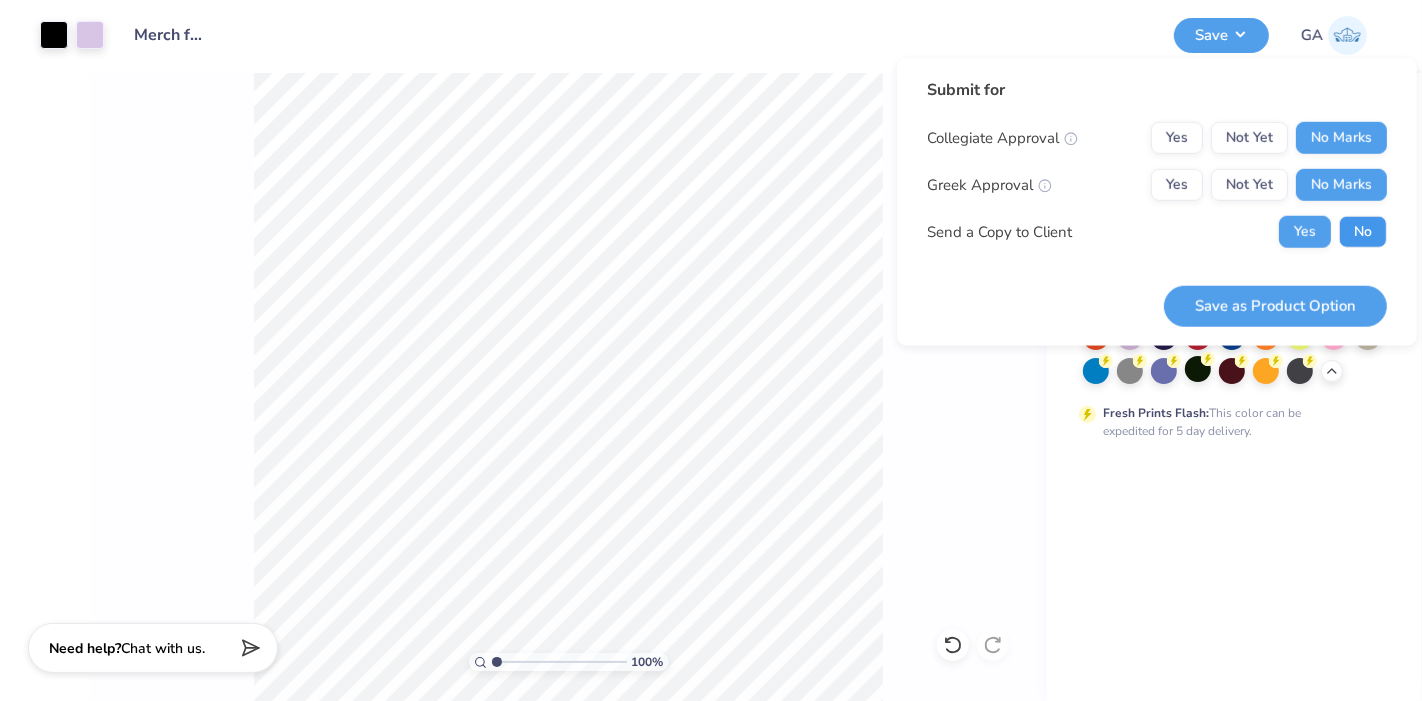 click on "No" at bounding box center (1363, 232) 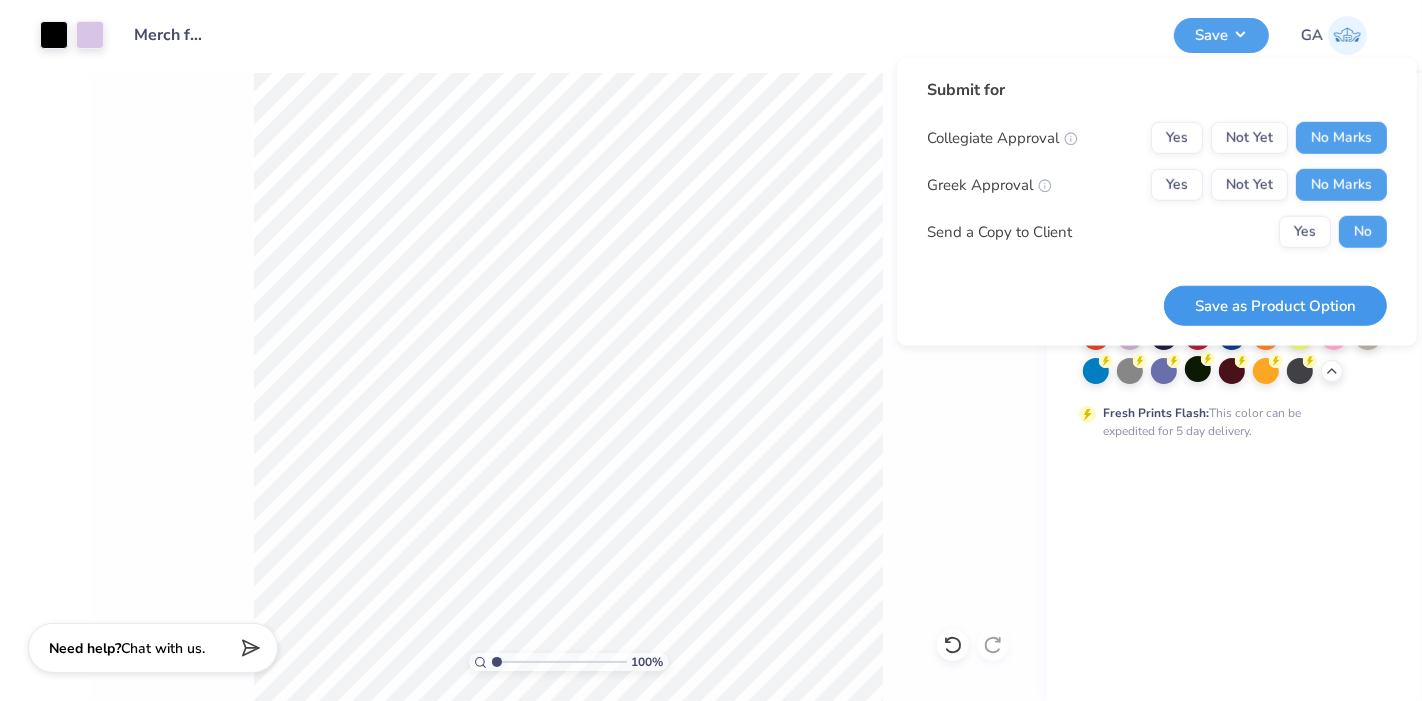 click on "Save as Product Option" at bounding box center (1275, 305) 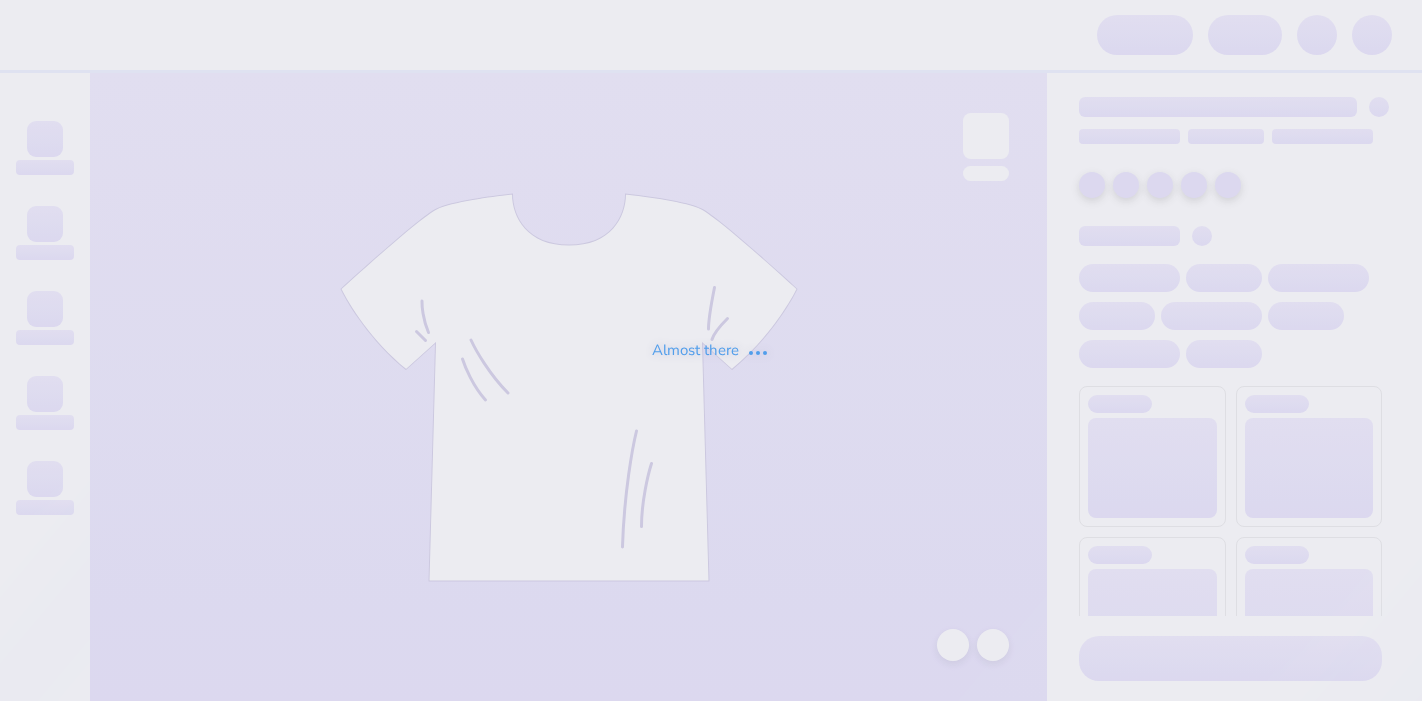 scroll, scrollTop: 0, scrollLeft: 0, axis: both 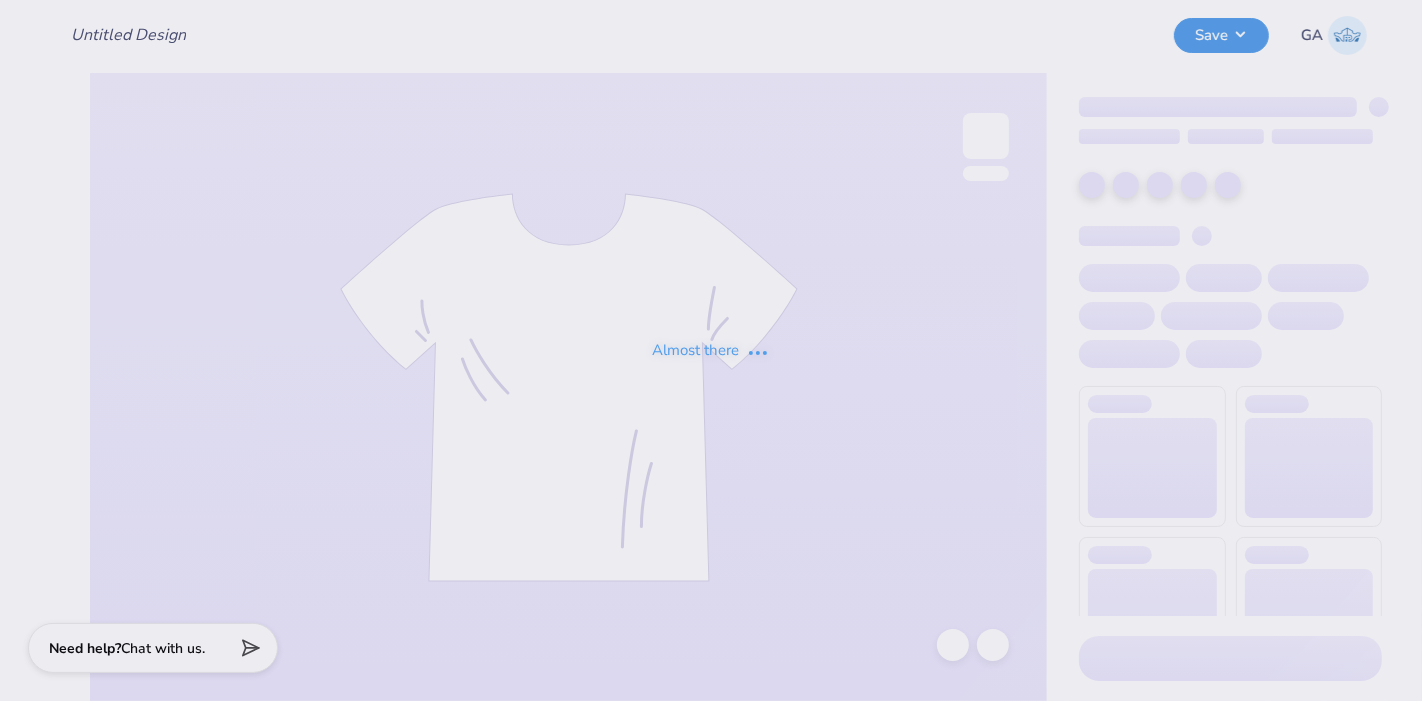type on "Merch for [PERSON_NAME] 44" 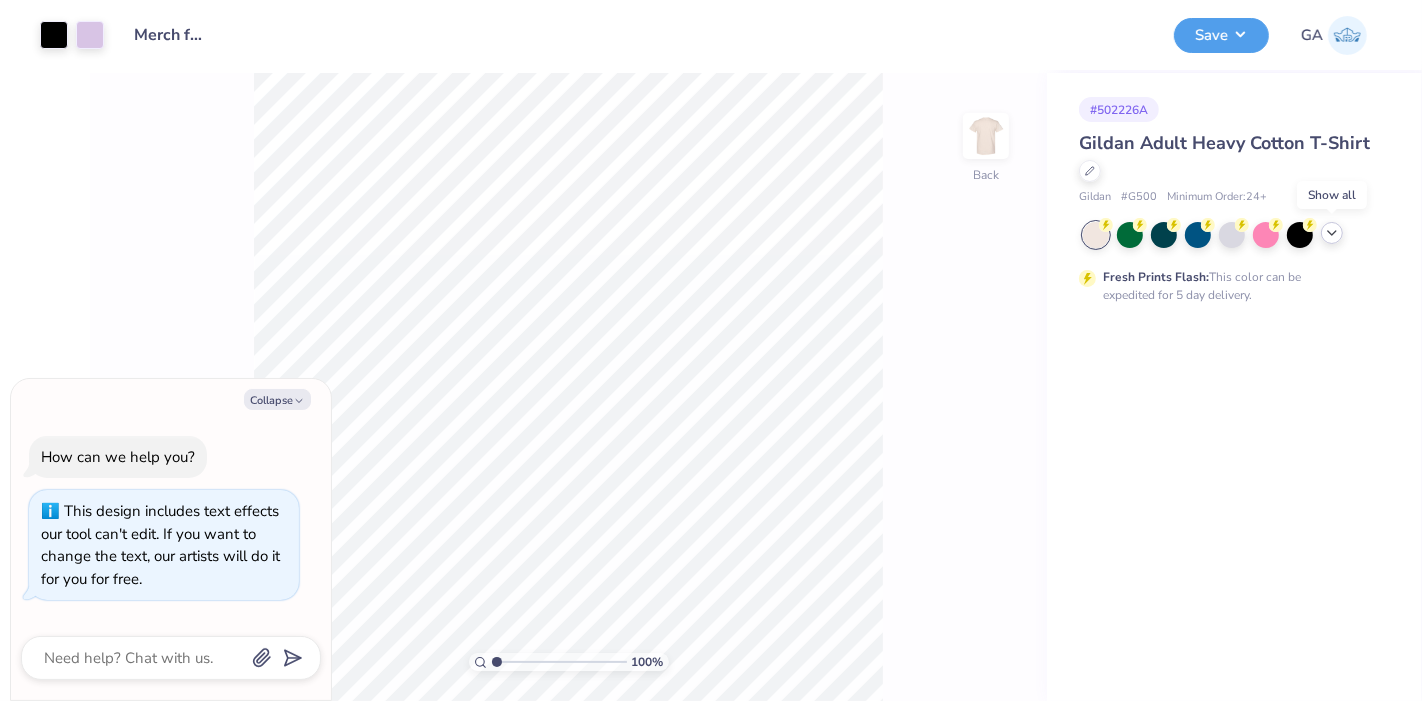 click 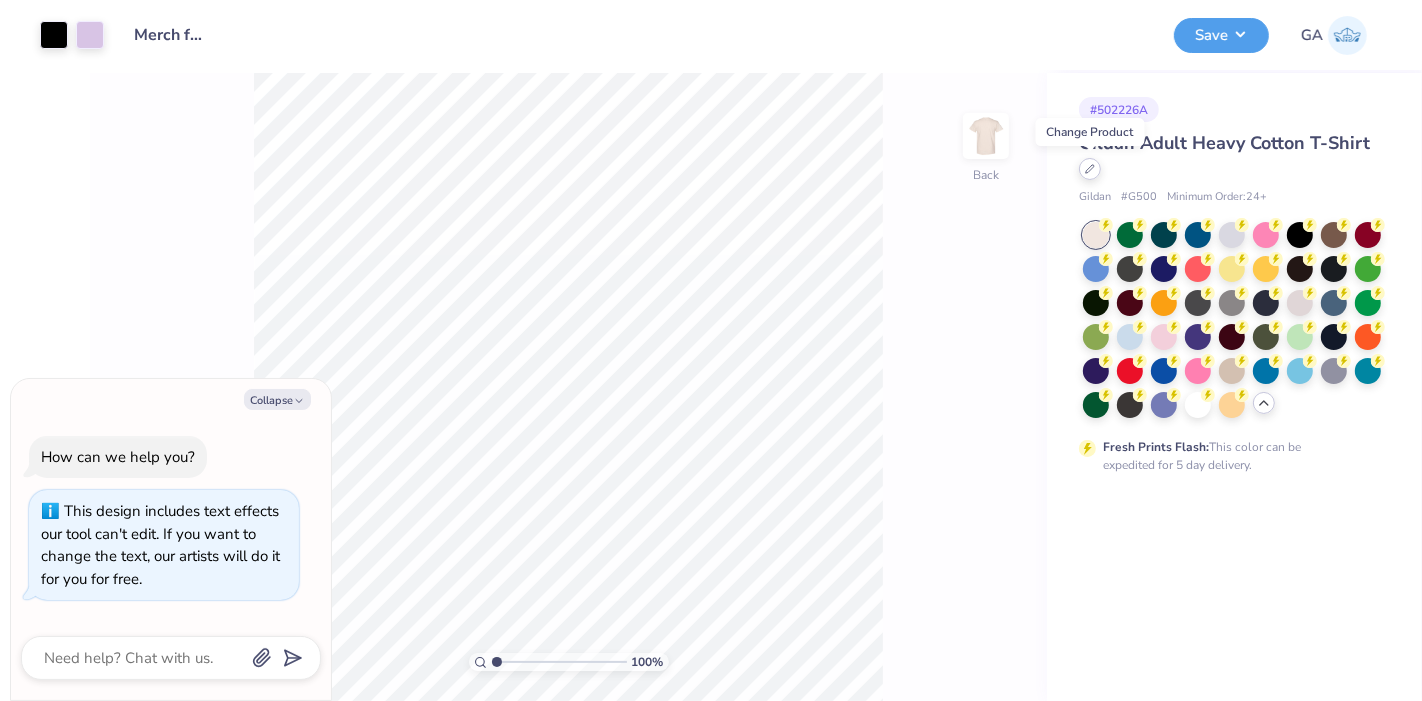 click 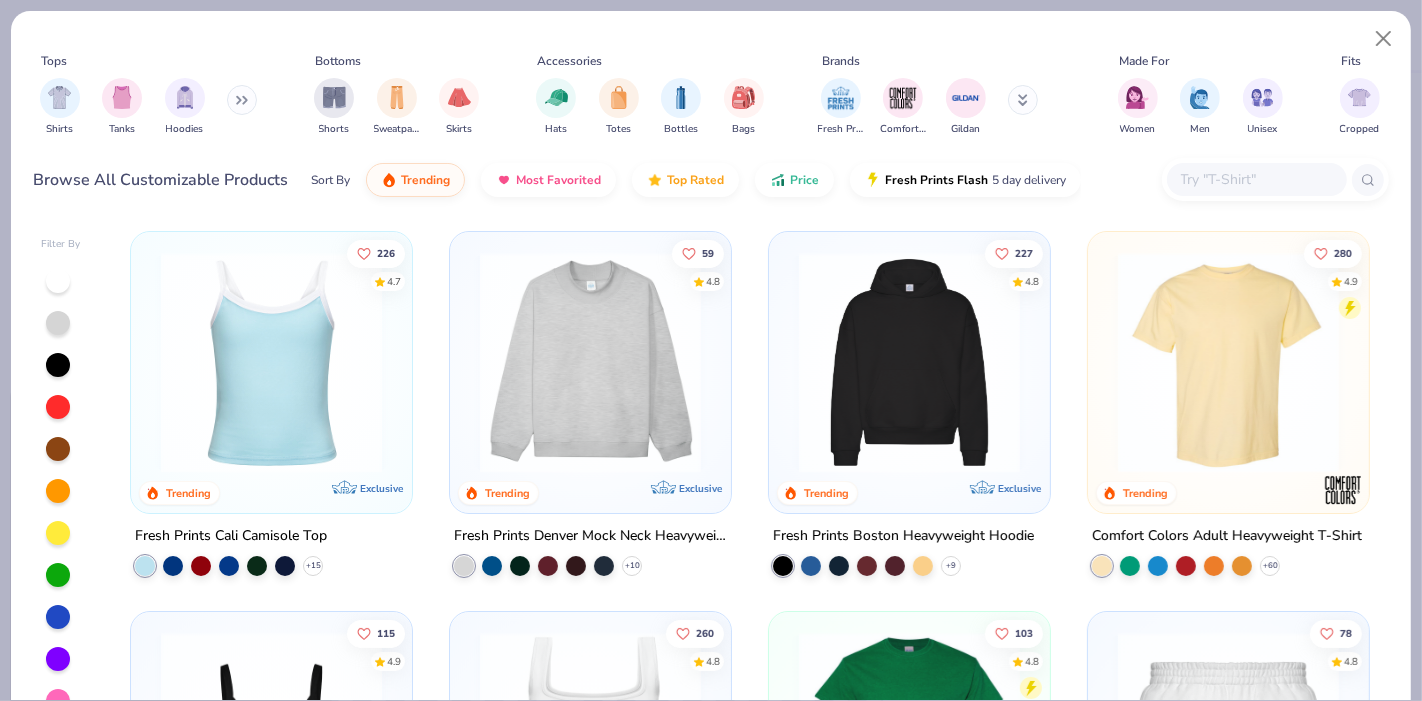 type on "x" 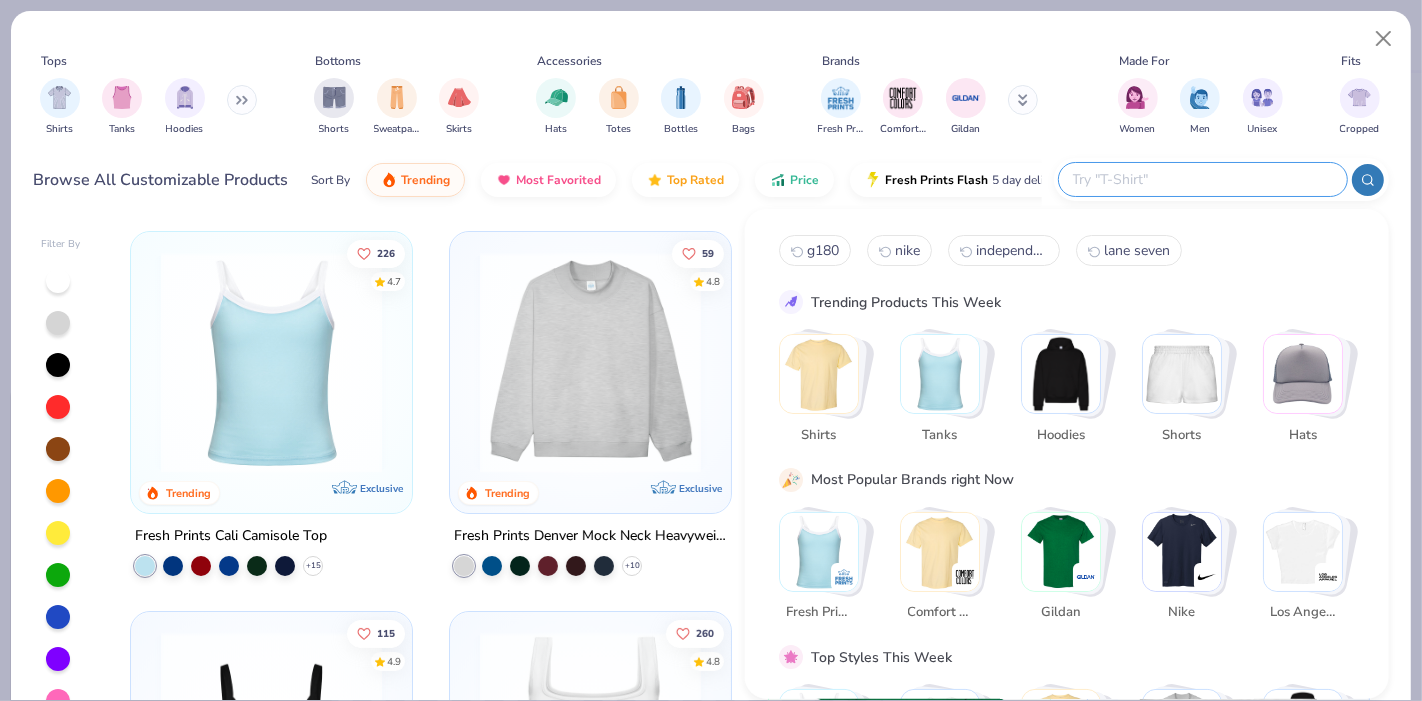 click at bounding box center (1202, 179) 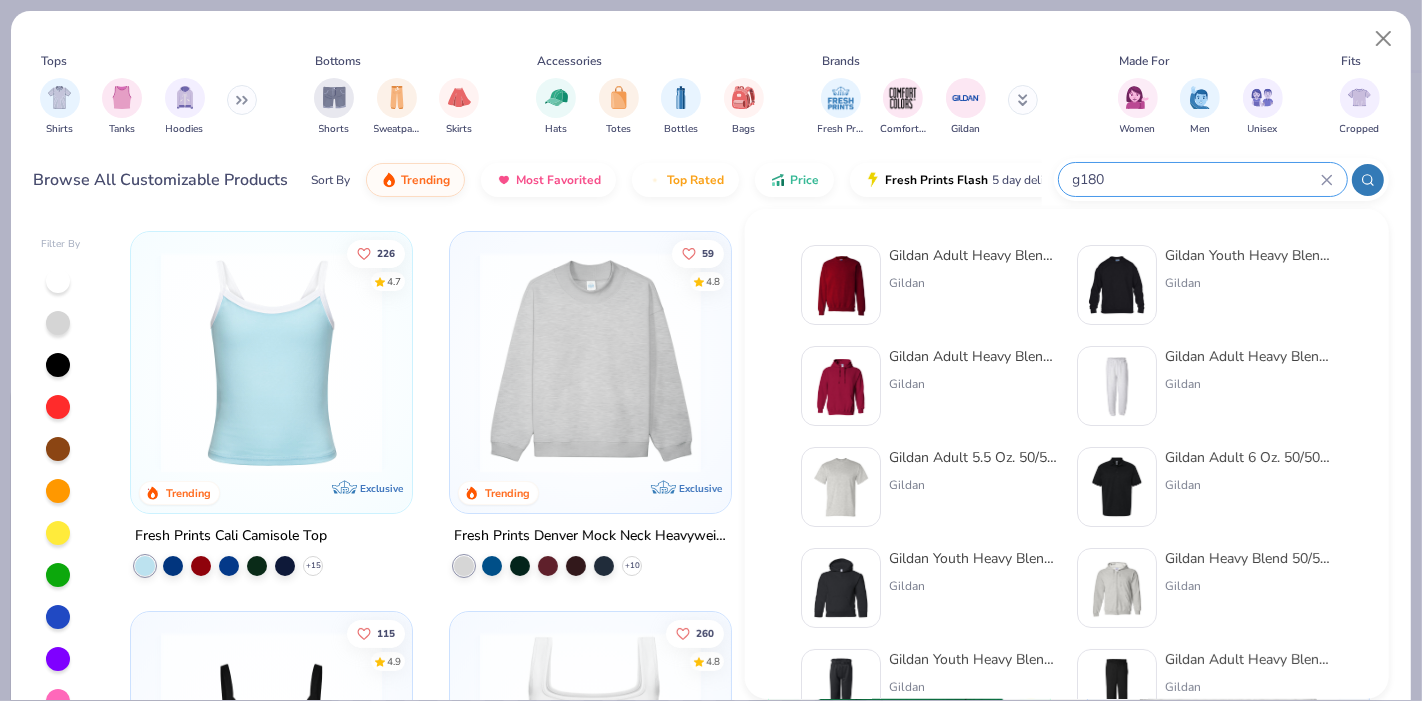 type on "g180" 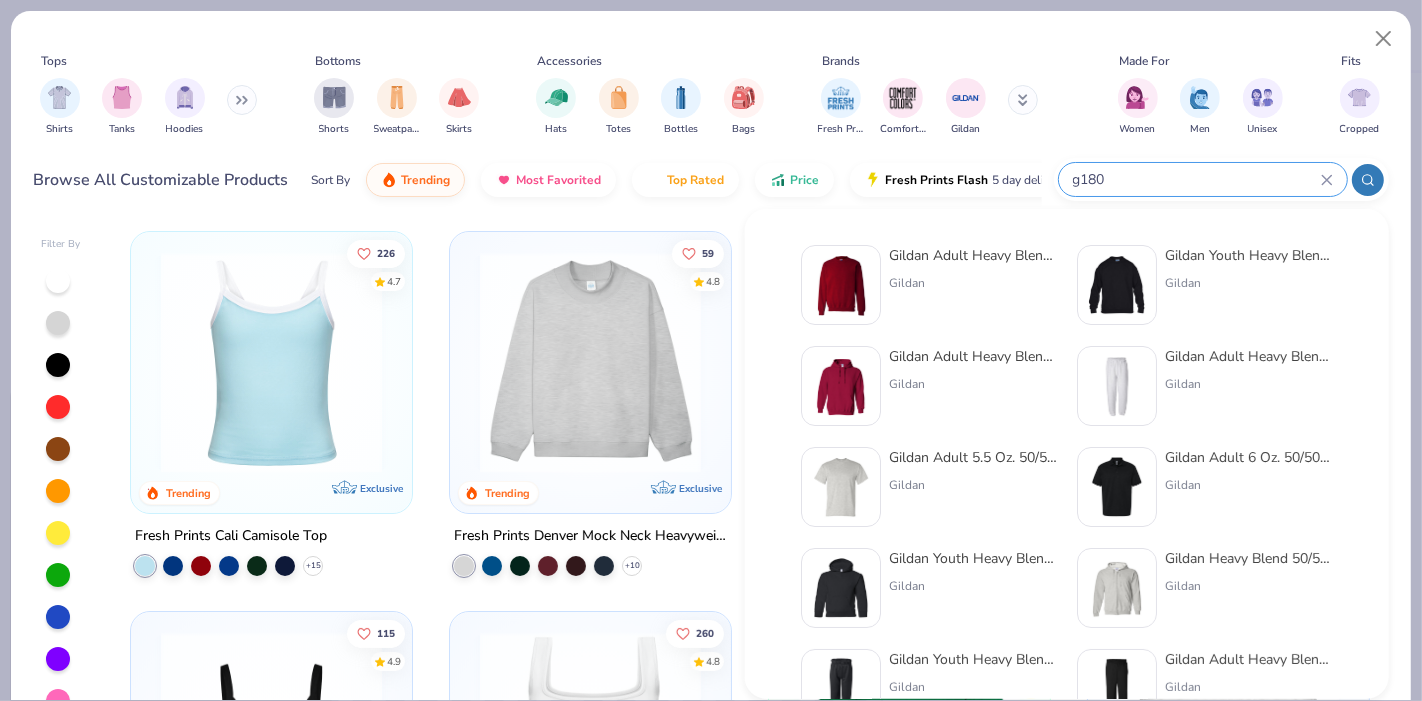 click on "Gildan" at bounding box center (973, 283) 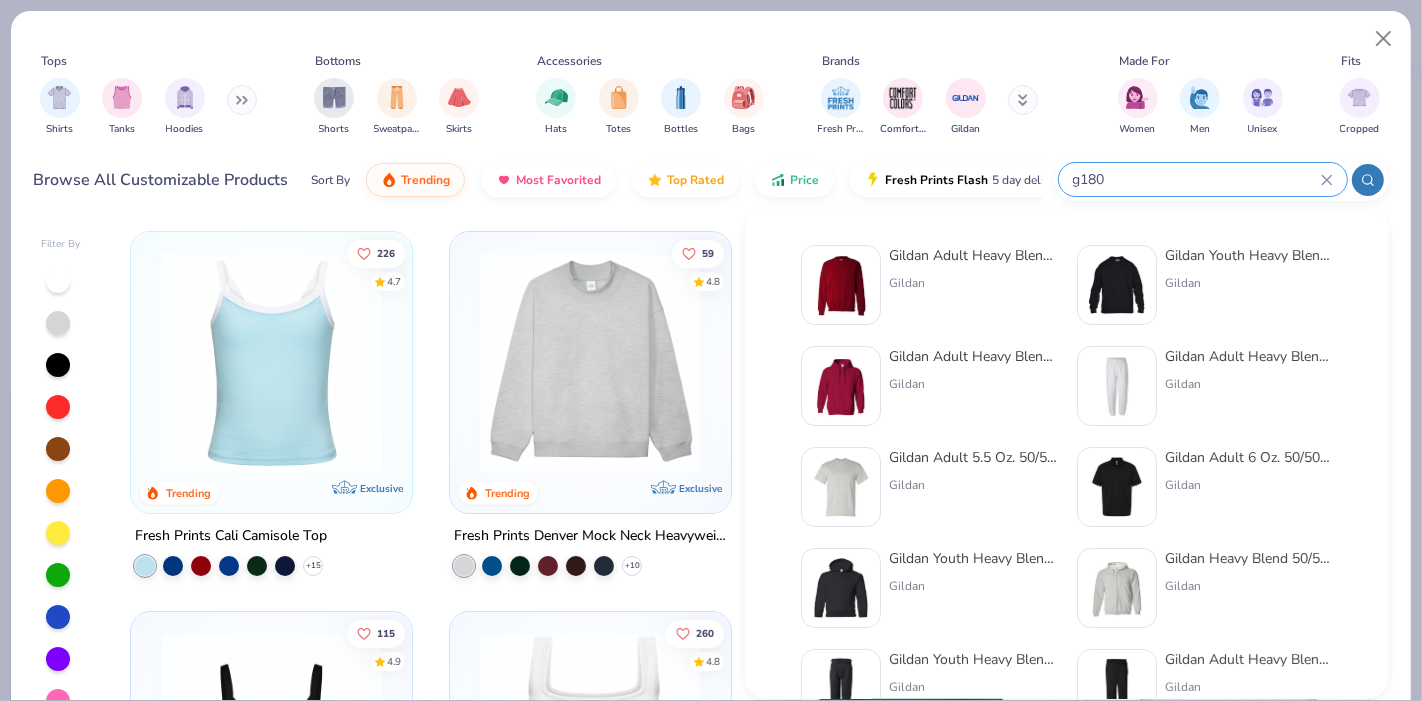 type 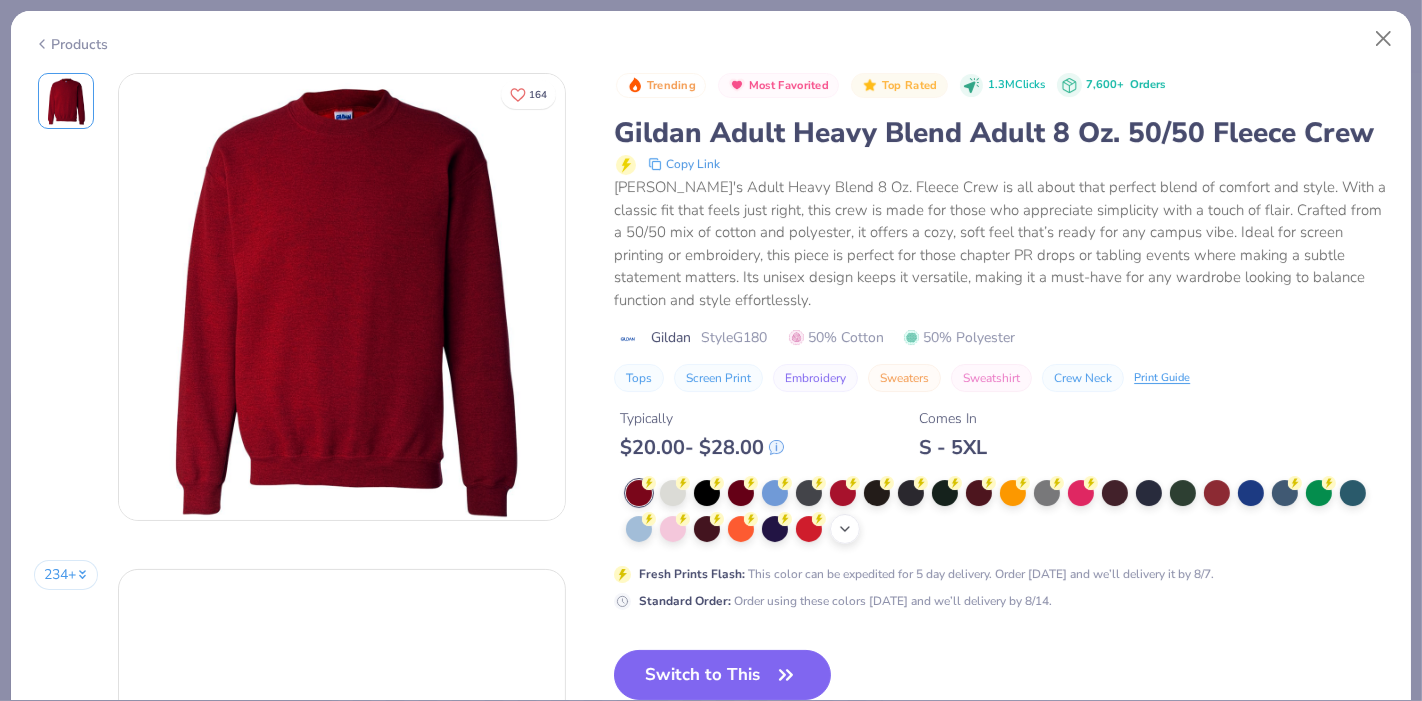 click 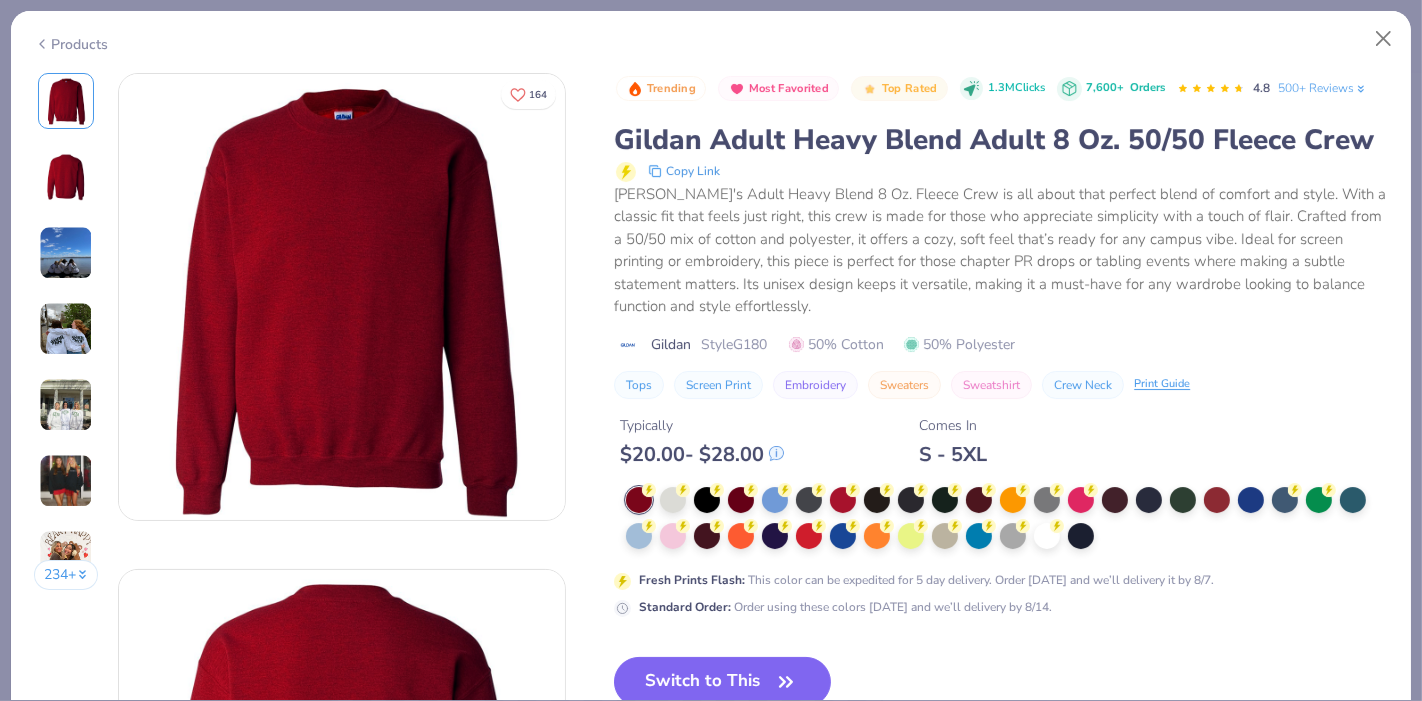 scroll, scrollTop: 151, scrollLeft: 0, axis: vertical 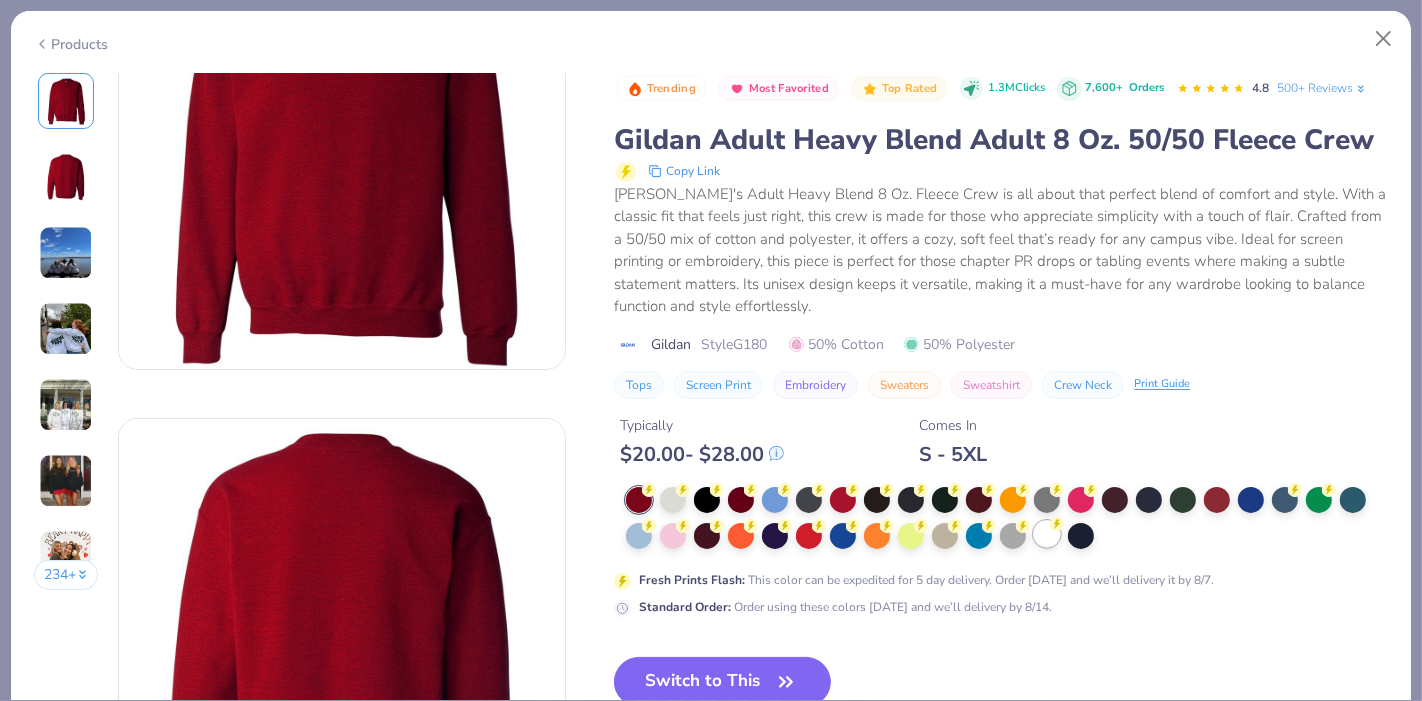 click at bounding box center (1047, 534) 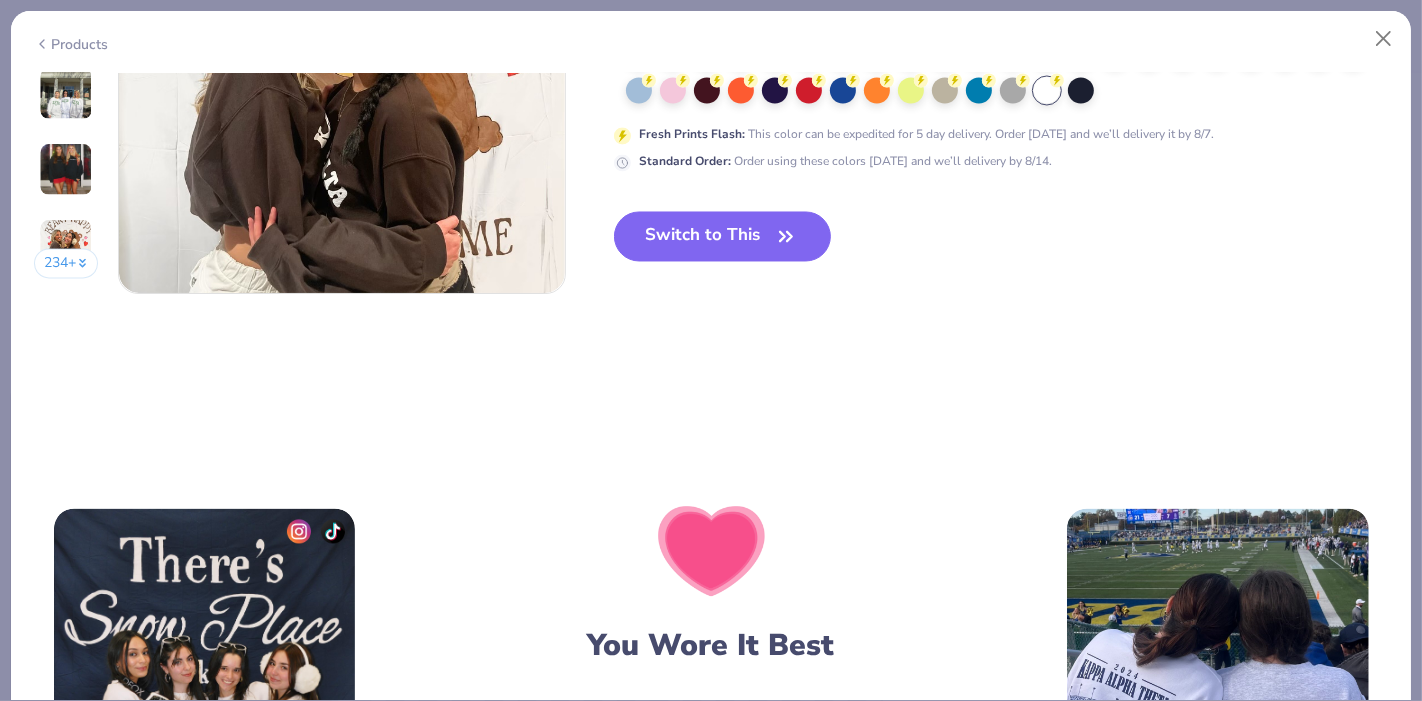 scroll, scrollTop: 3133, scrollLeft: 0, axis: vertical 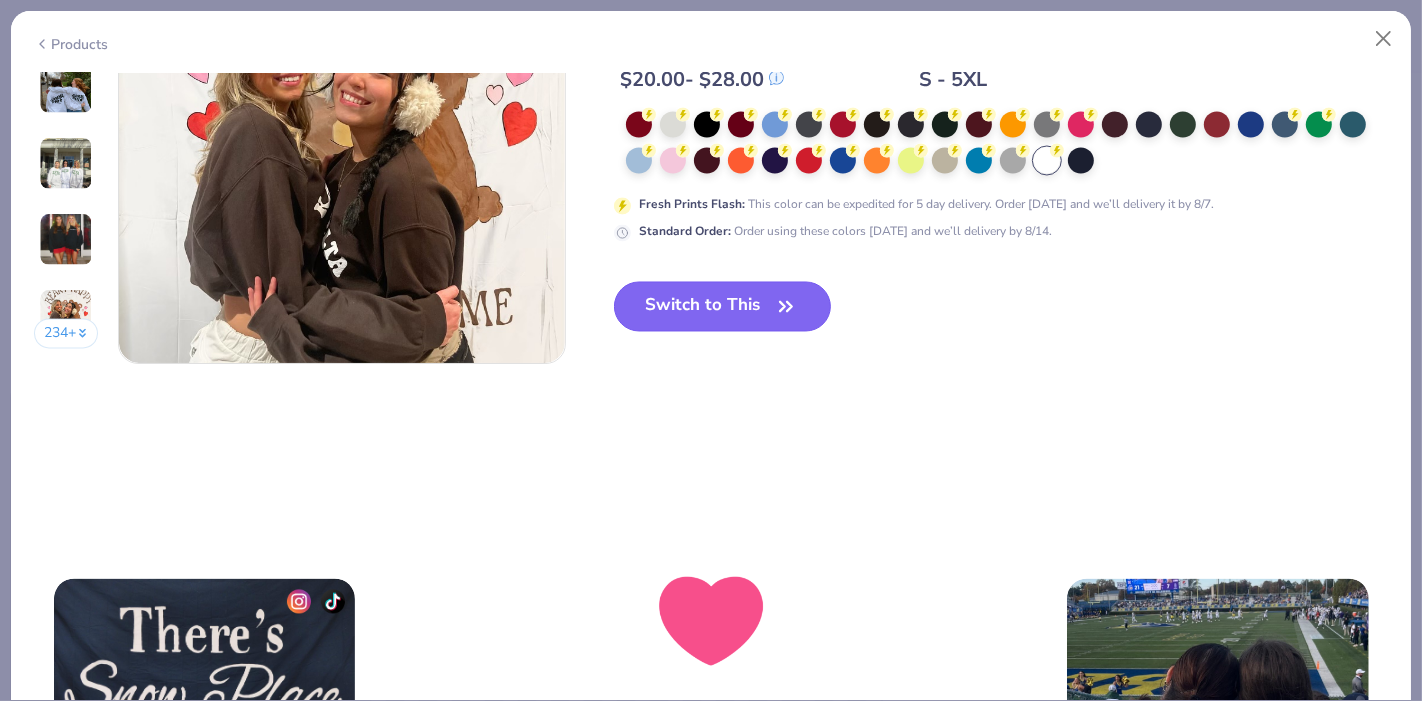 click on "Switch to This" at bounding box center [722, 307] 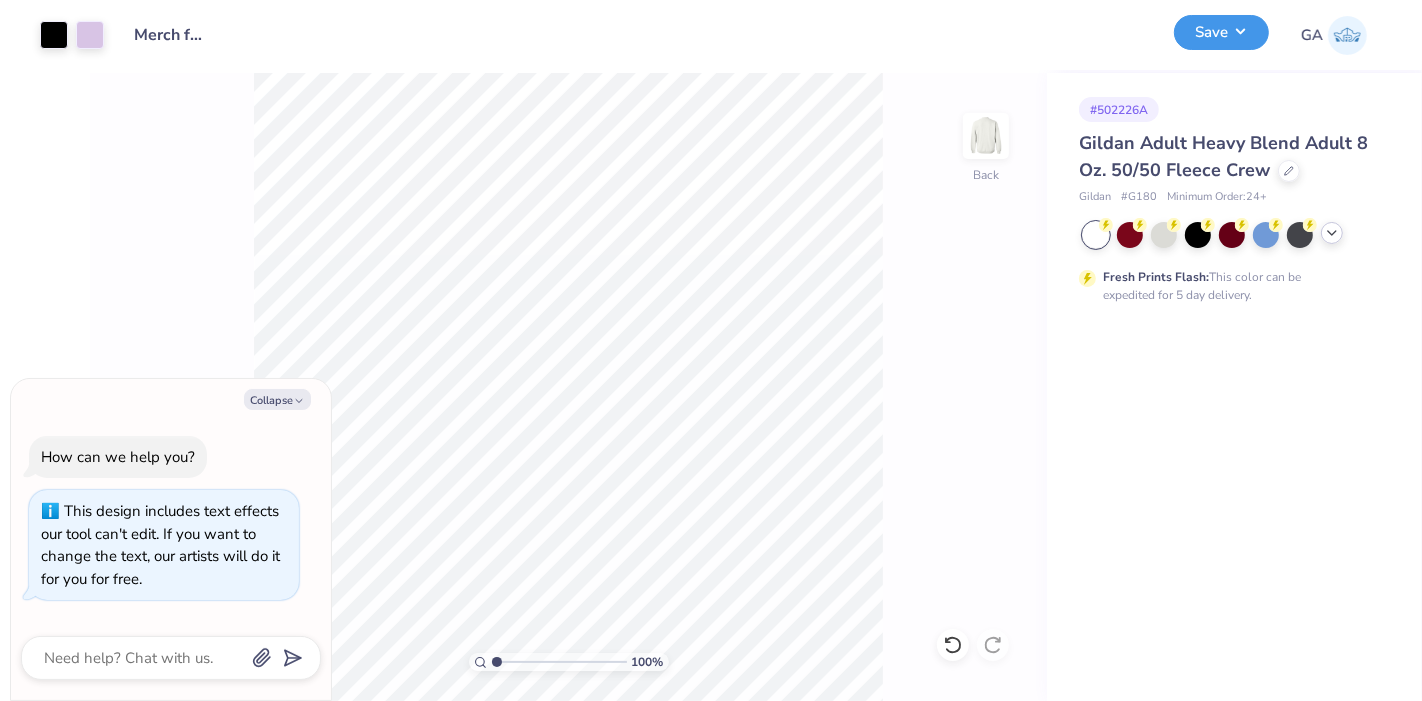 click on "Save" at bounding box center [1221, 32] 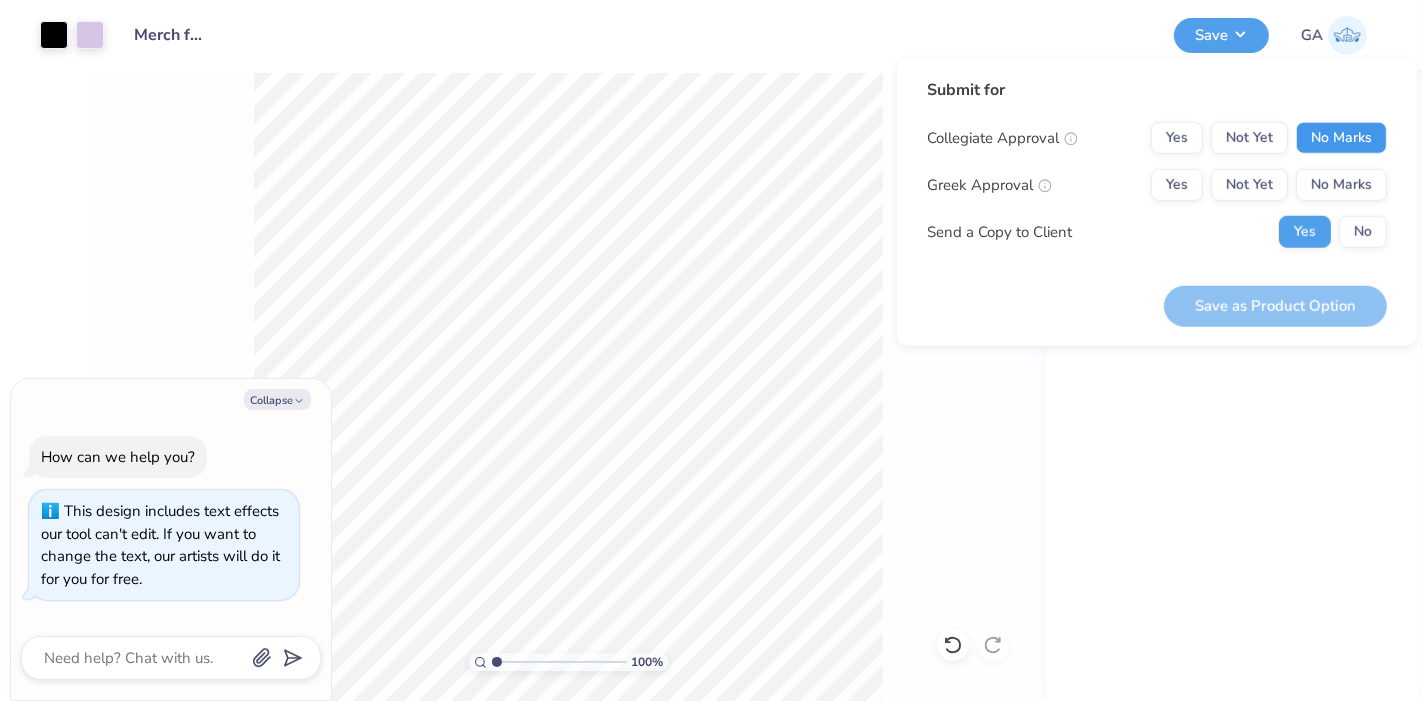 click on "No Marks" at bounding box center [1341, 138] 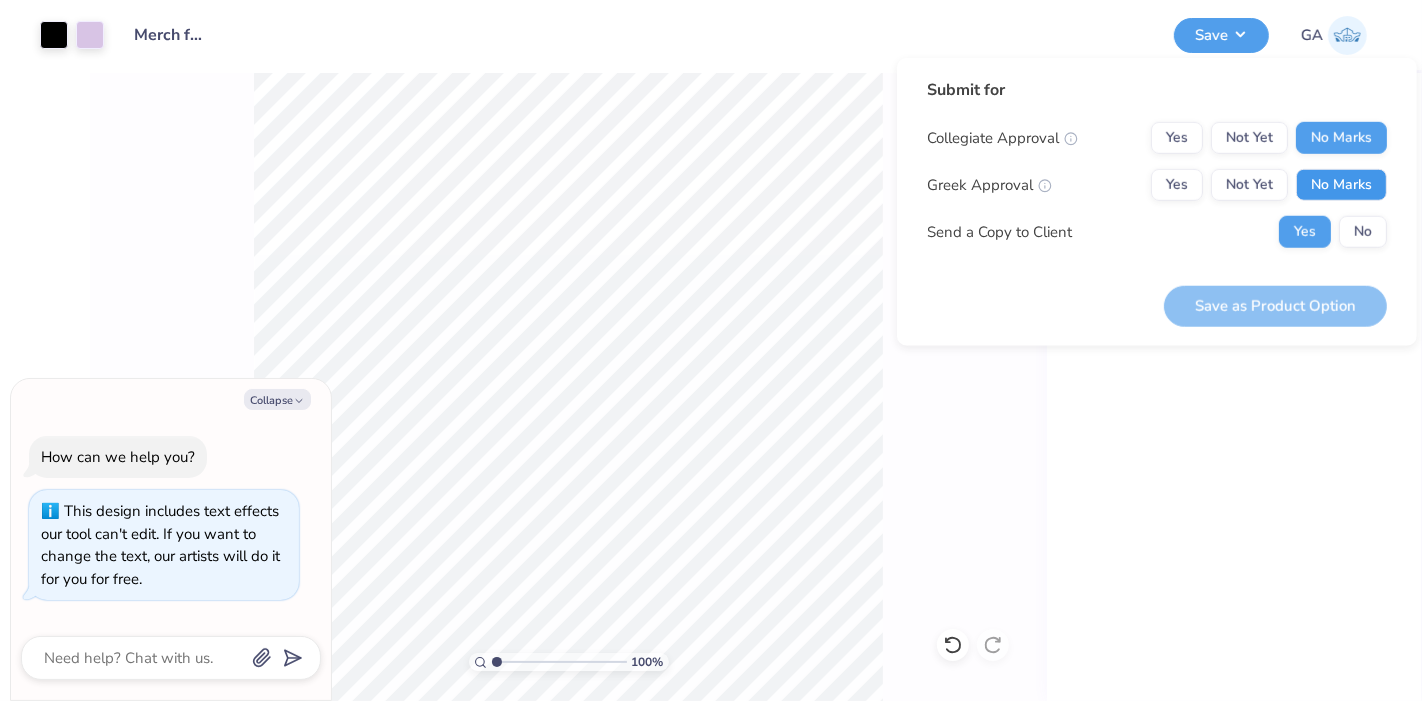 click on "No Marks" at bounding box center (1341, 185) 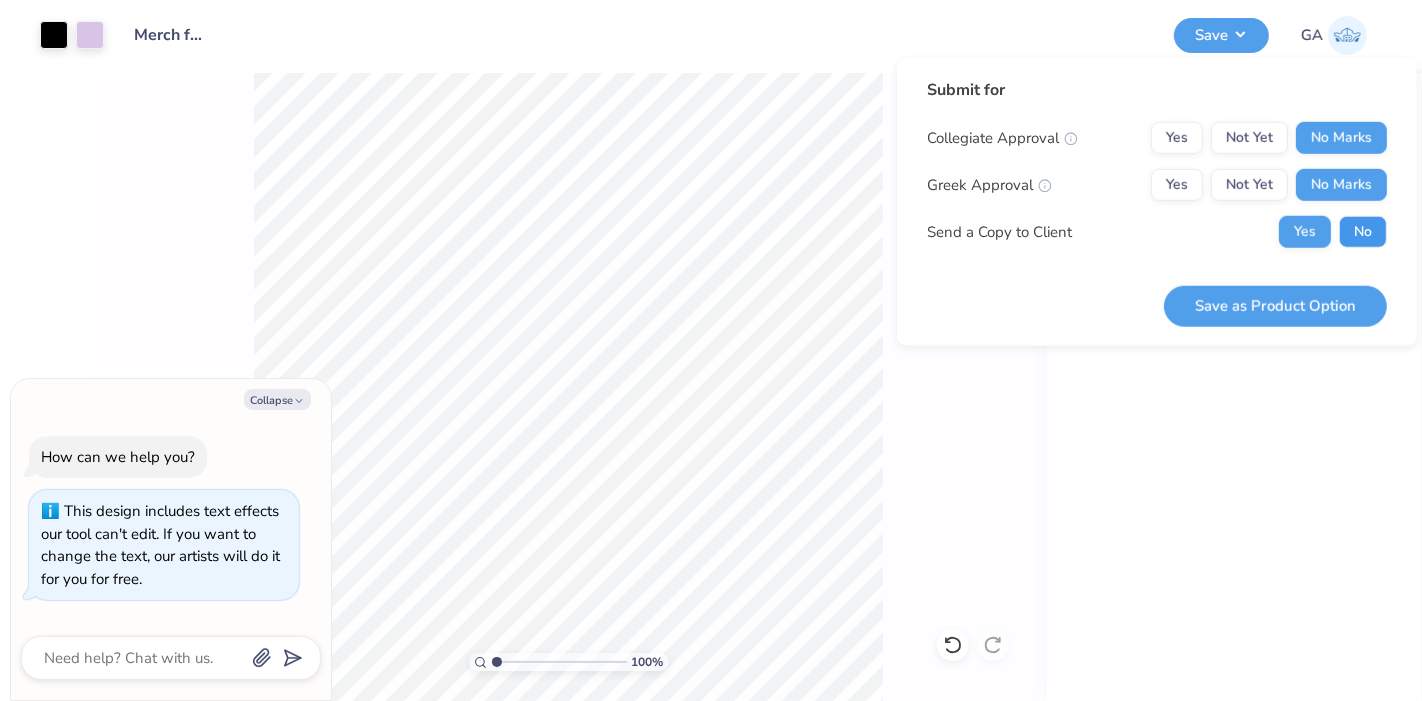 click on "No" at bounding box center [1363, 232] 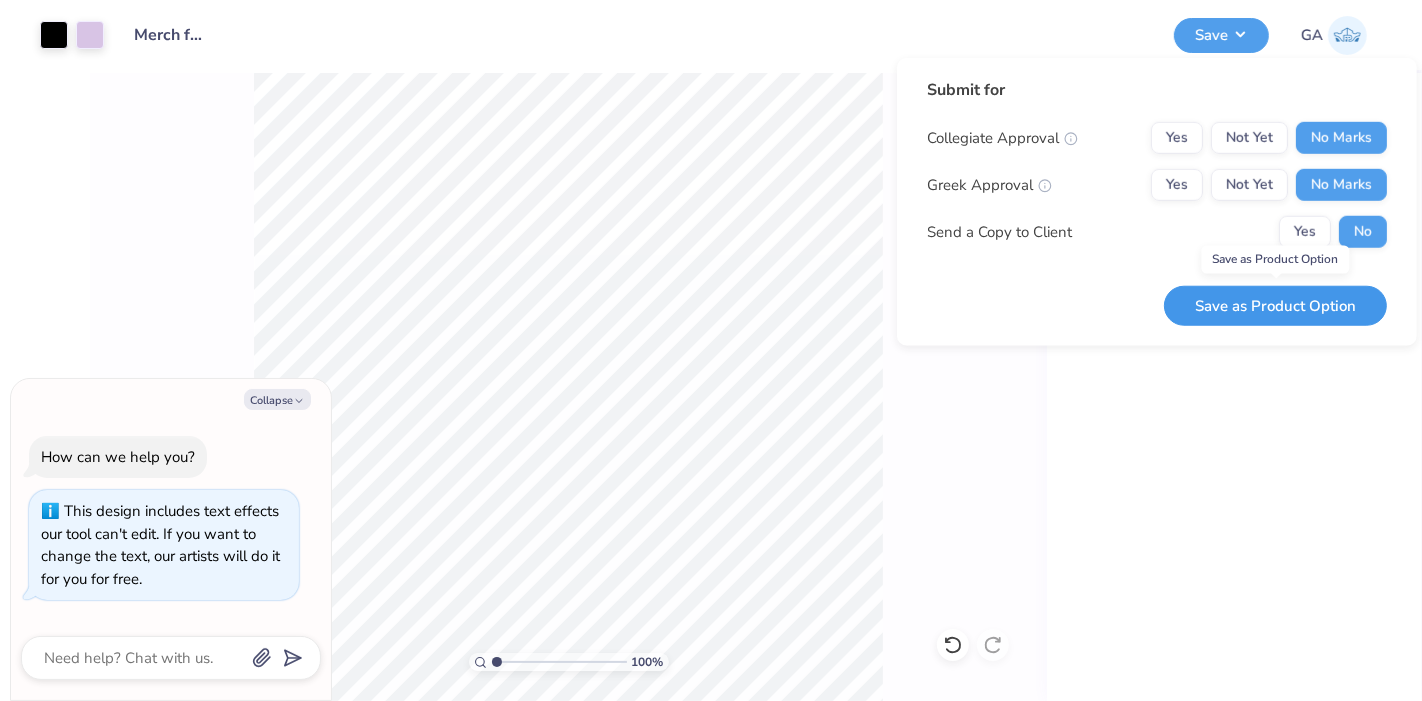 click on "Save as Product Option" at bounding box center [1275, 305] 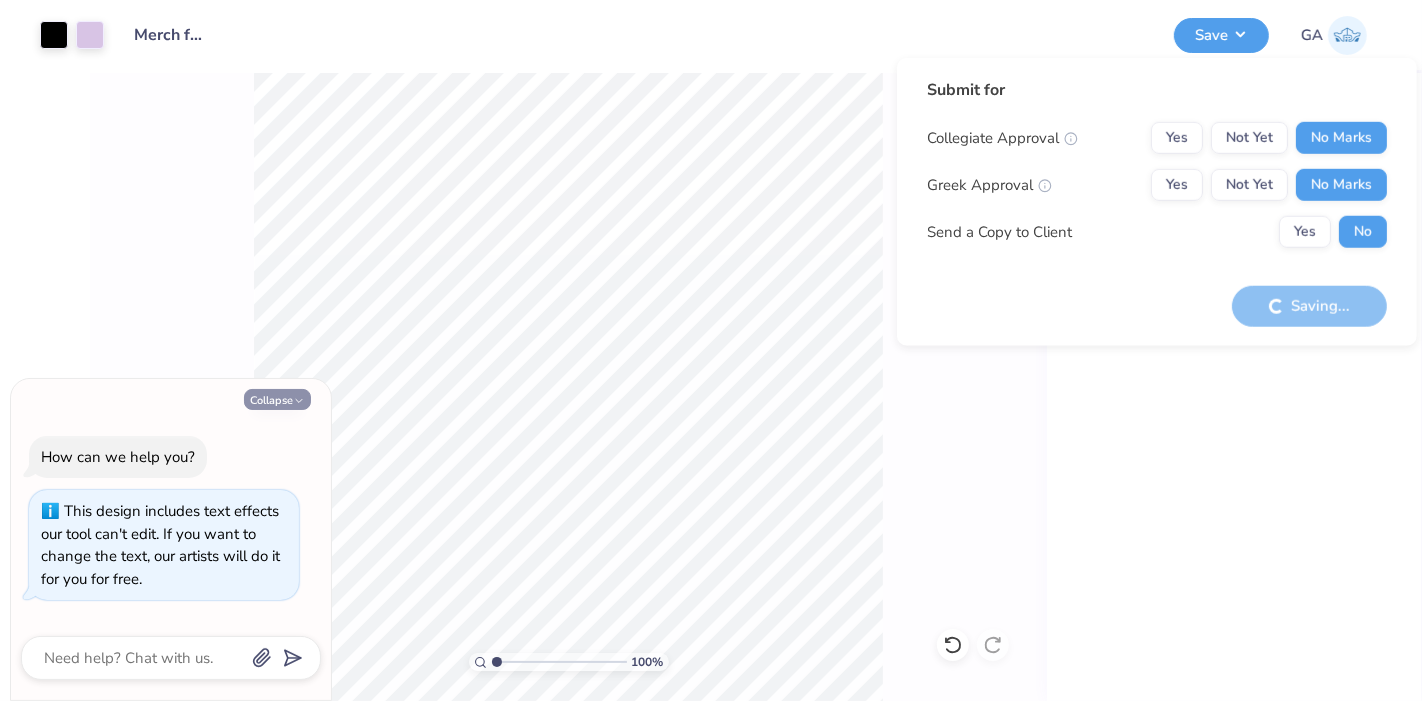 click on "Collapse" at bounding box center (277, 399) 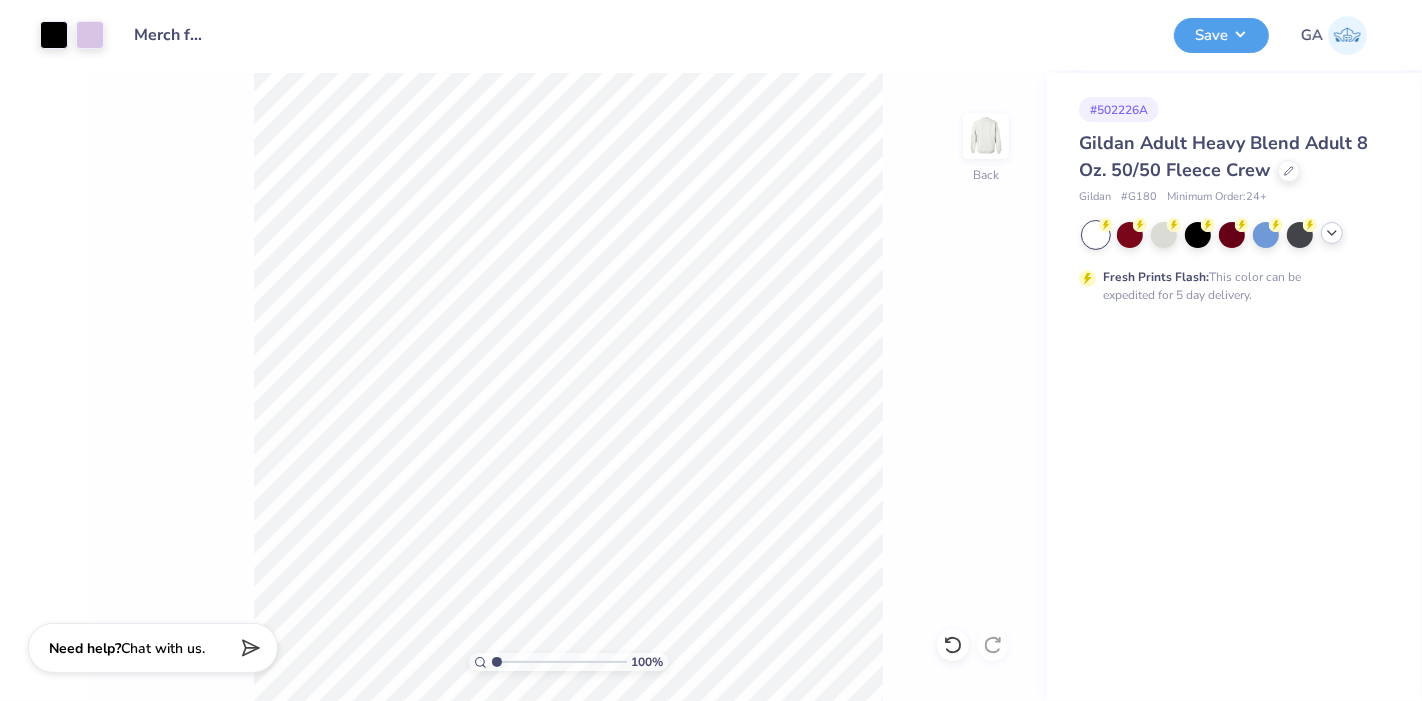 type on "x" 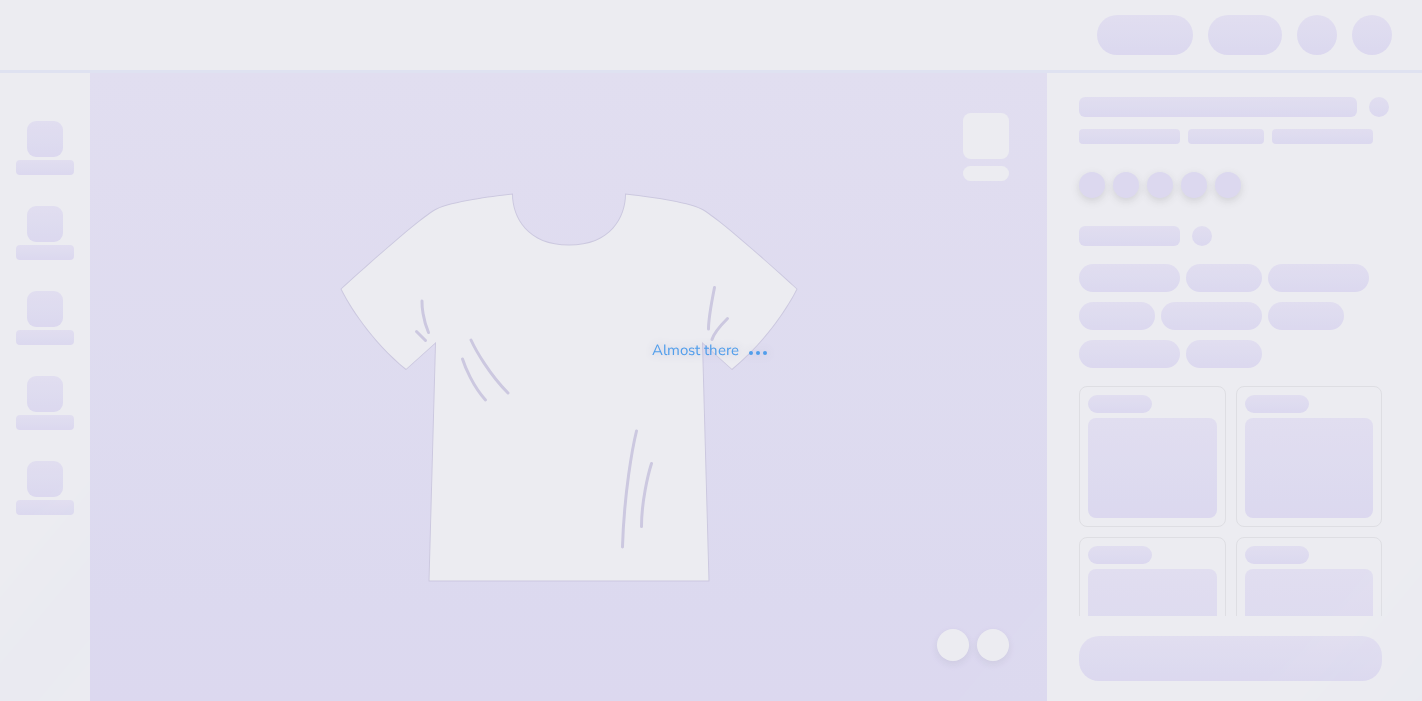 scroll, scrollTop: 0, scrollLeft: 0, axis: both 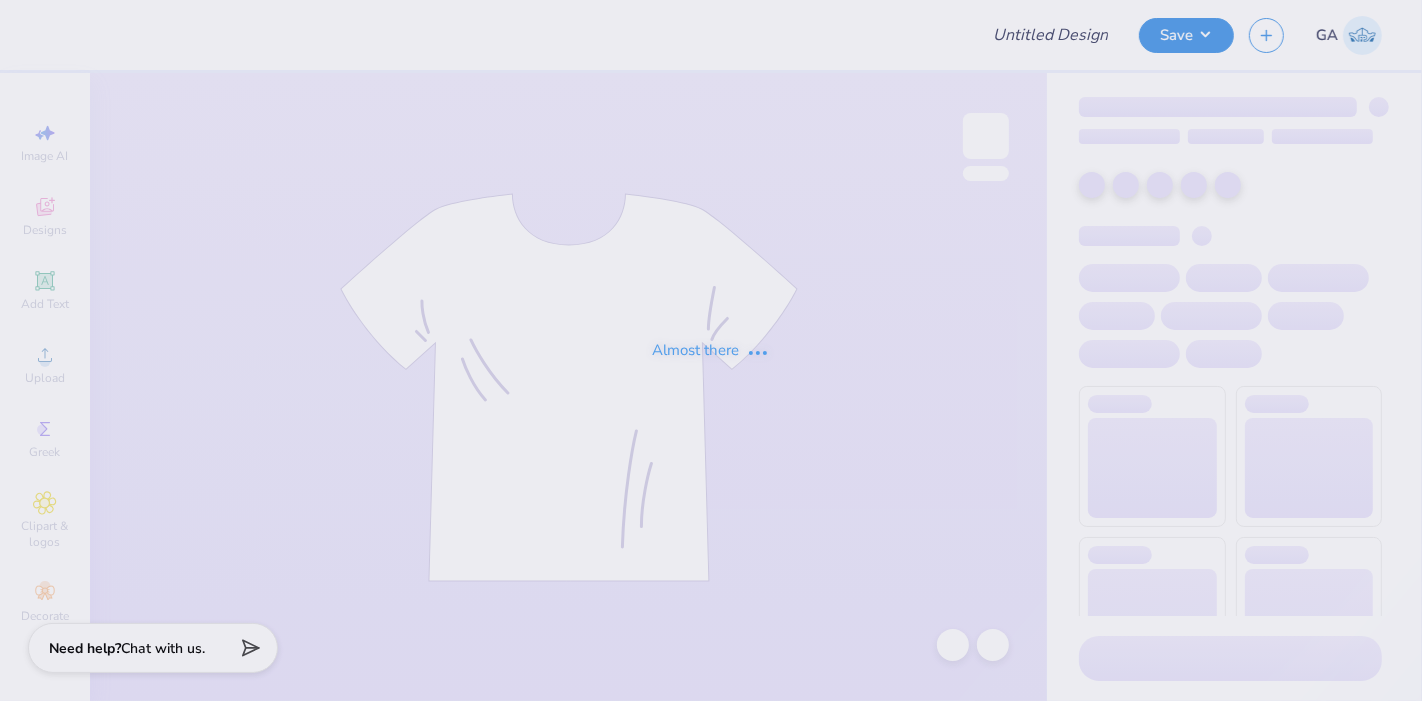 type on "Merch for [PERSON_NAME] 44" 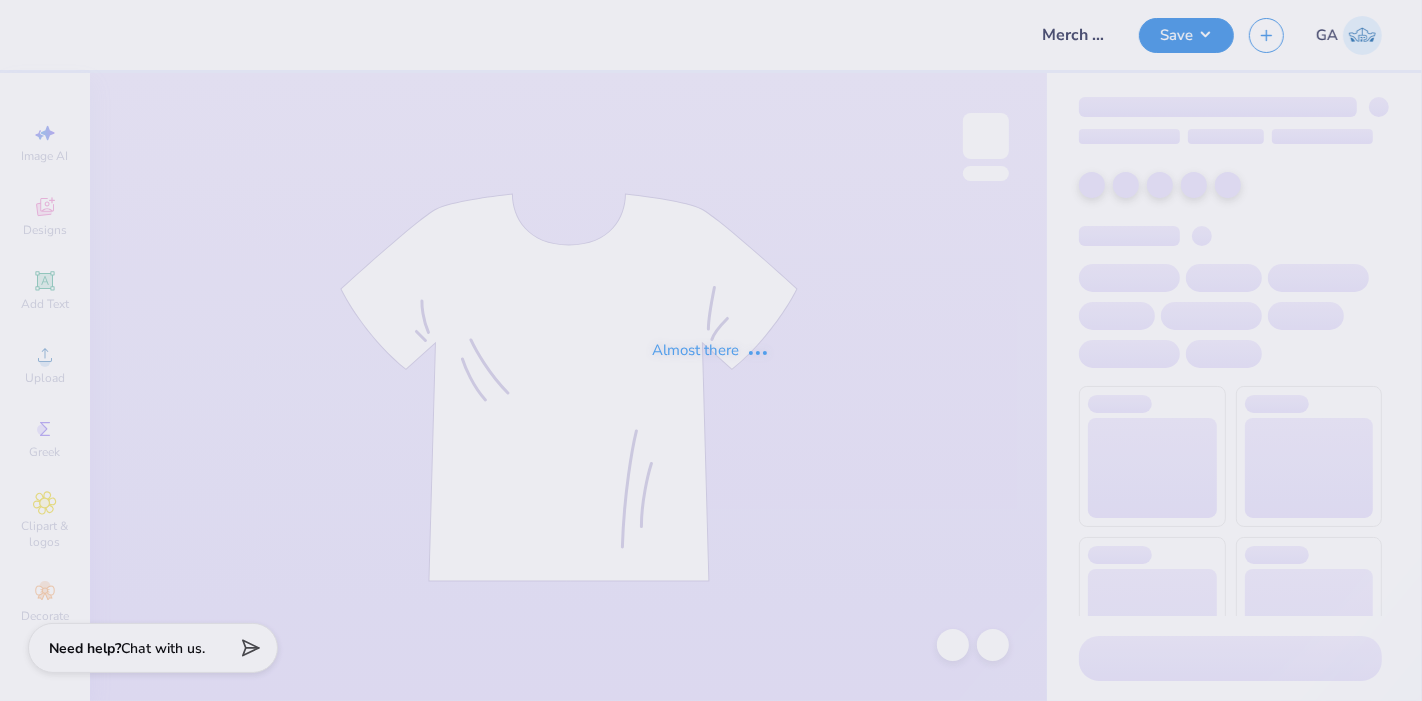 scroll, scrollTop: 0, scrollLeft: 0, axis: both 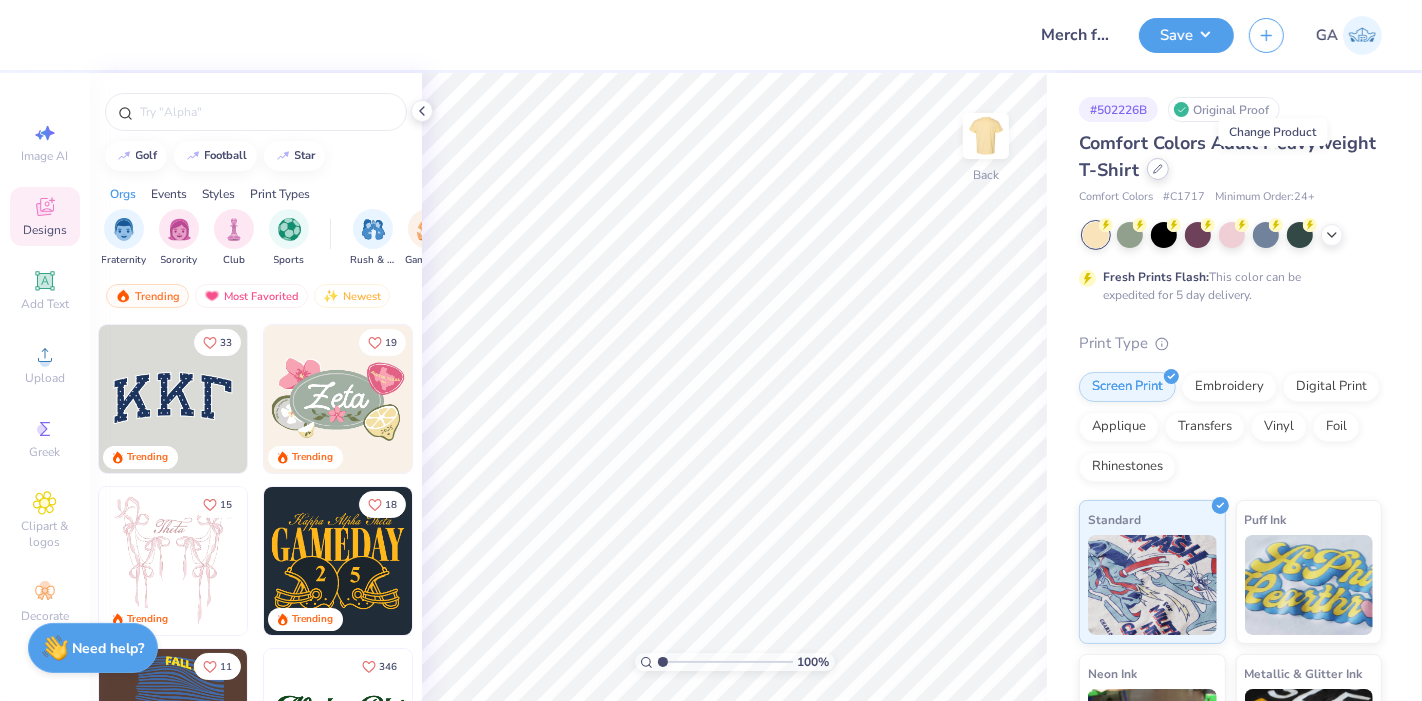 click 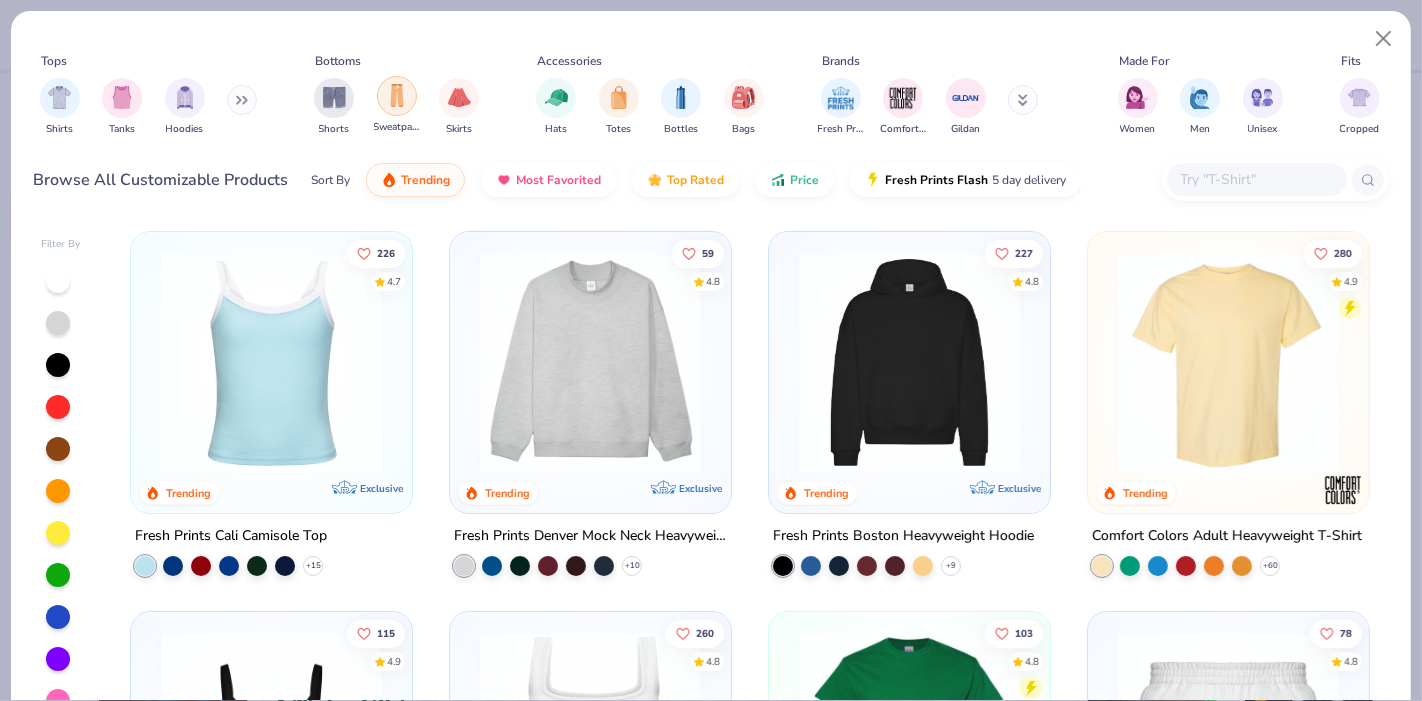 click at bounding box center (397, 96) 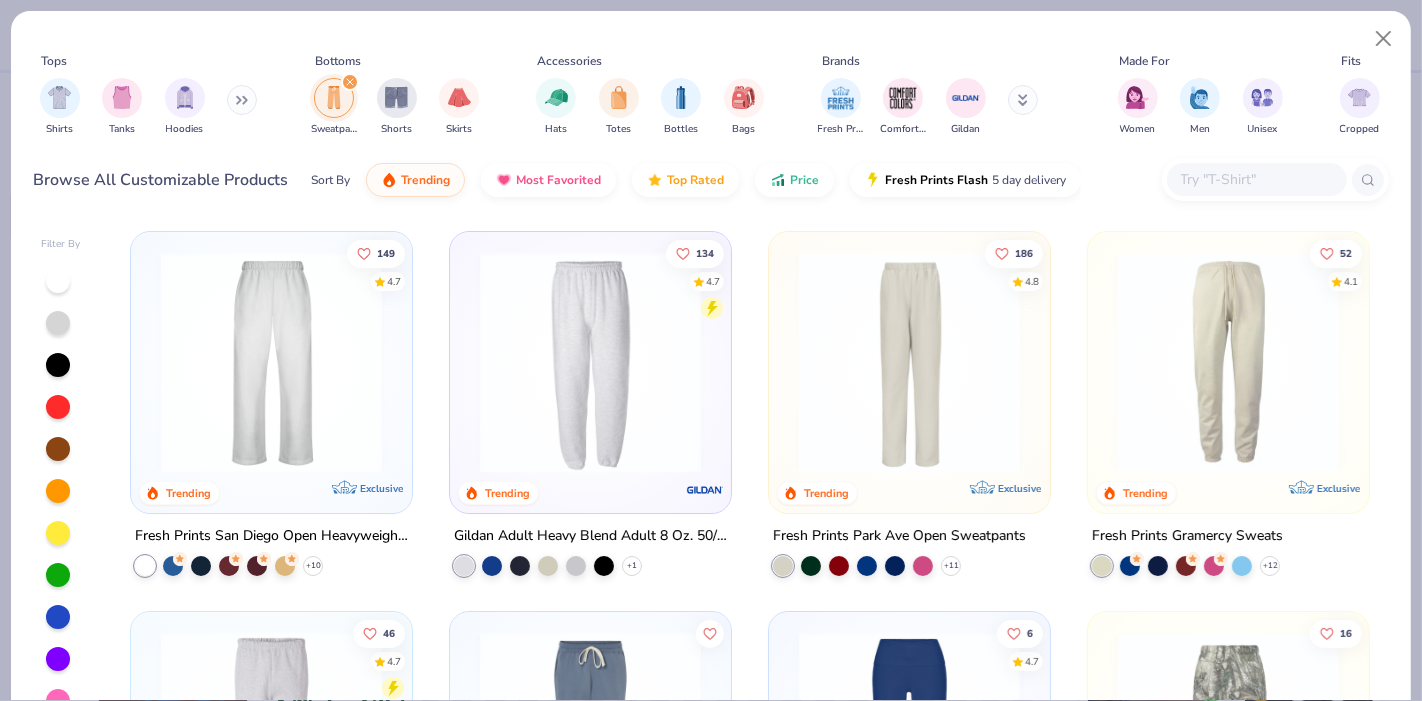 click at bounding box center (590, 362) 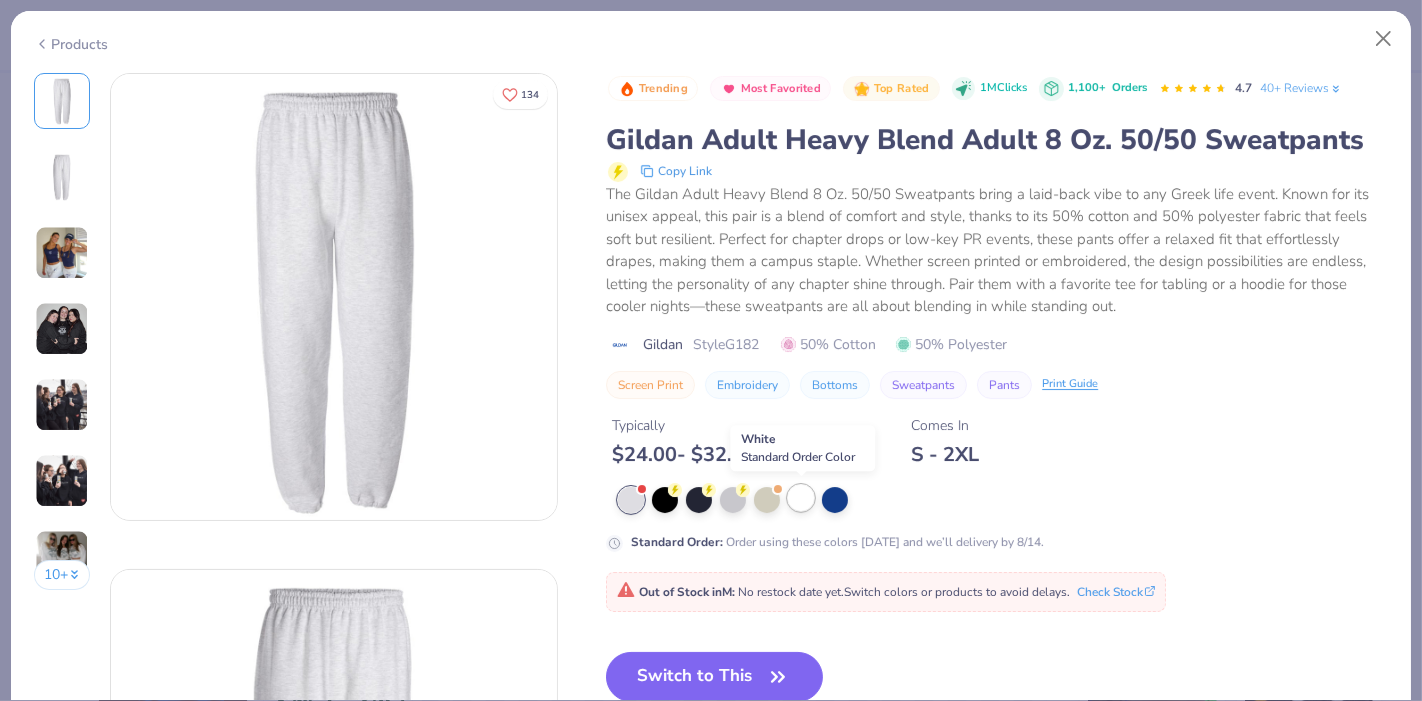 click at bounding box center (801, 498) 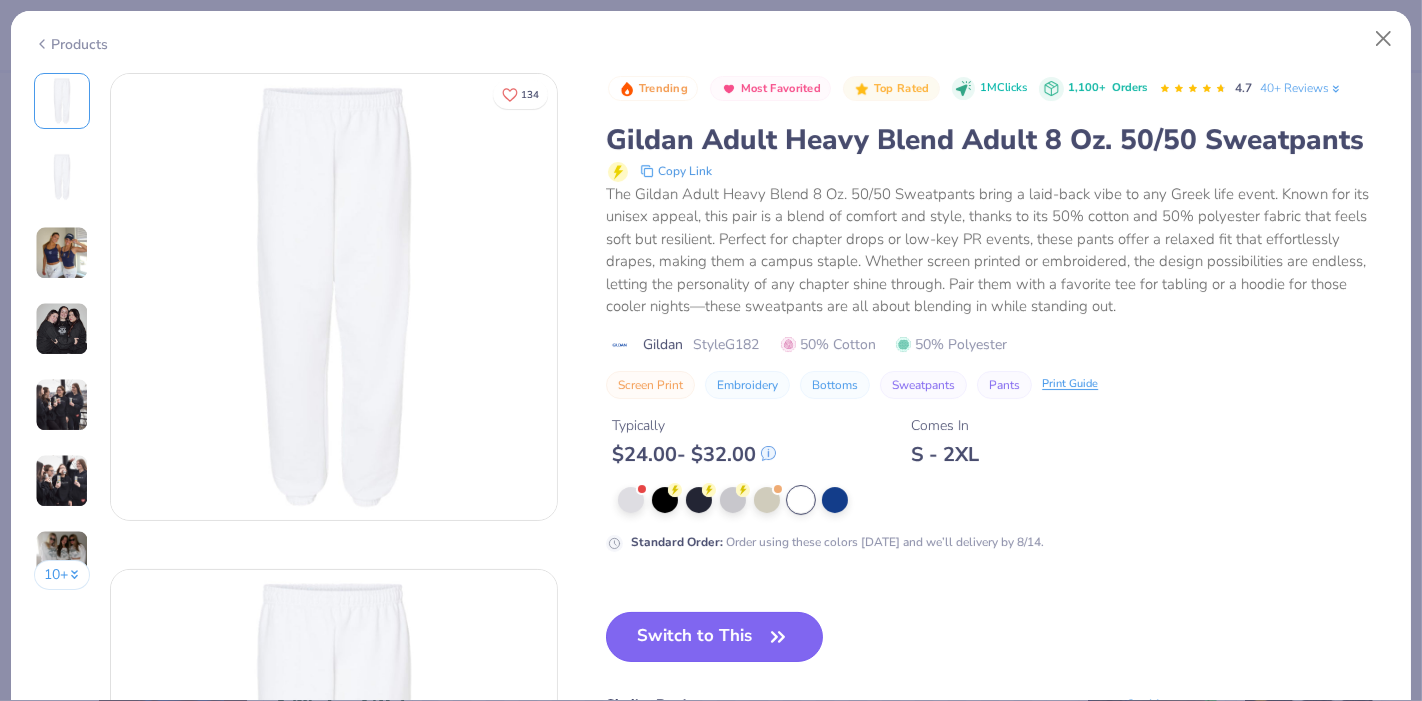 click on "Switch to This" at bounding box center [714, 637] 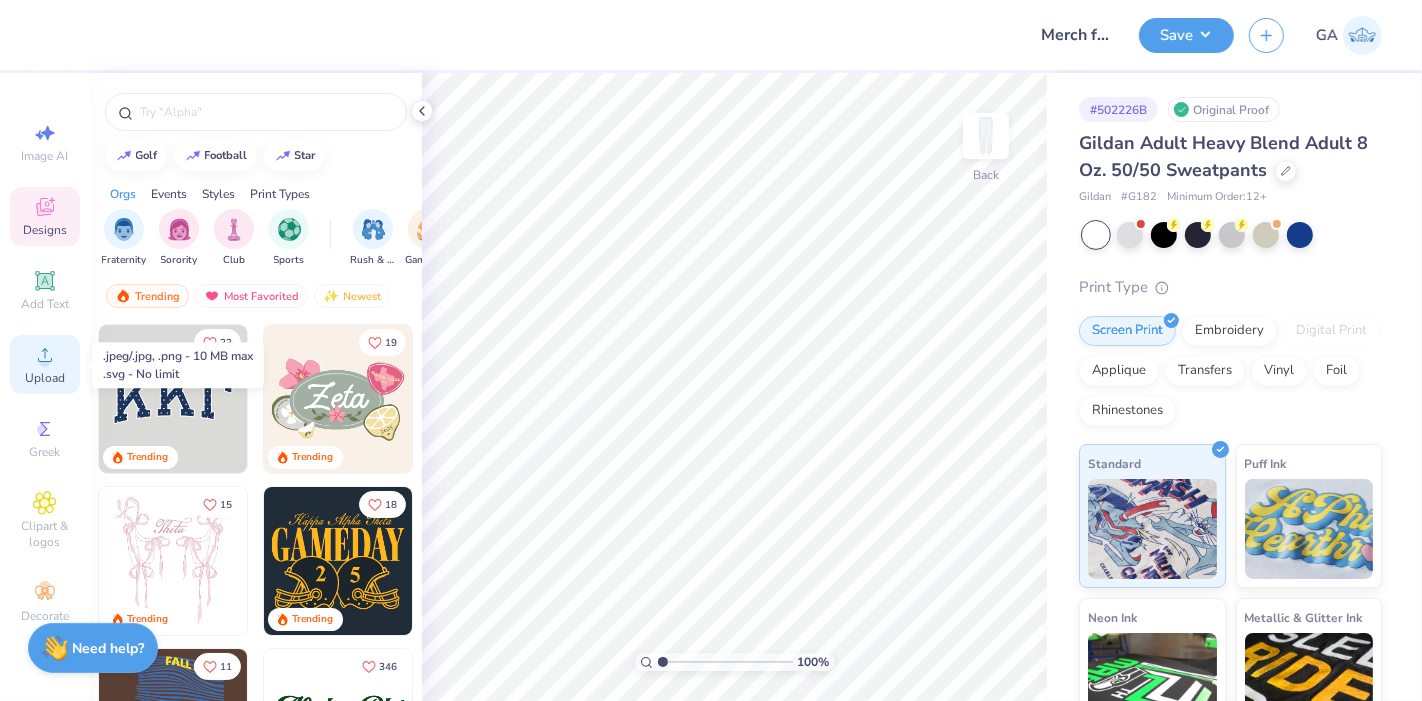 click on "Upload" at bounding box center (45, 364) 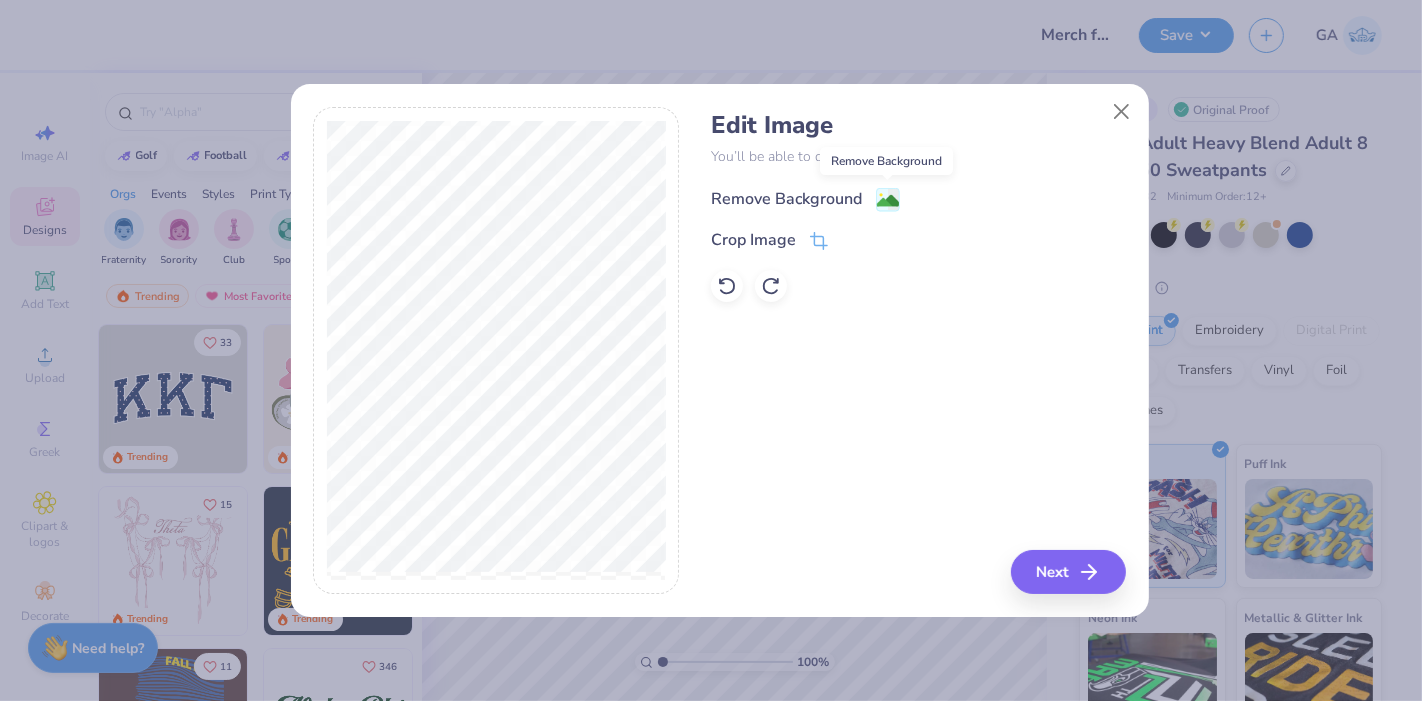 click 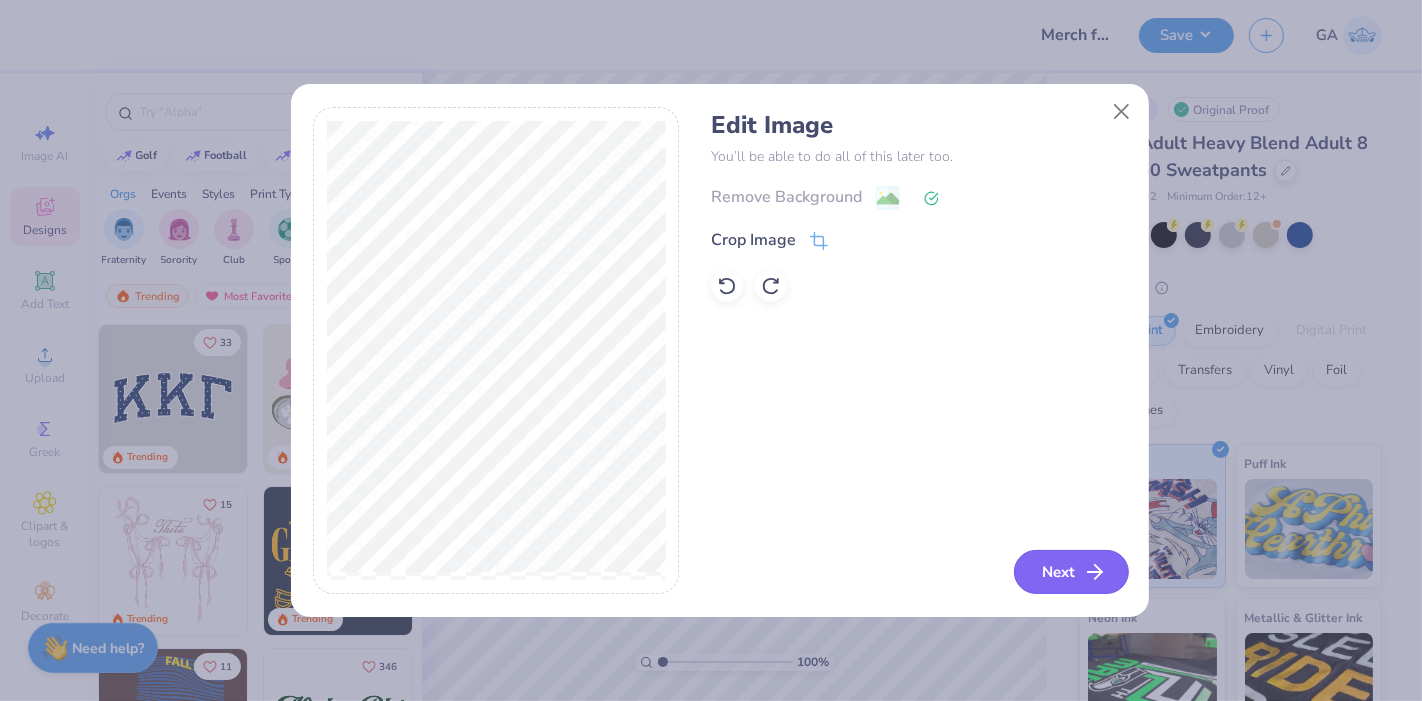 click on "Next" at bounding box center (1071, 572) 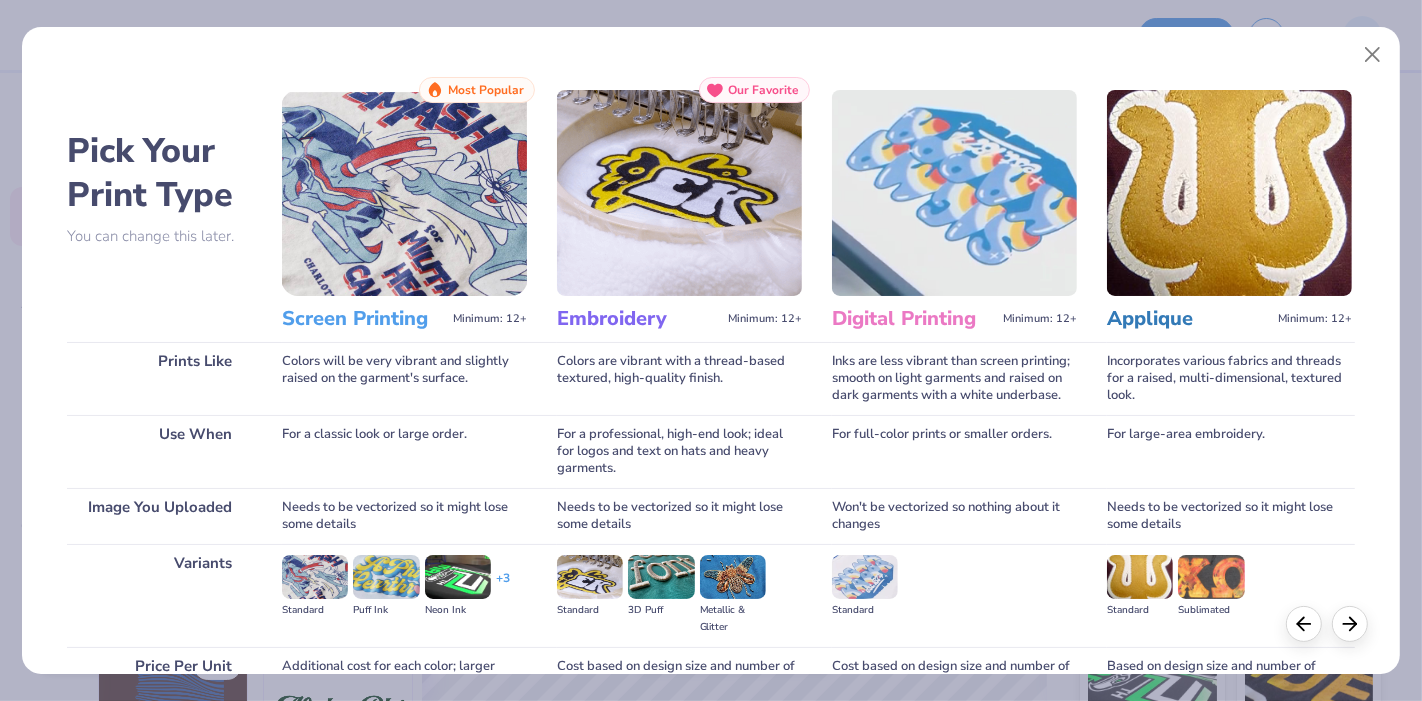 scroll, scrollTop: 194, scrollLeft: 0, axis: vertical 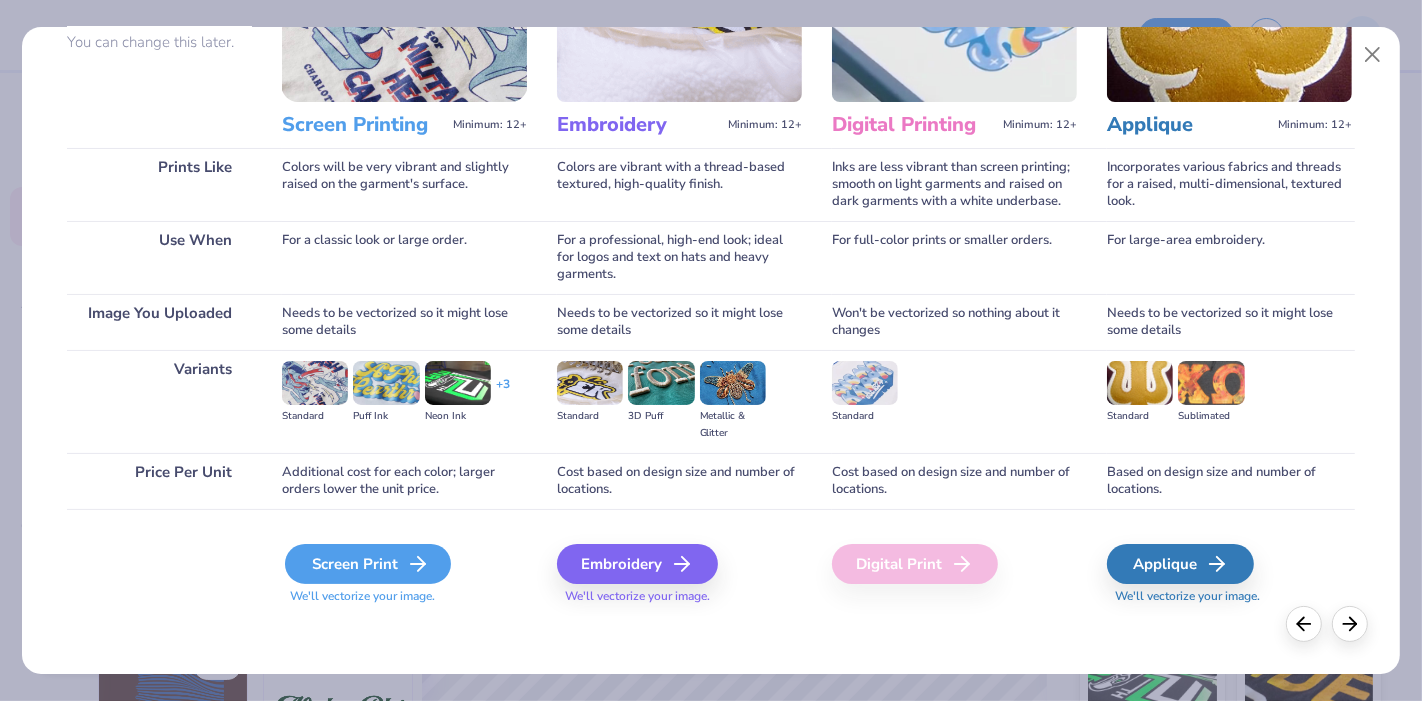 click on "Screen Print" at bounding box center [368, 564] 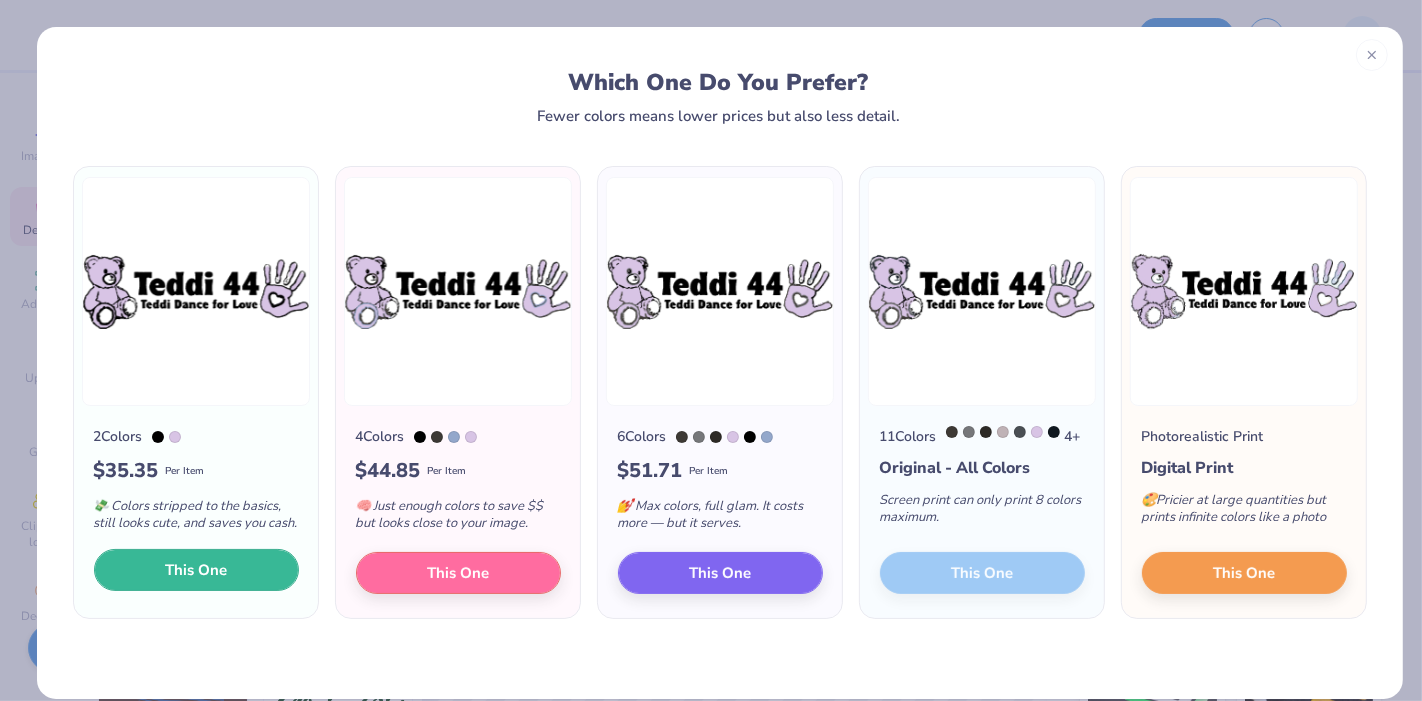 click on "This One" at bounding box center (196, 570) 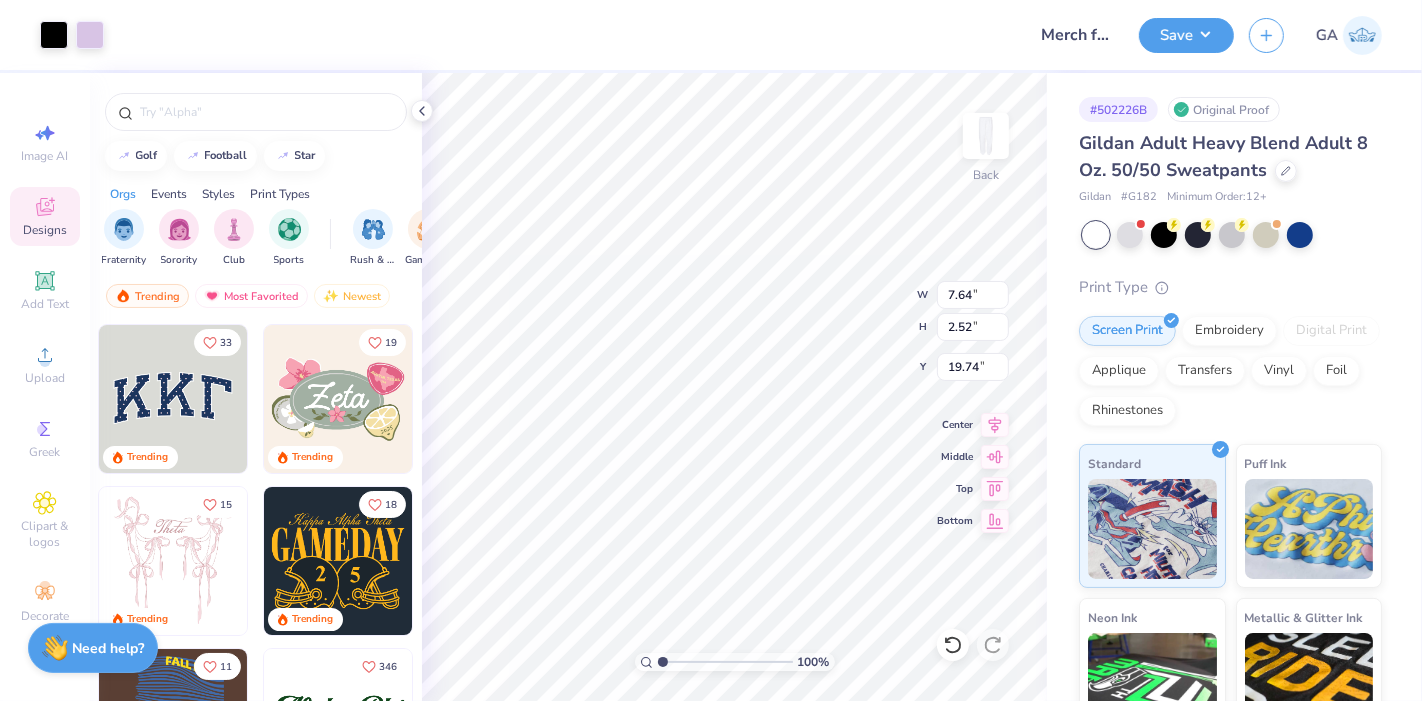 type on "4.17" 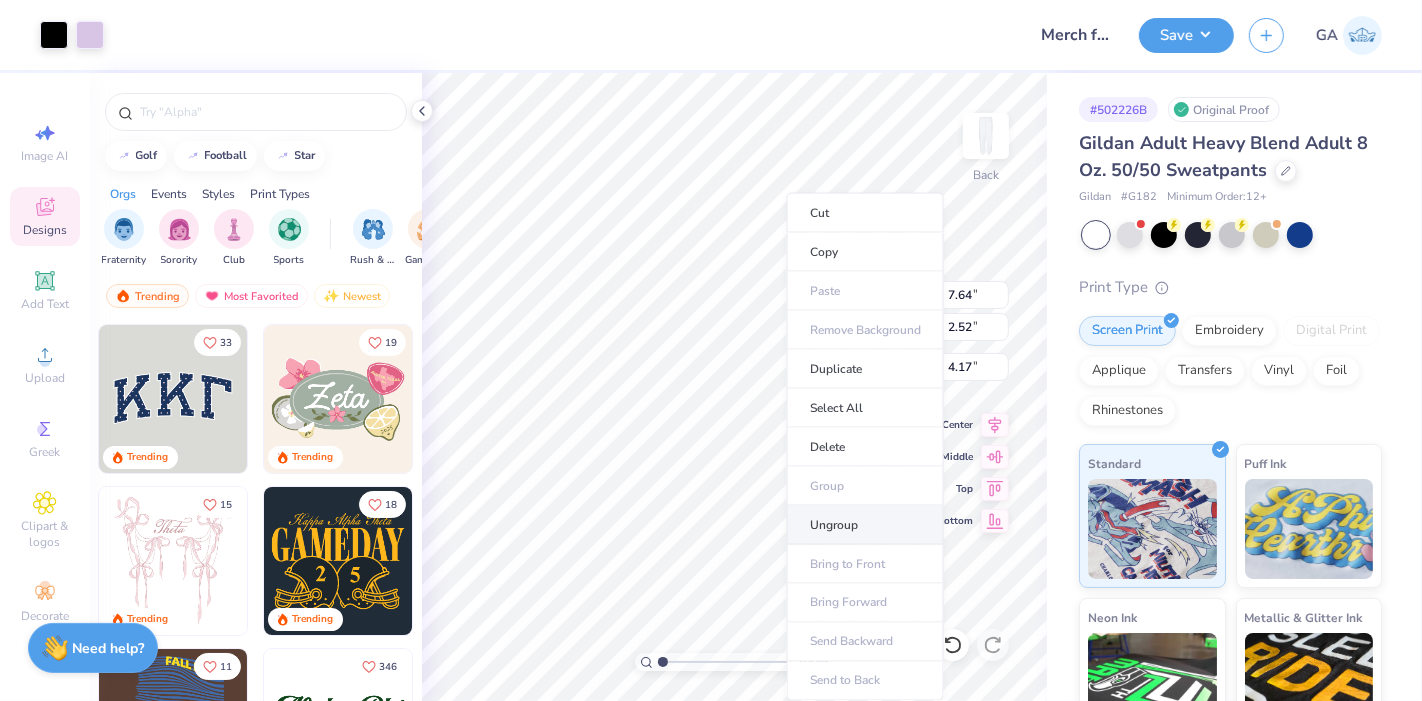 click on "Ungroup" at bounding box center (865, 525) 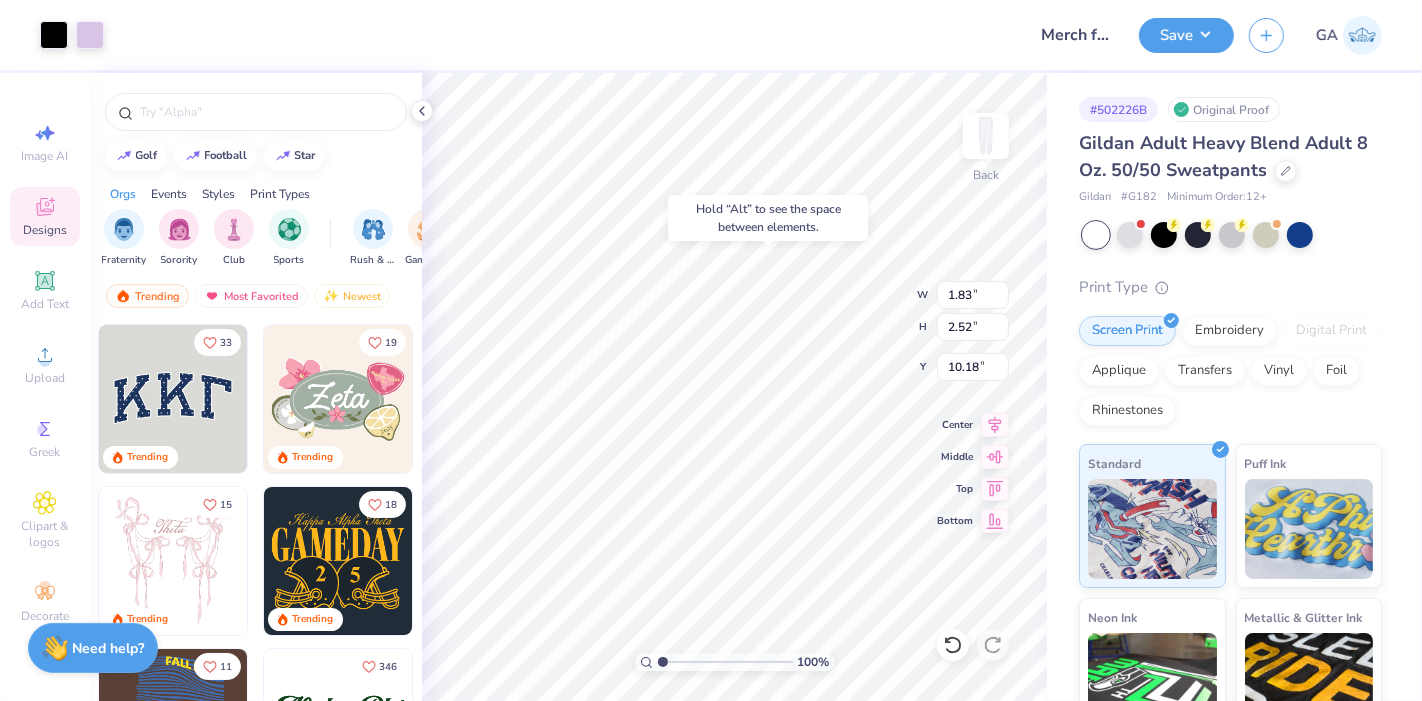 type on "10.18" 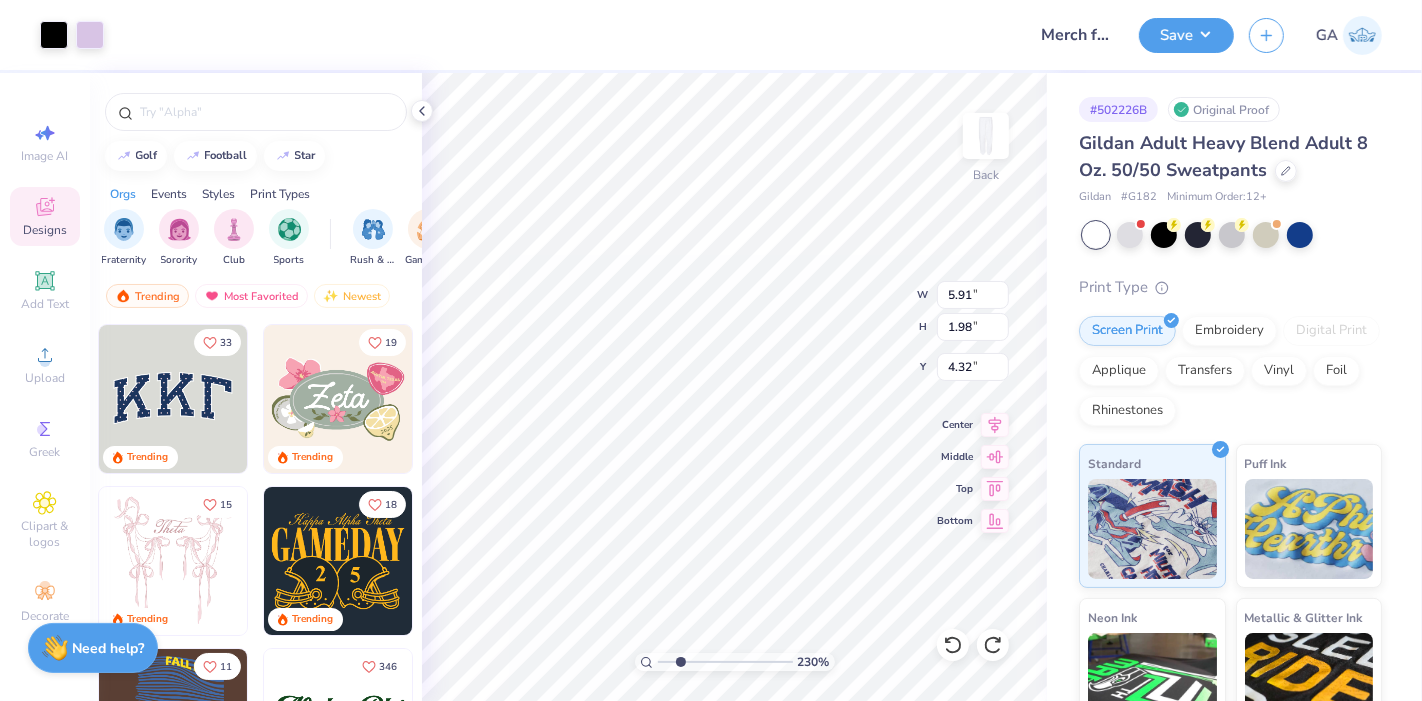 type on "1" 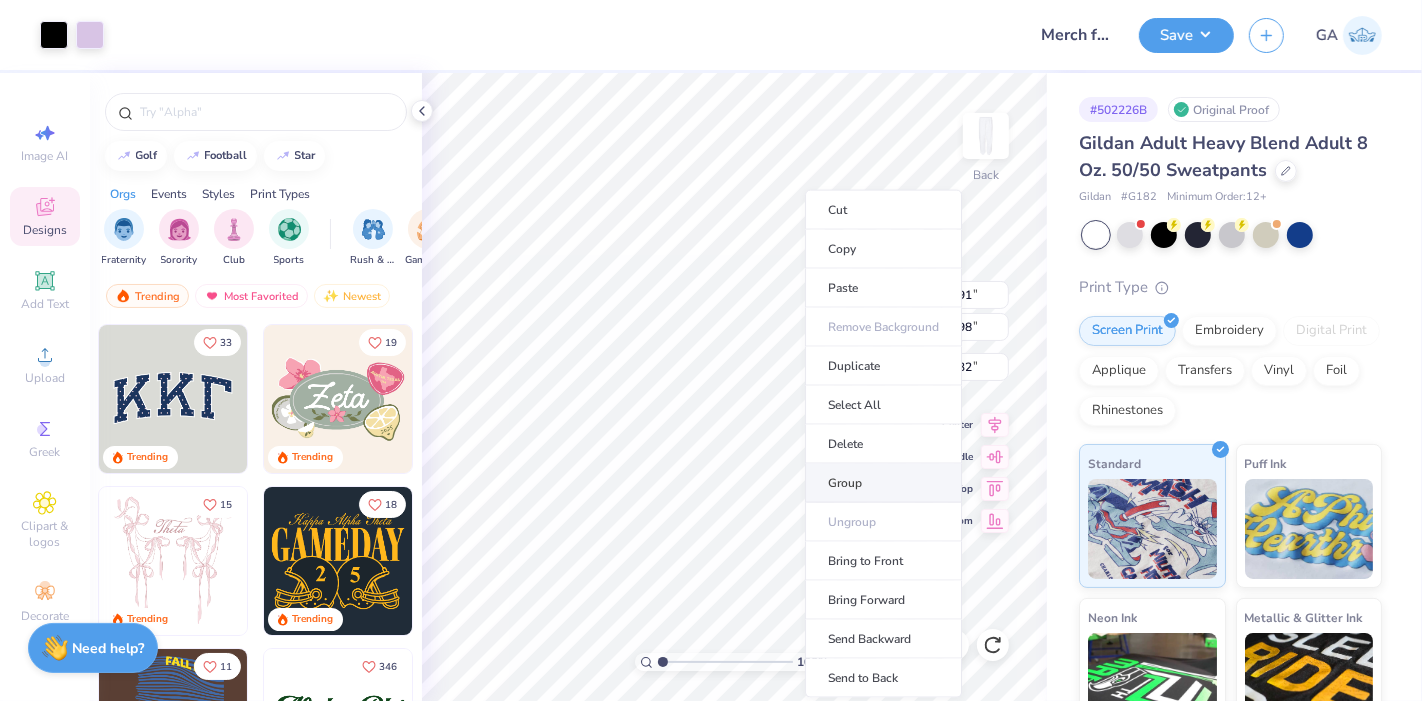 click on "Group" at bounding box center [883, 483] 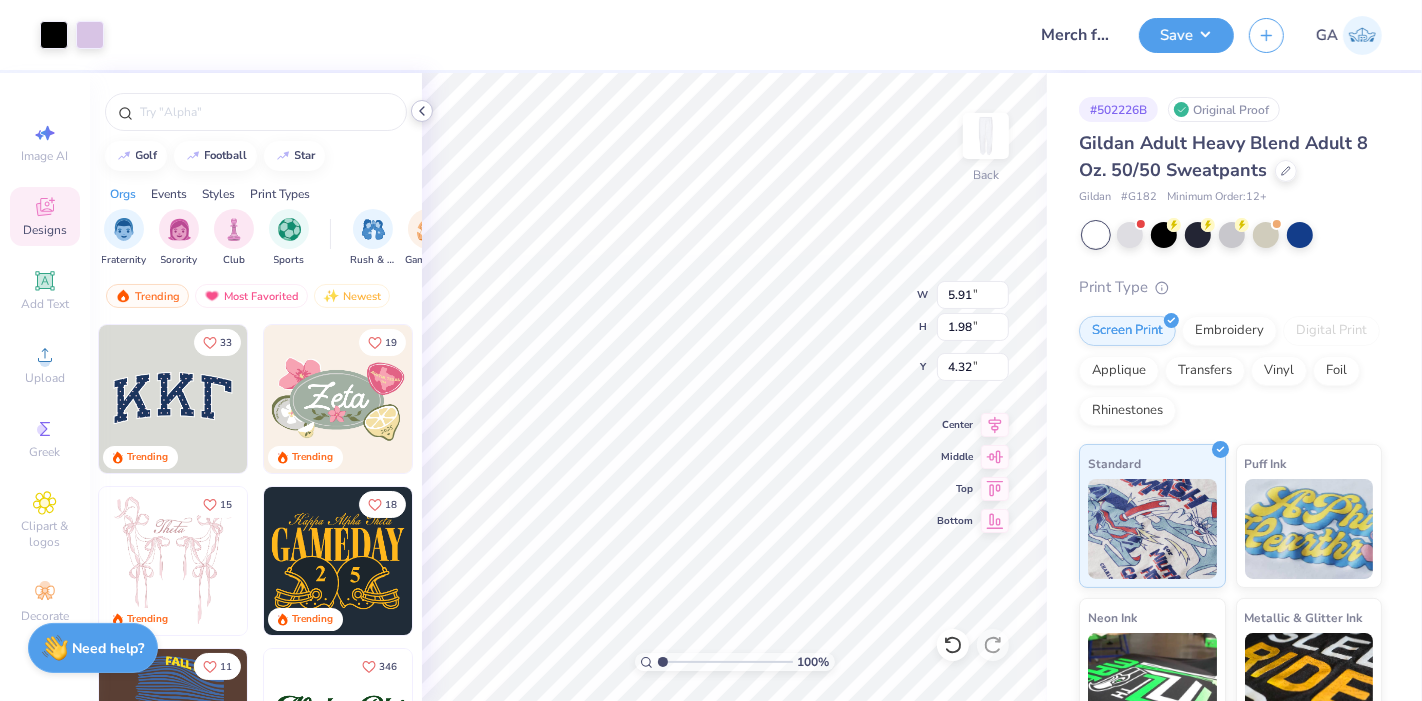 click 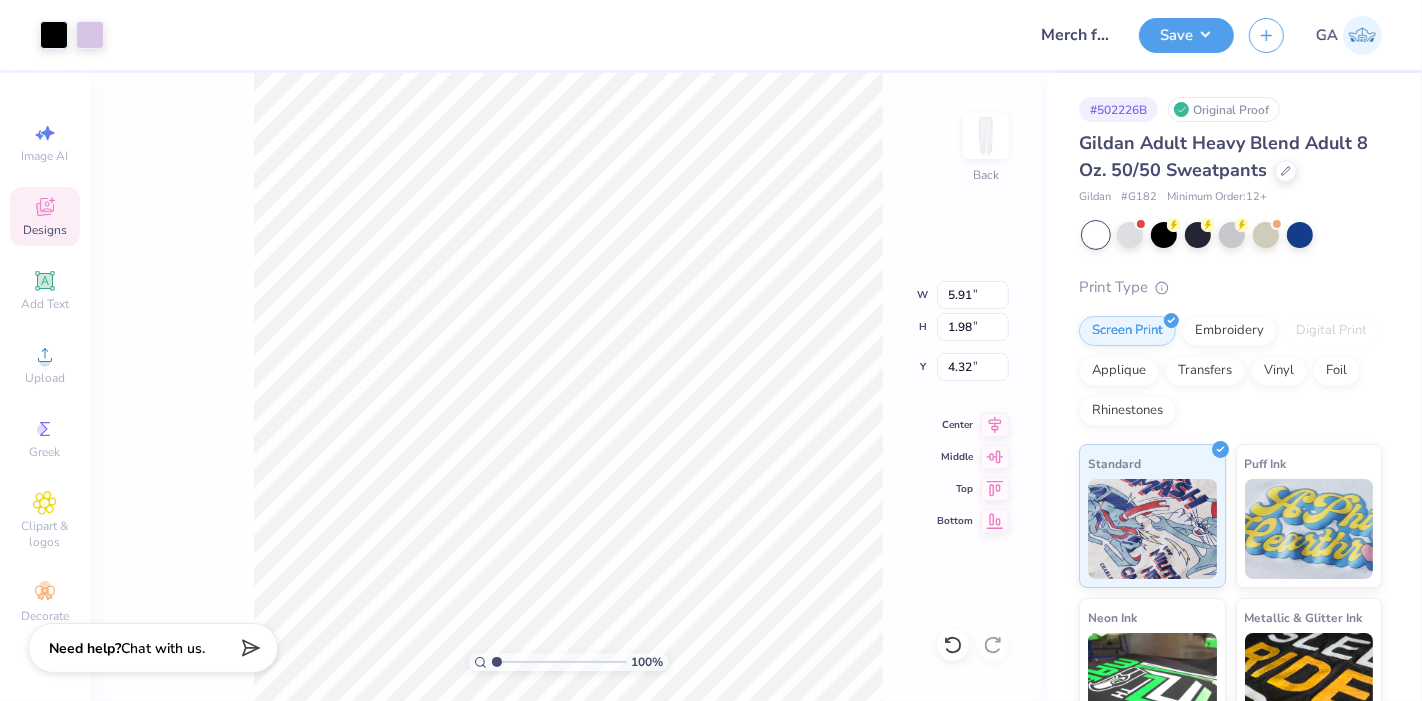 type on "1.98" 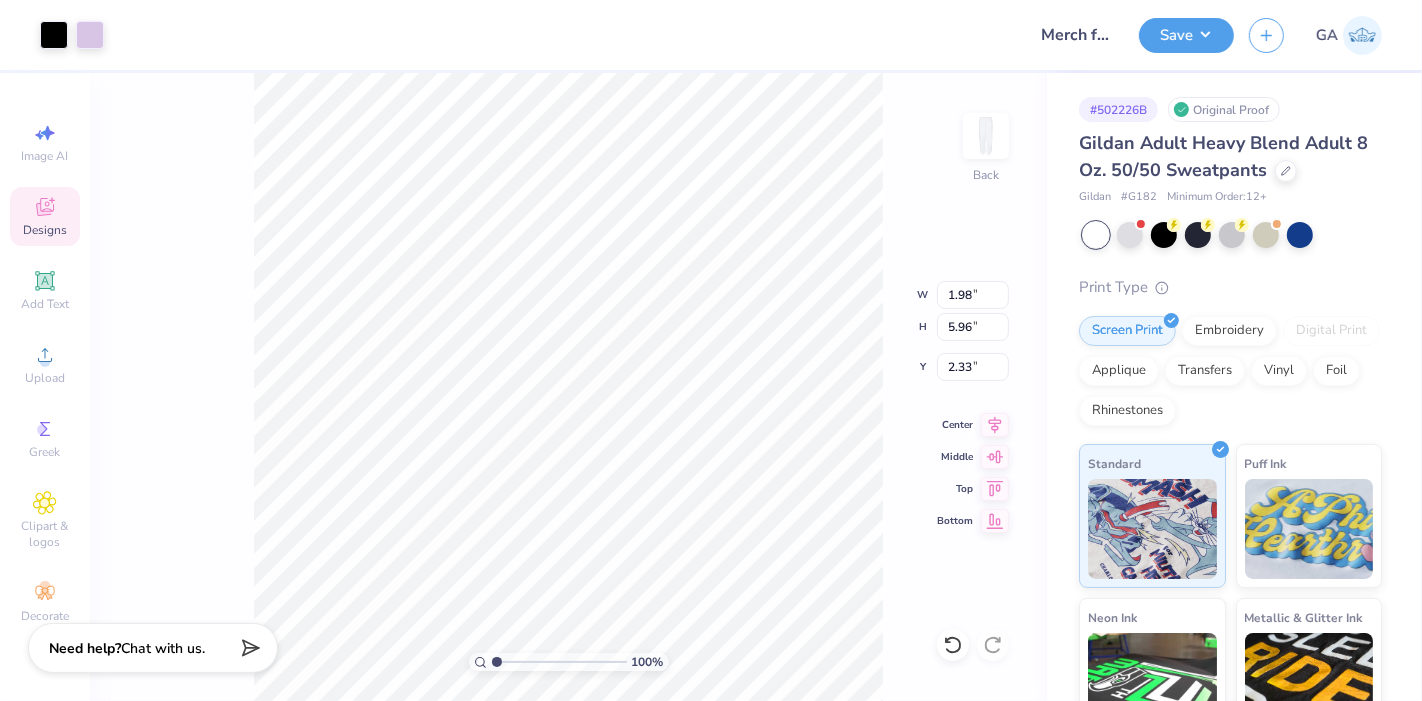 type on "3.35" 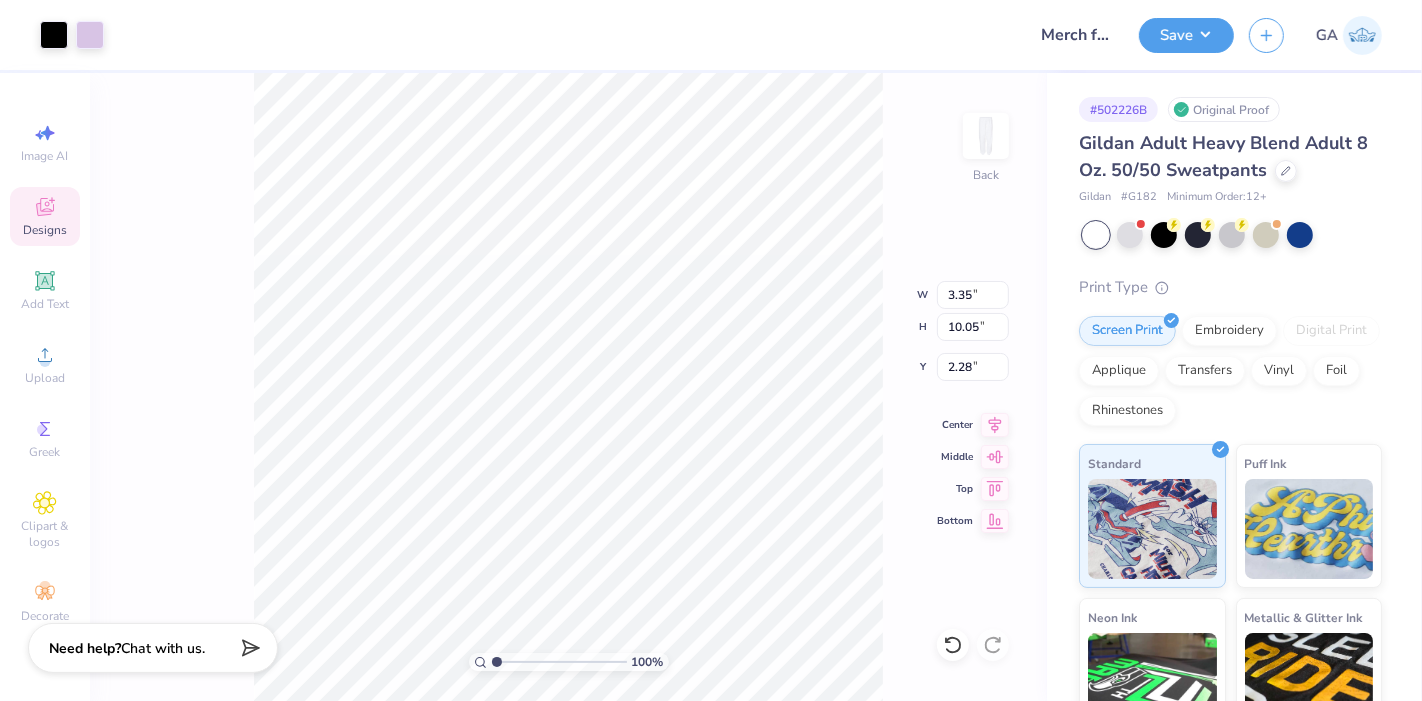 type on "27.13" 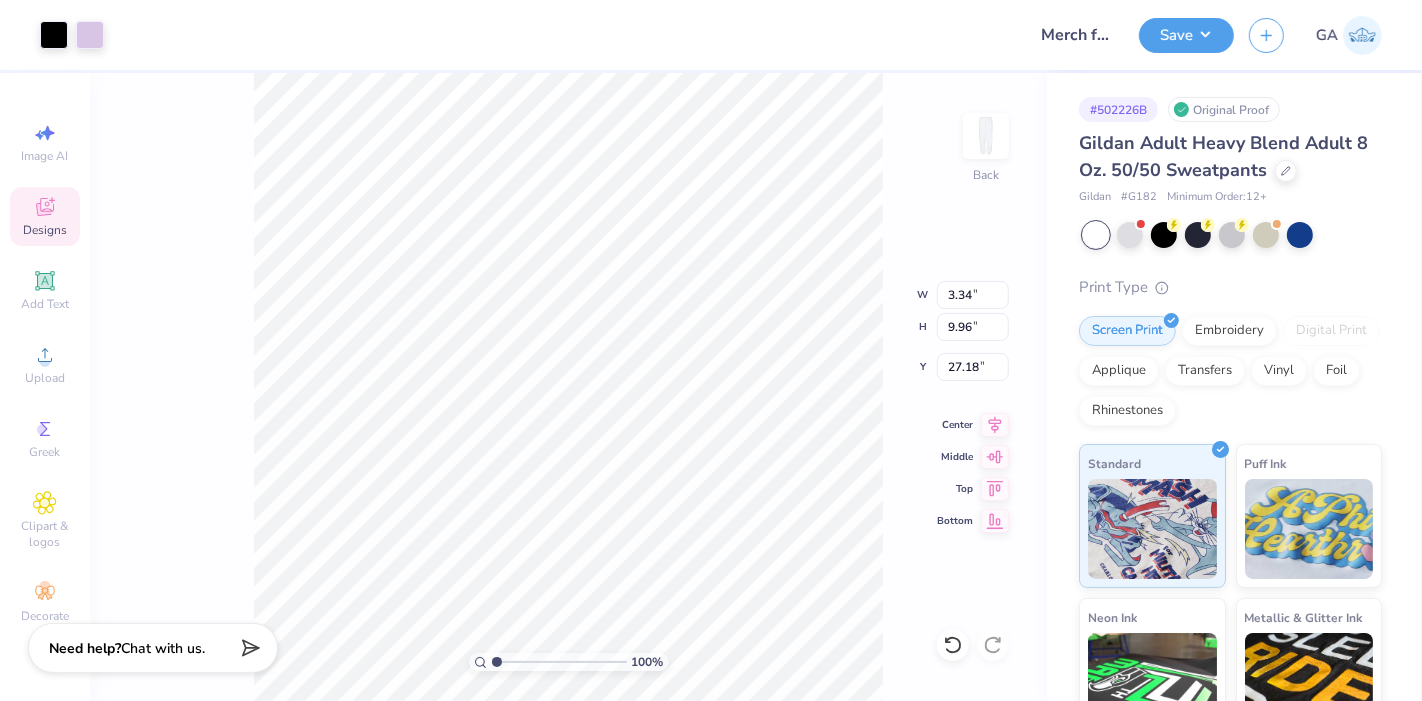 type on "3.34" 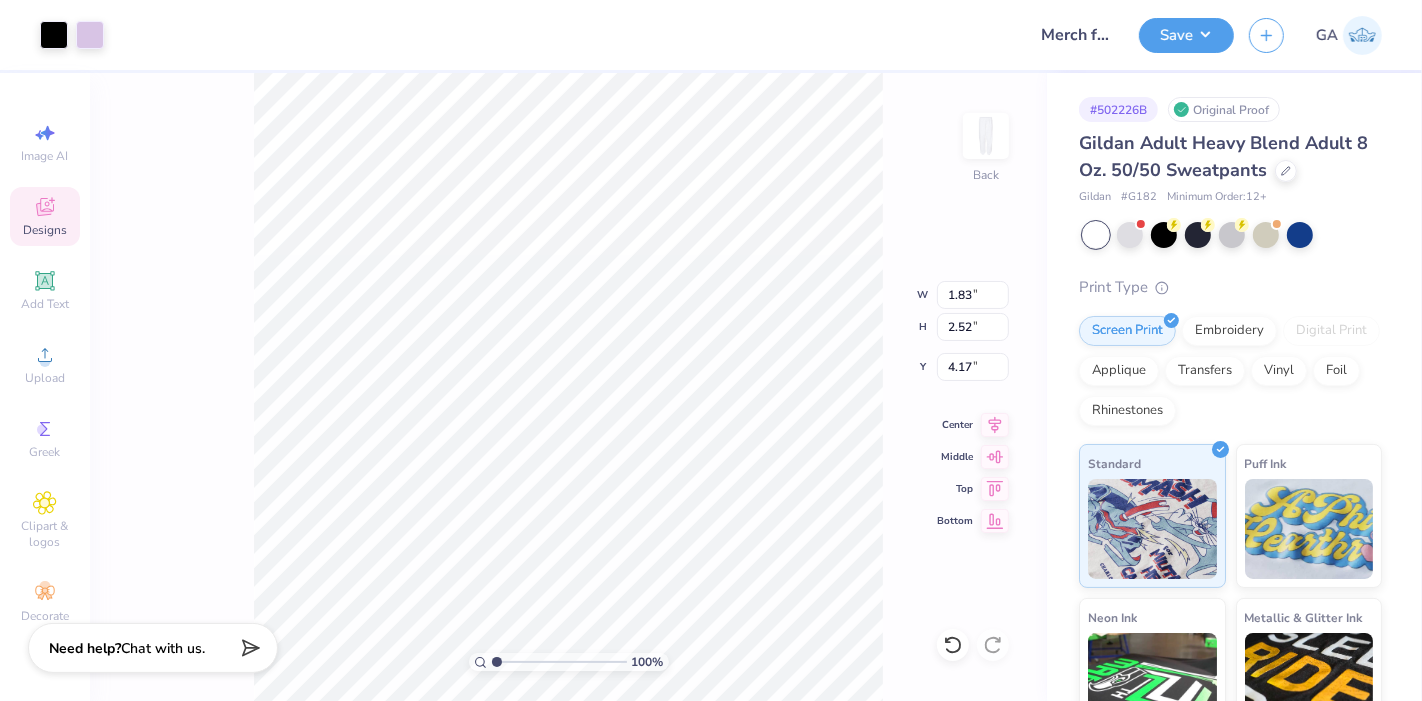 type on "2.59" 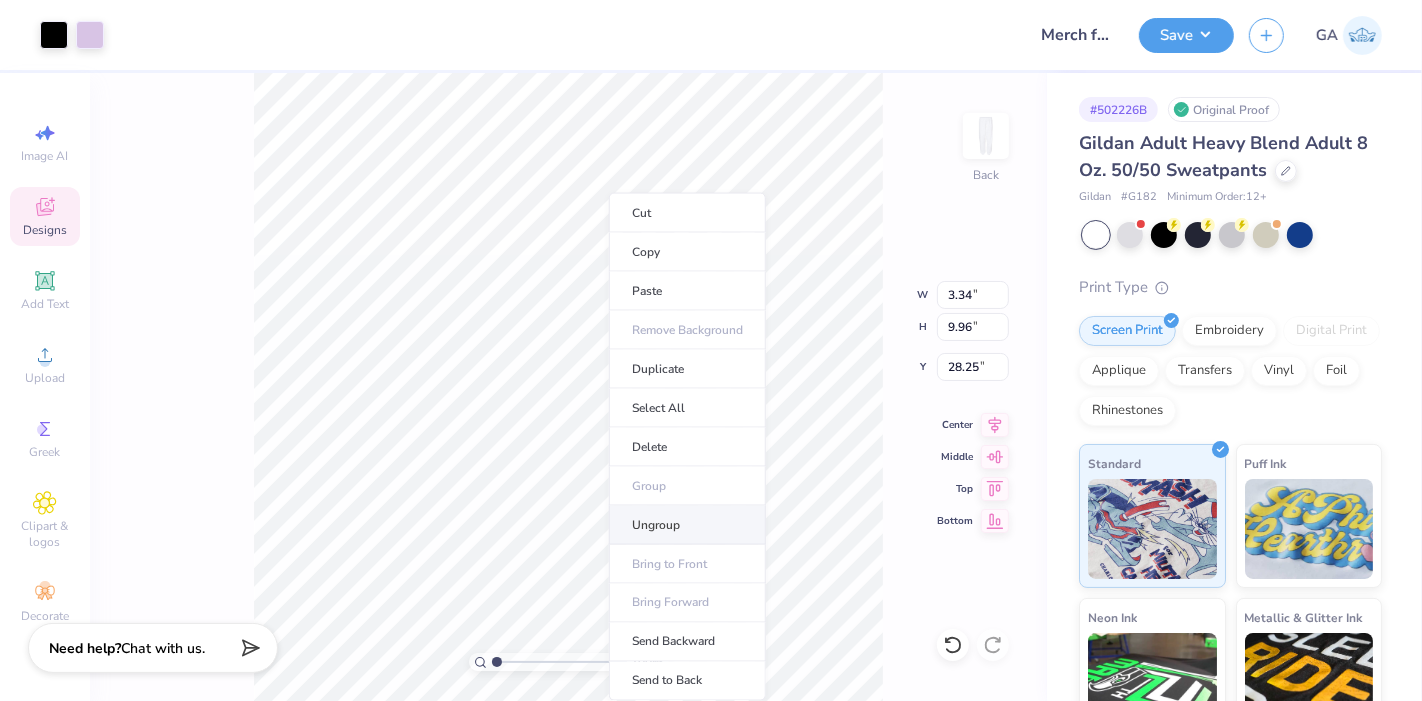 click on "Ungroup" at bounding box center (687, 525) 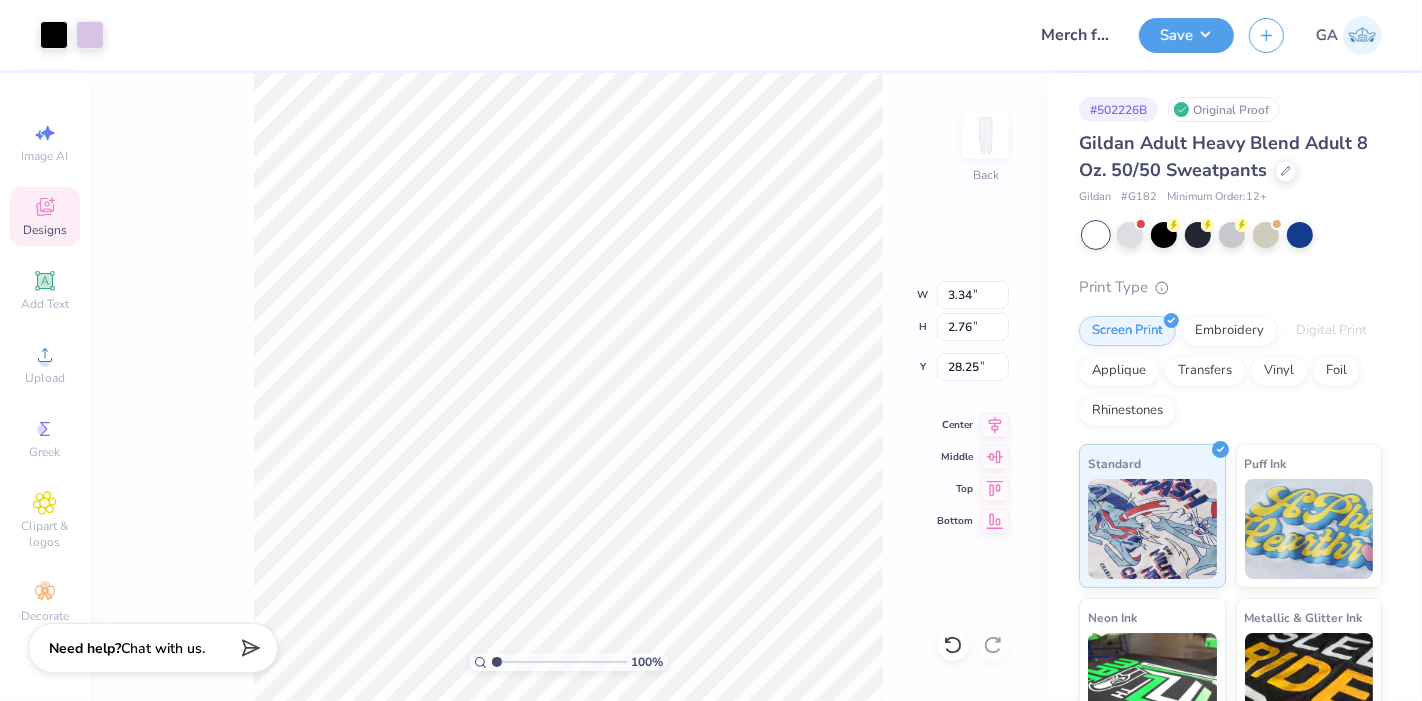 type on "2.76" 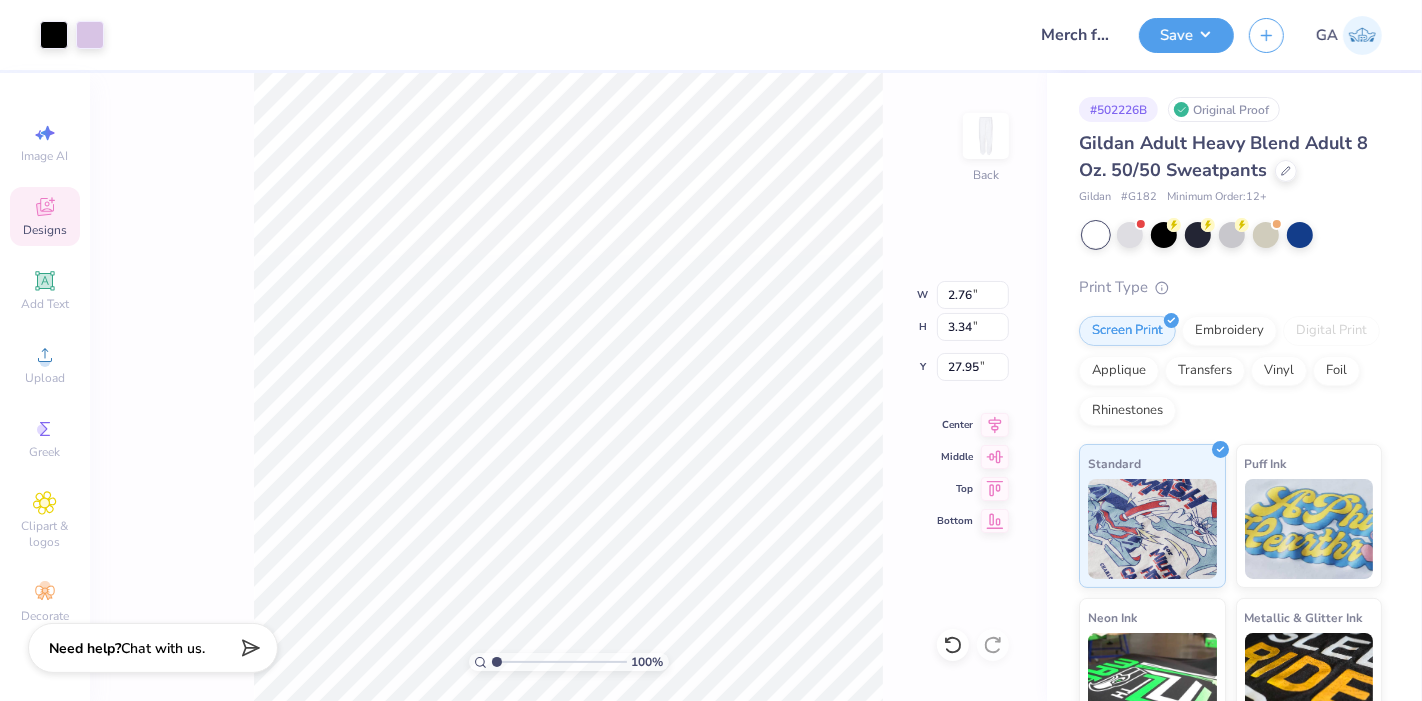 type on "7.15" 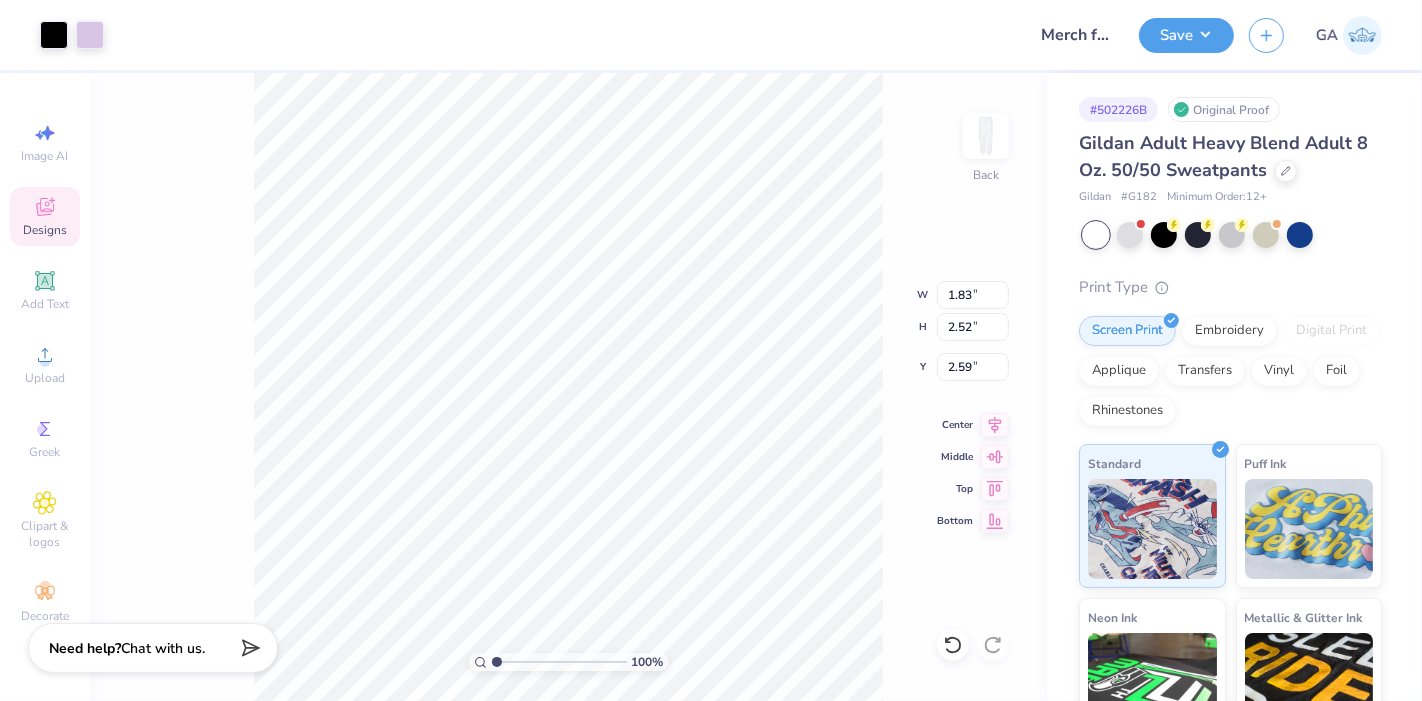 type on "14.46" 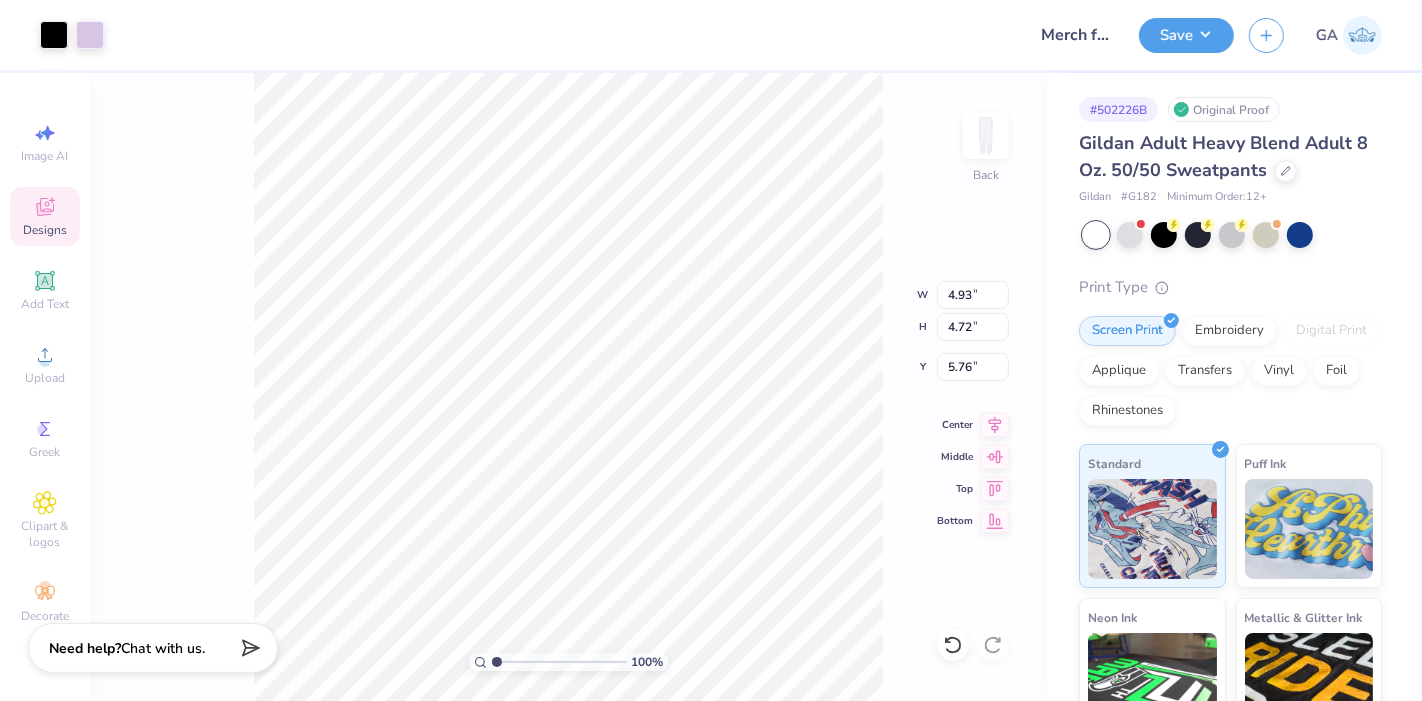 type on "1.72" 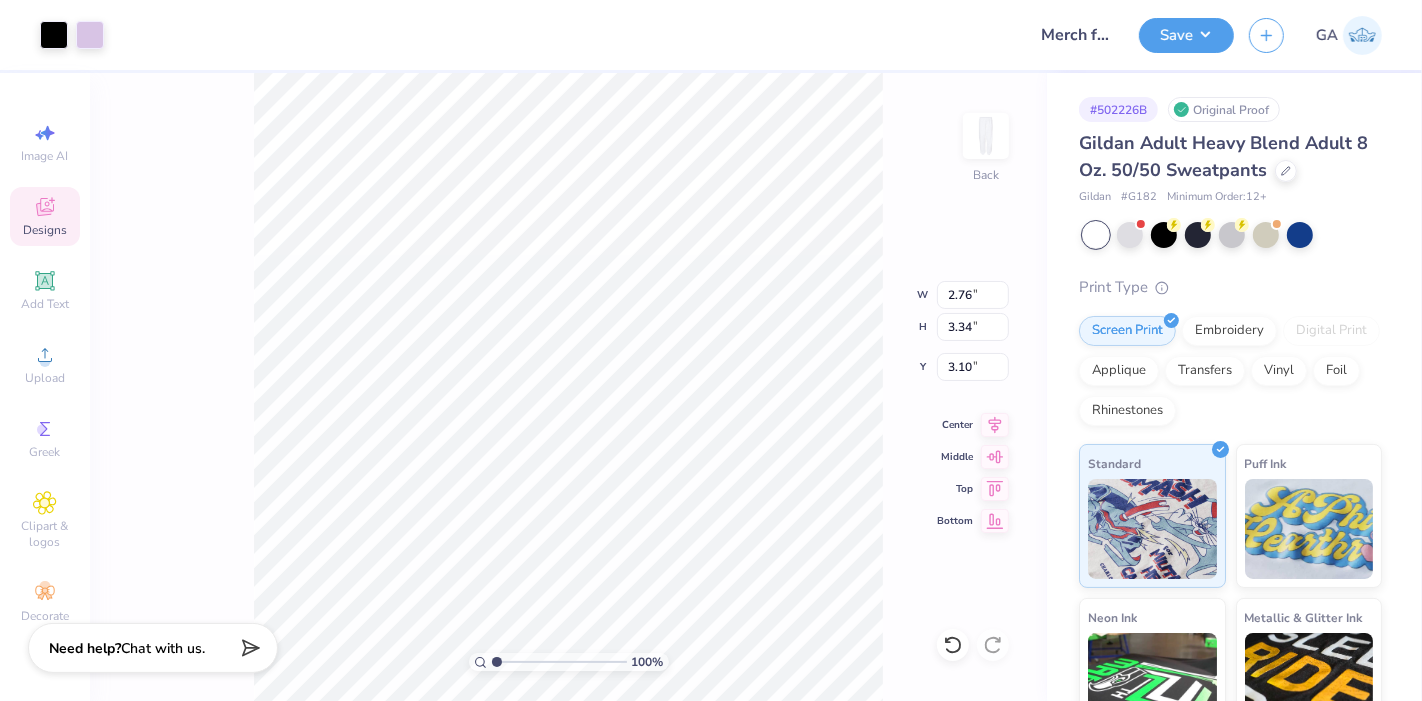 type on "3.66" 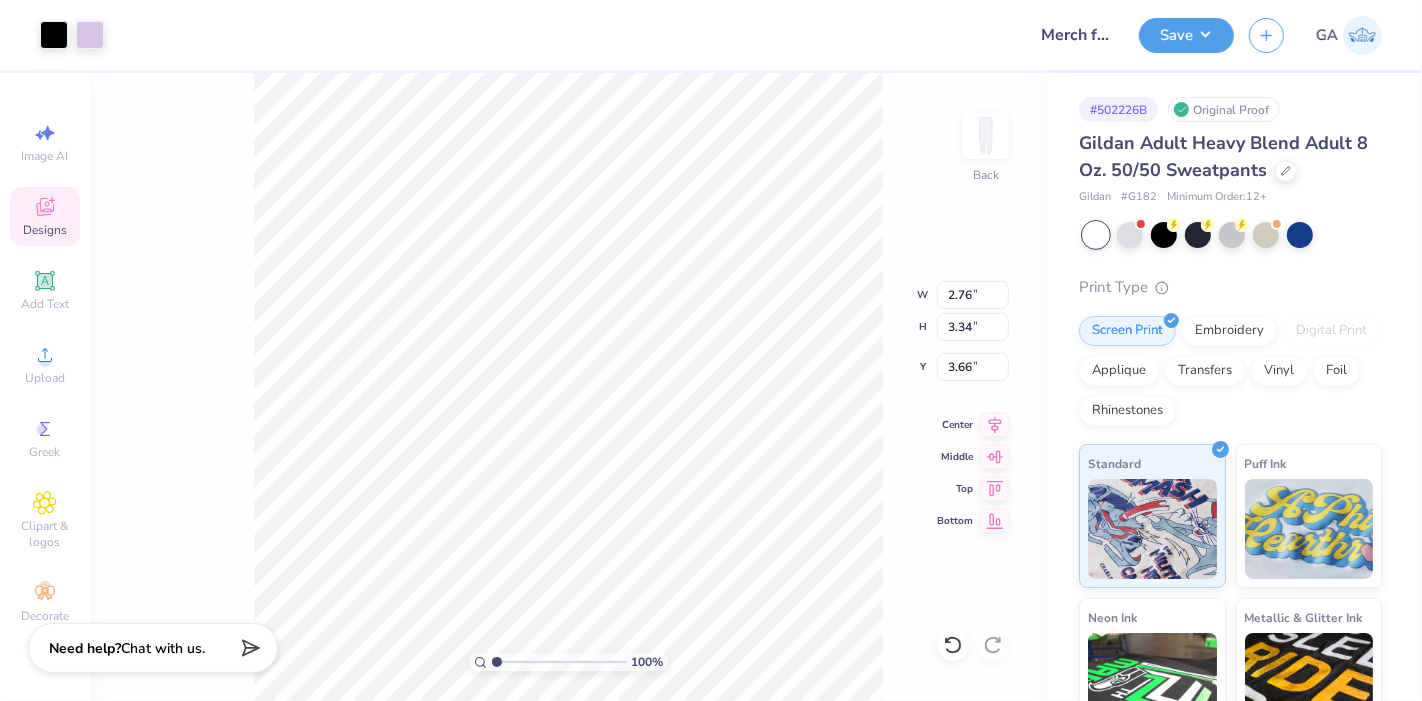 type on "2.76" 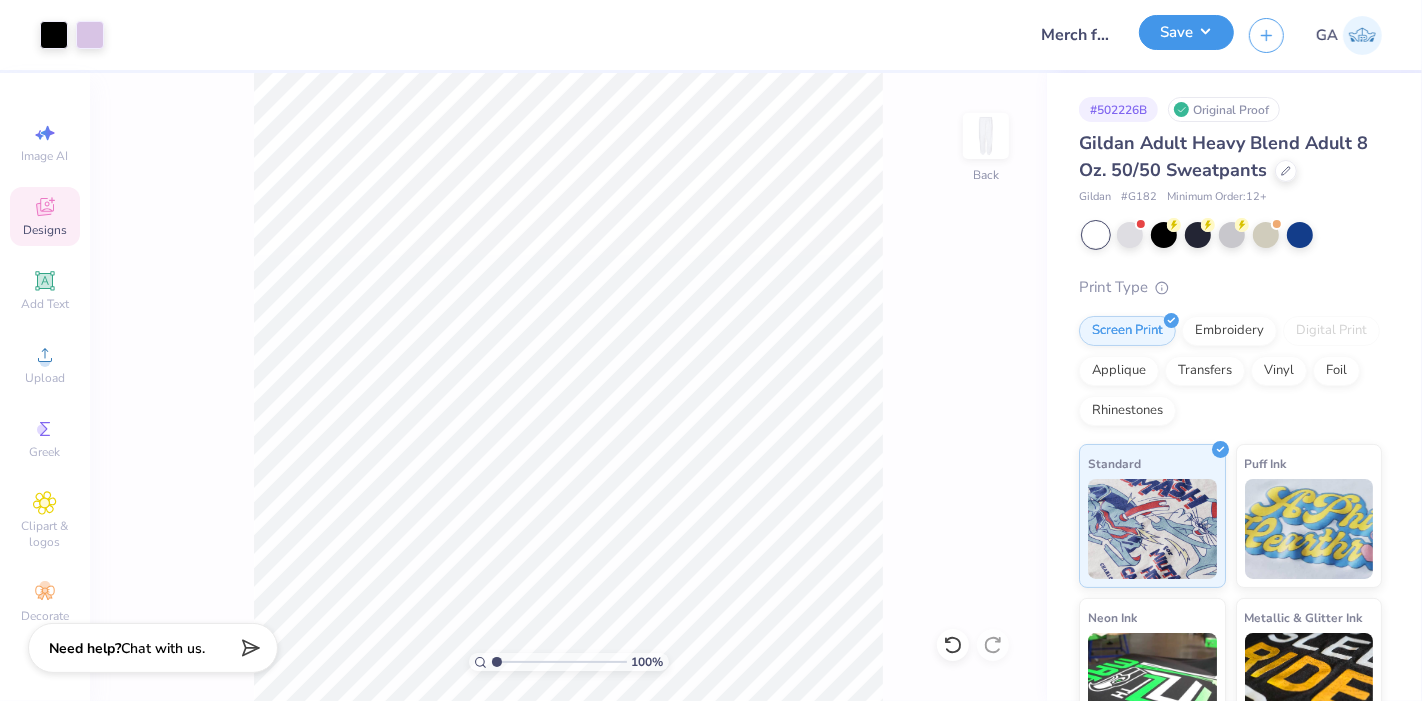 click on "Save" at bounding box center (1186, 32) 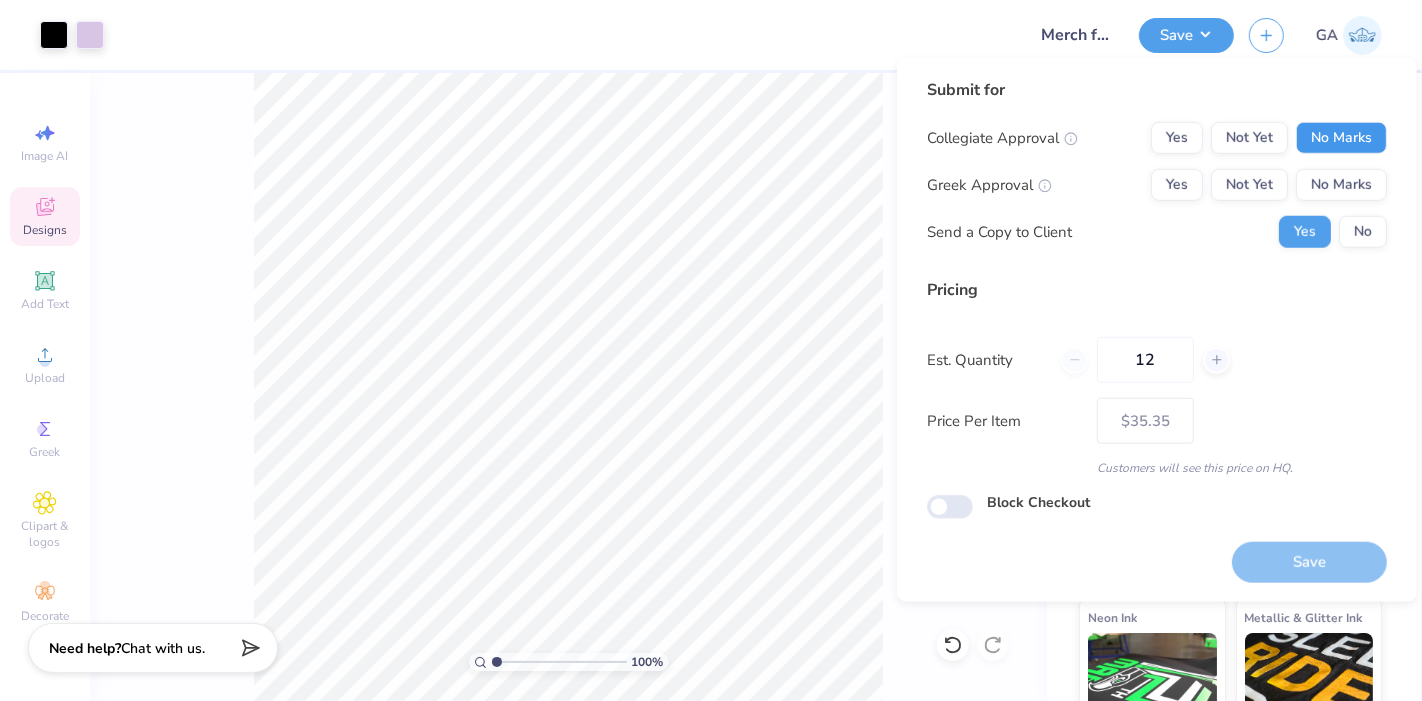 click on "No Marks" at bounding box center (1341, 138) 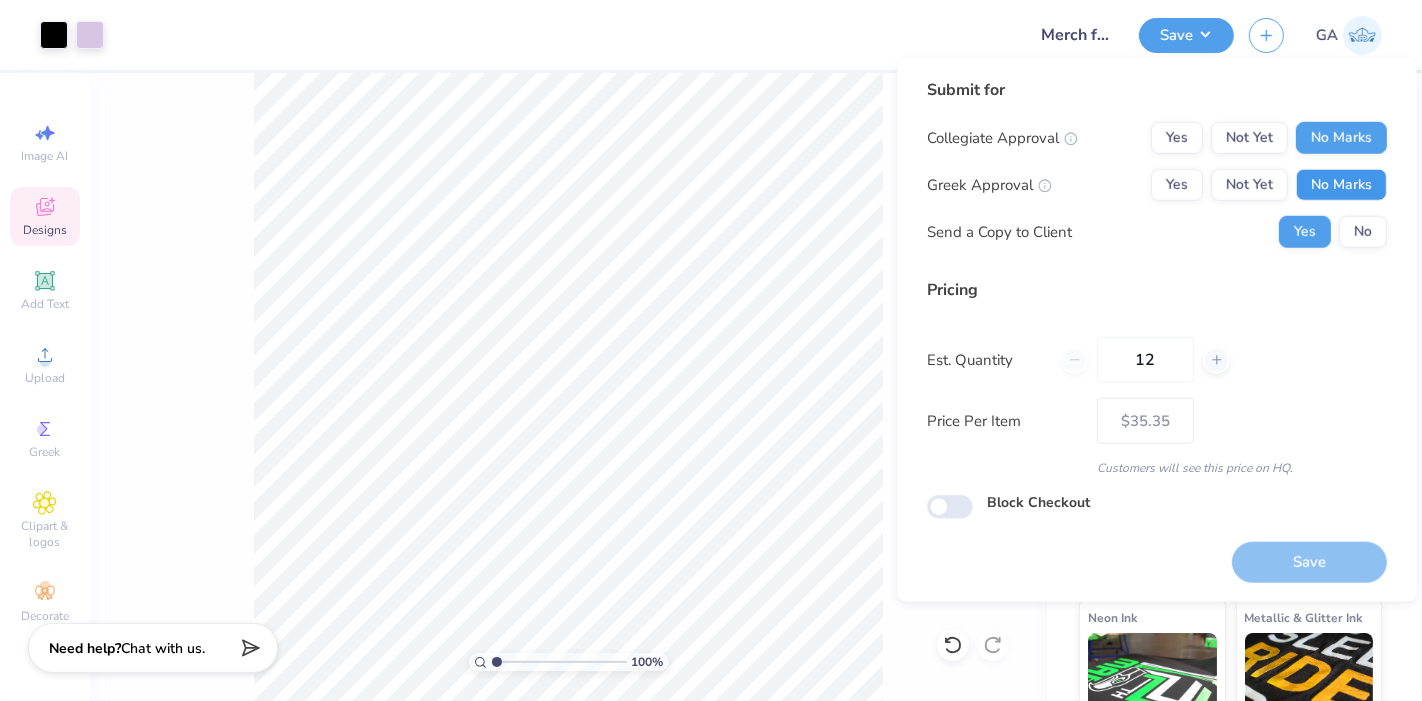 click on "No Marks" at bounding box center (1341, 185) 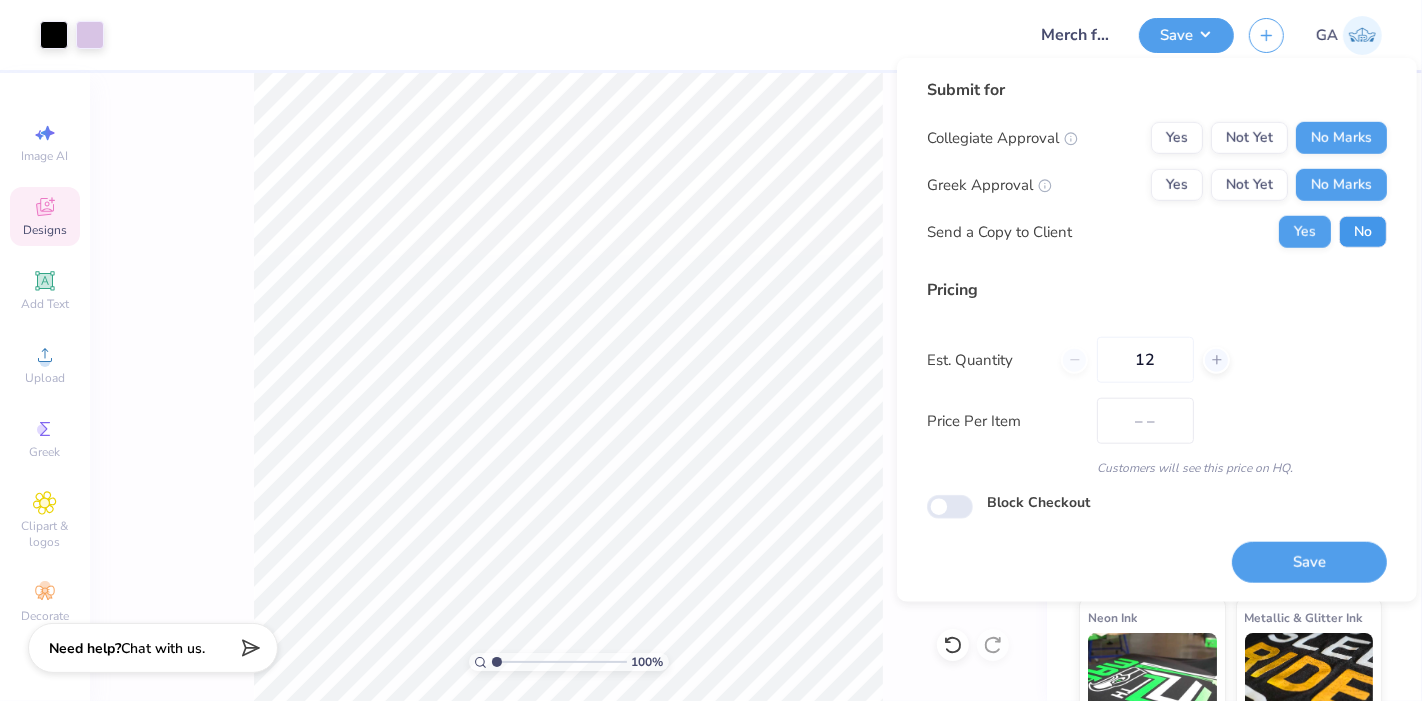 click on "No" at bounding box center (1363, 232) 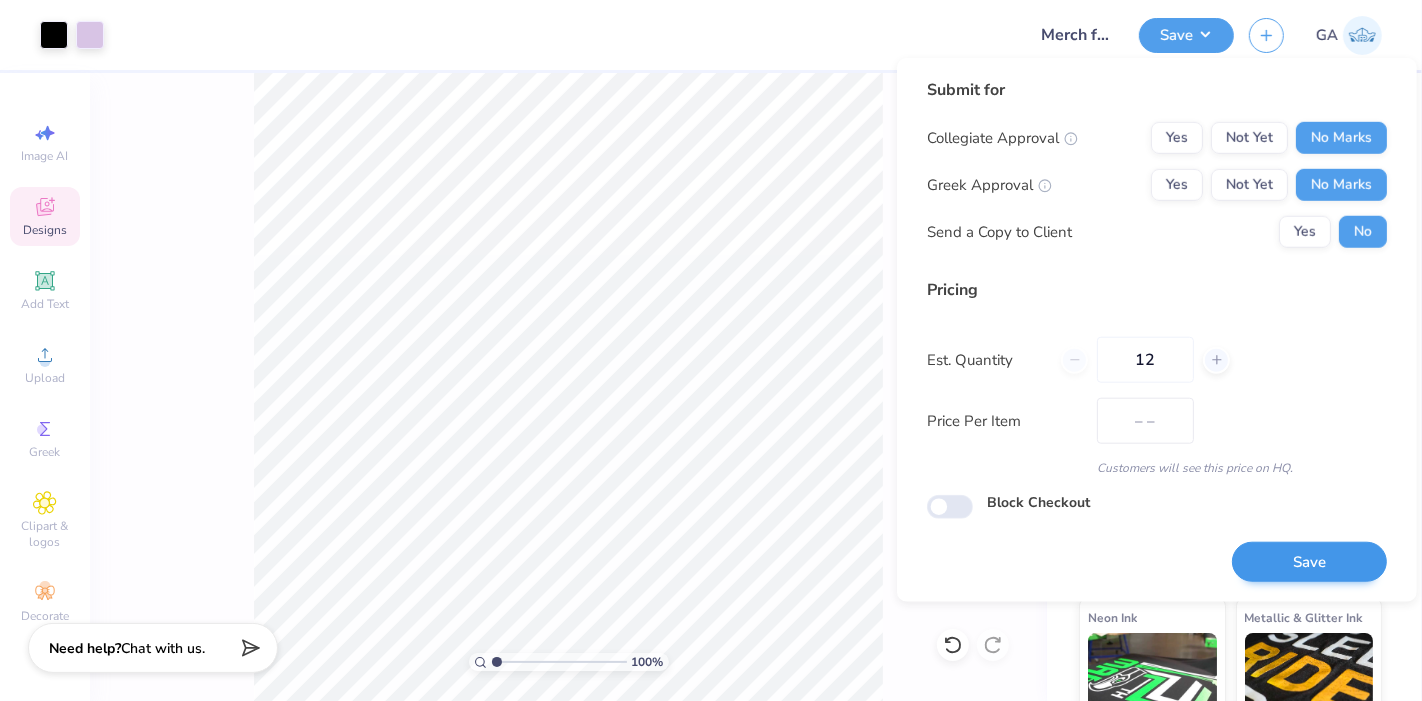 type on "$35.35" 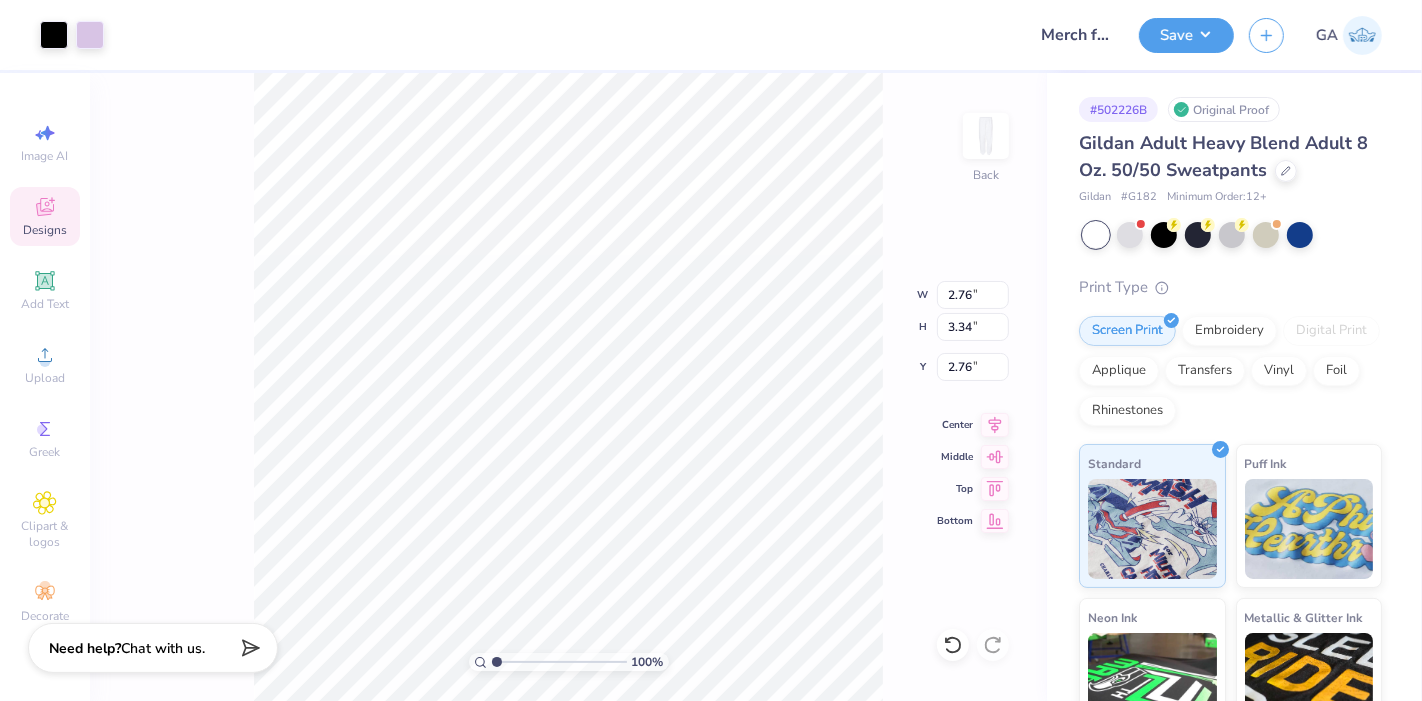 type on "3.21" 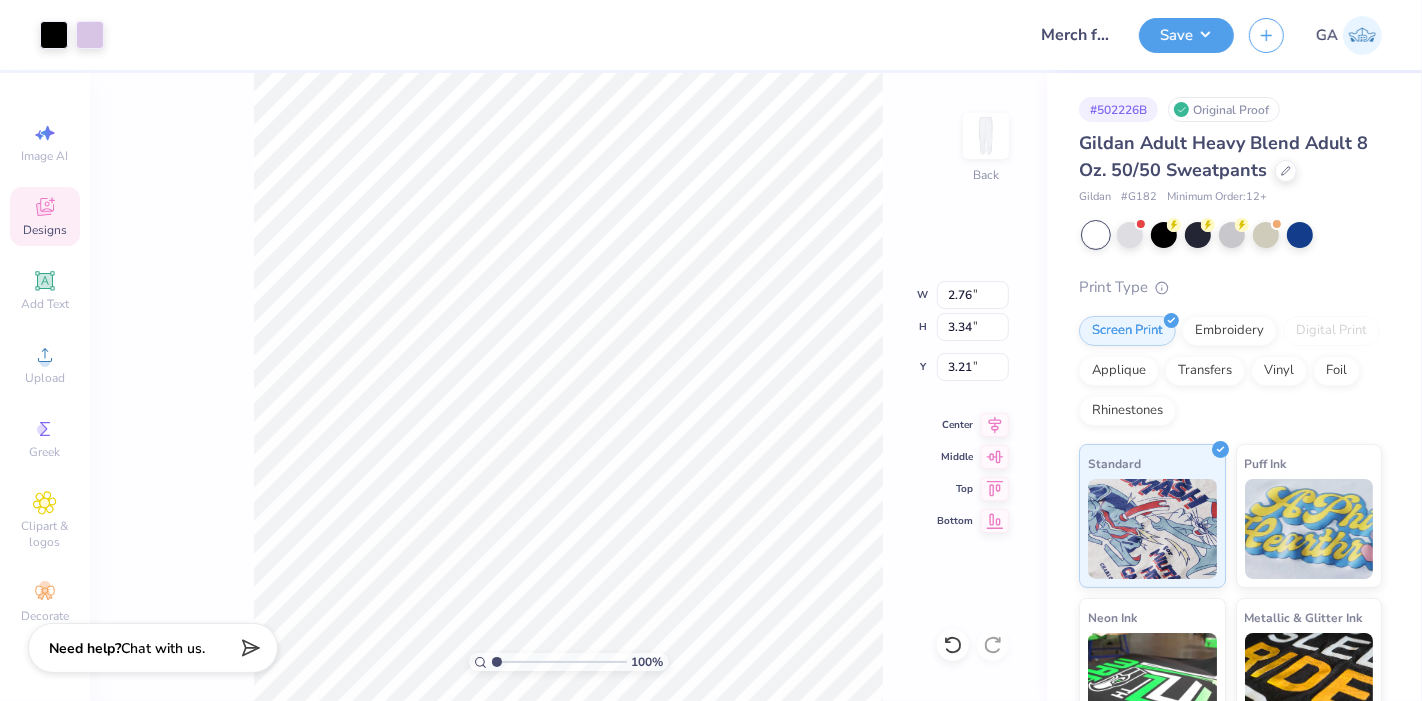 type on "1.85" 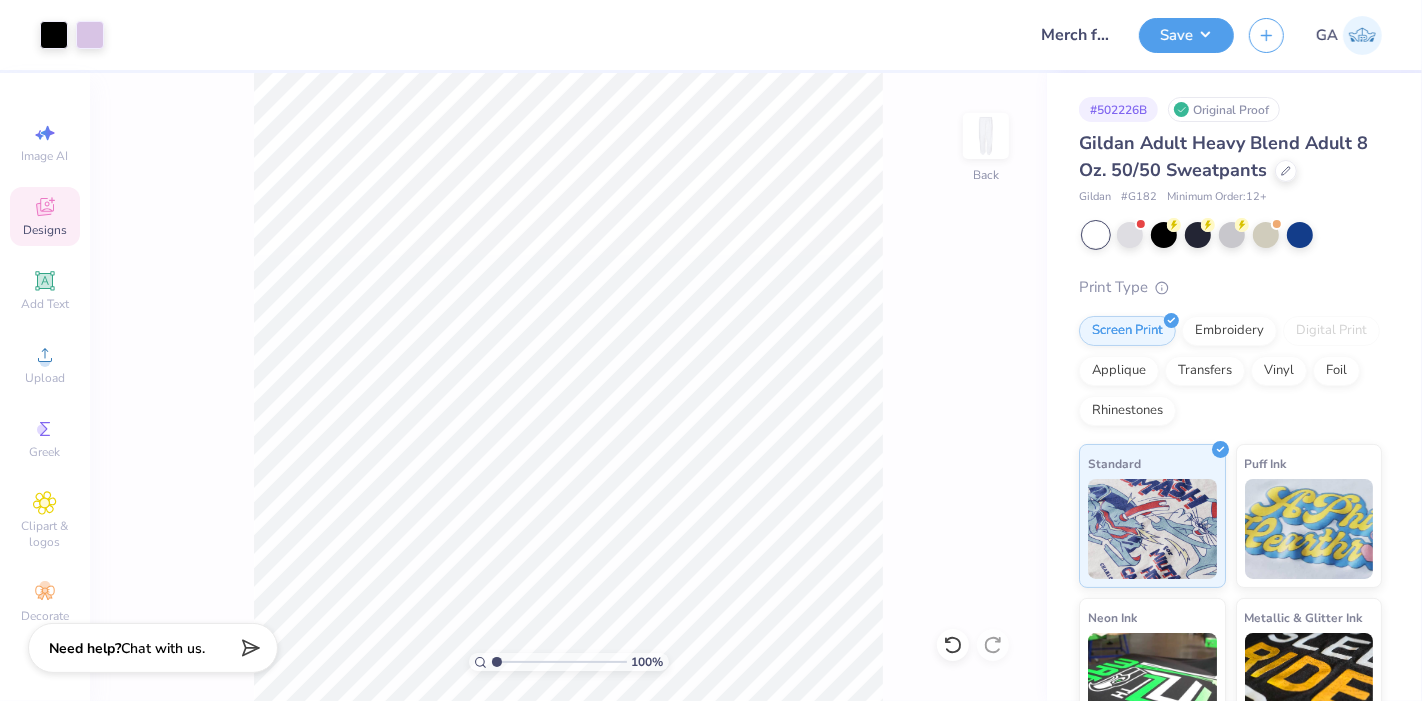 click on "Save" at bounding box center [1186, 35] 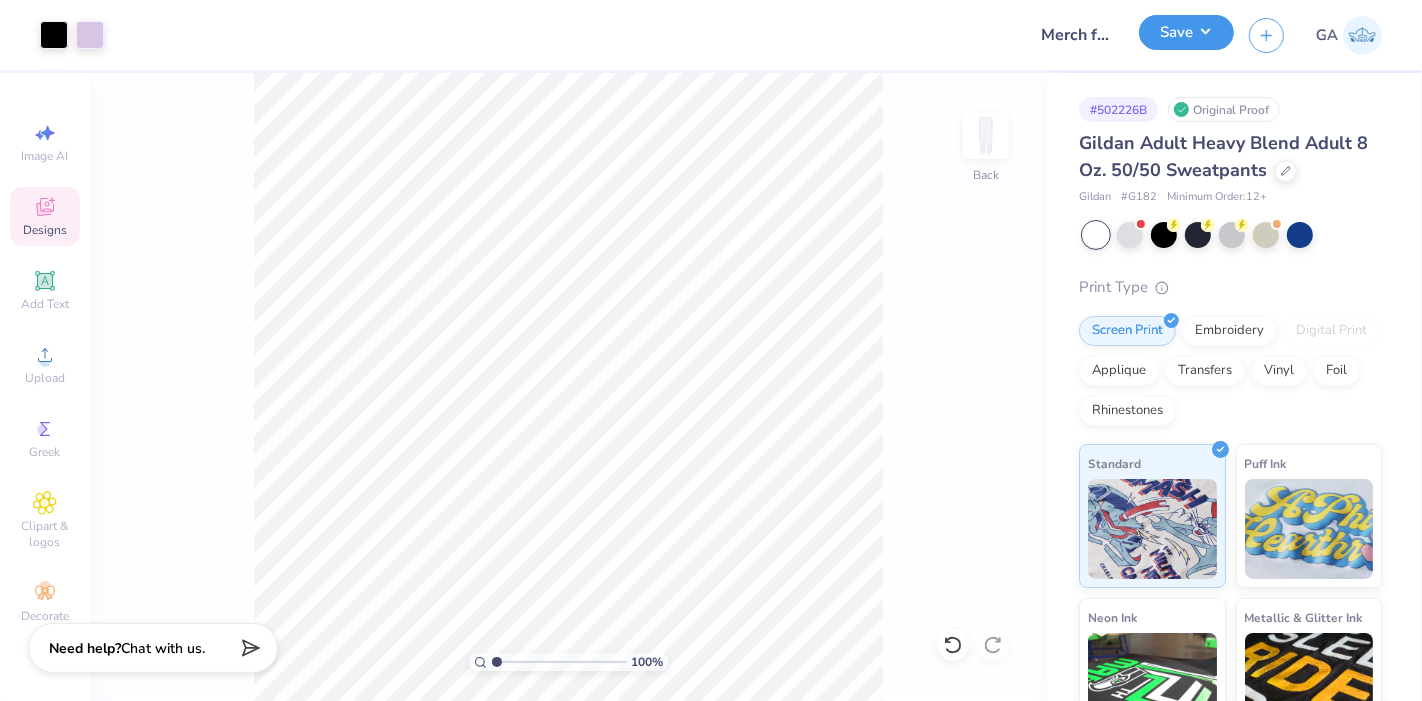 click on "Save" at bounding box center (1186, 32) 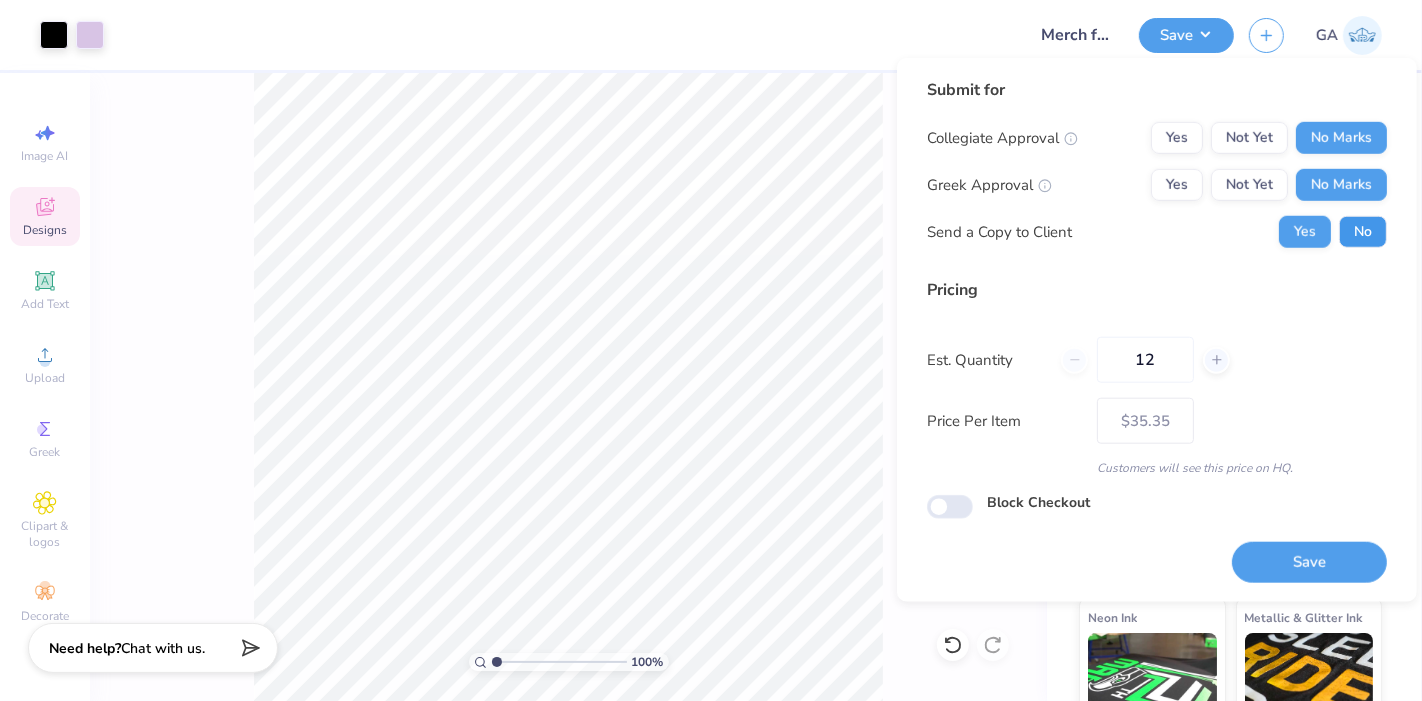 click on "No" at bounding box center (1363, 232) 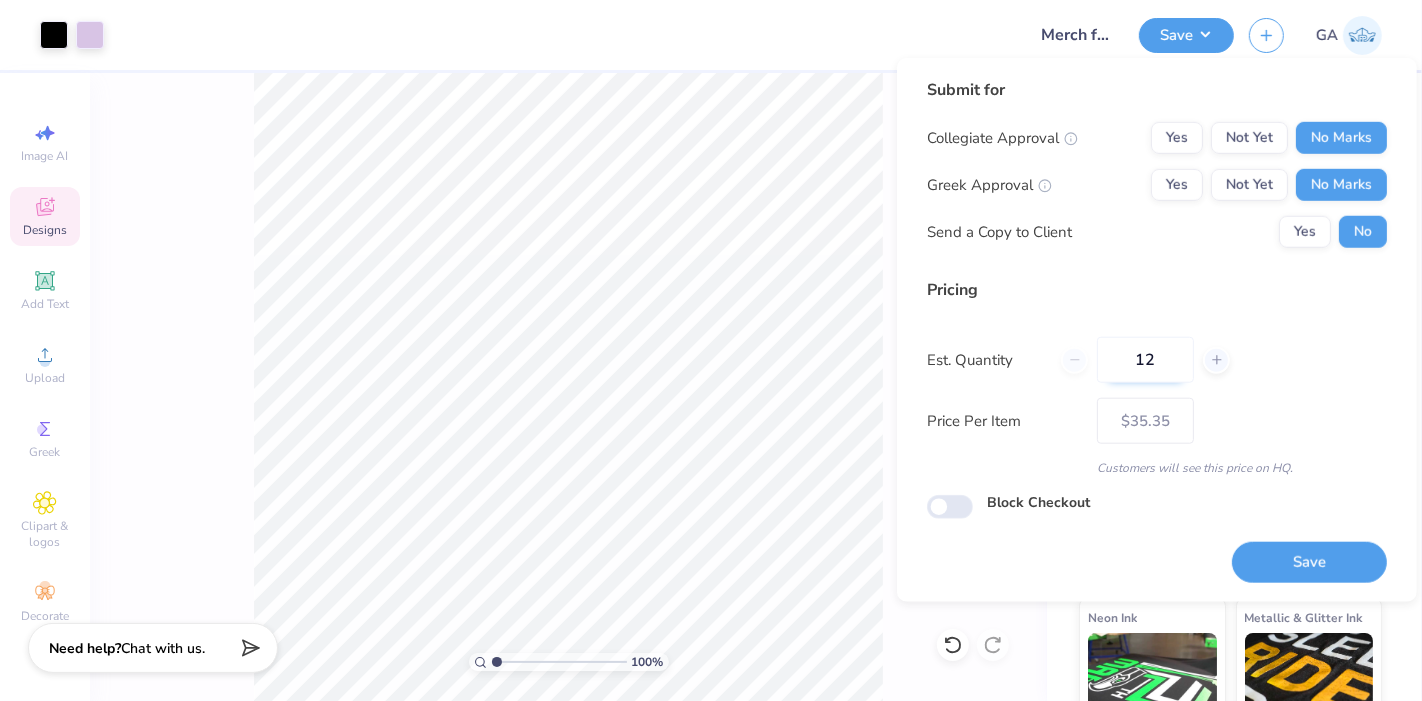 click on "12" at bounding box center (1145, 360) 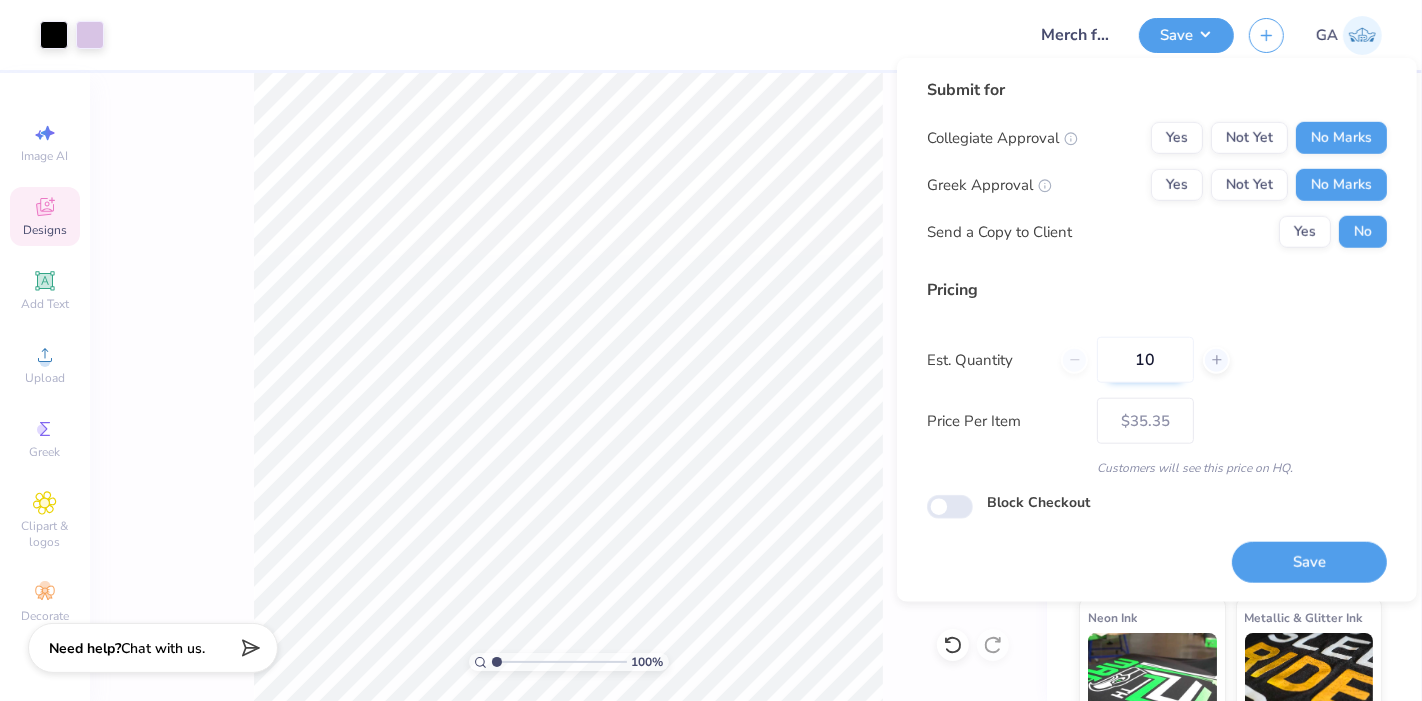 type on "100" 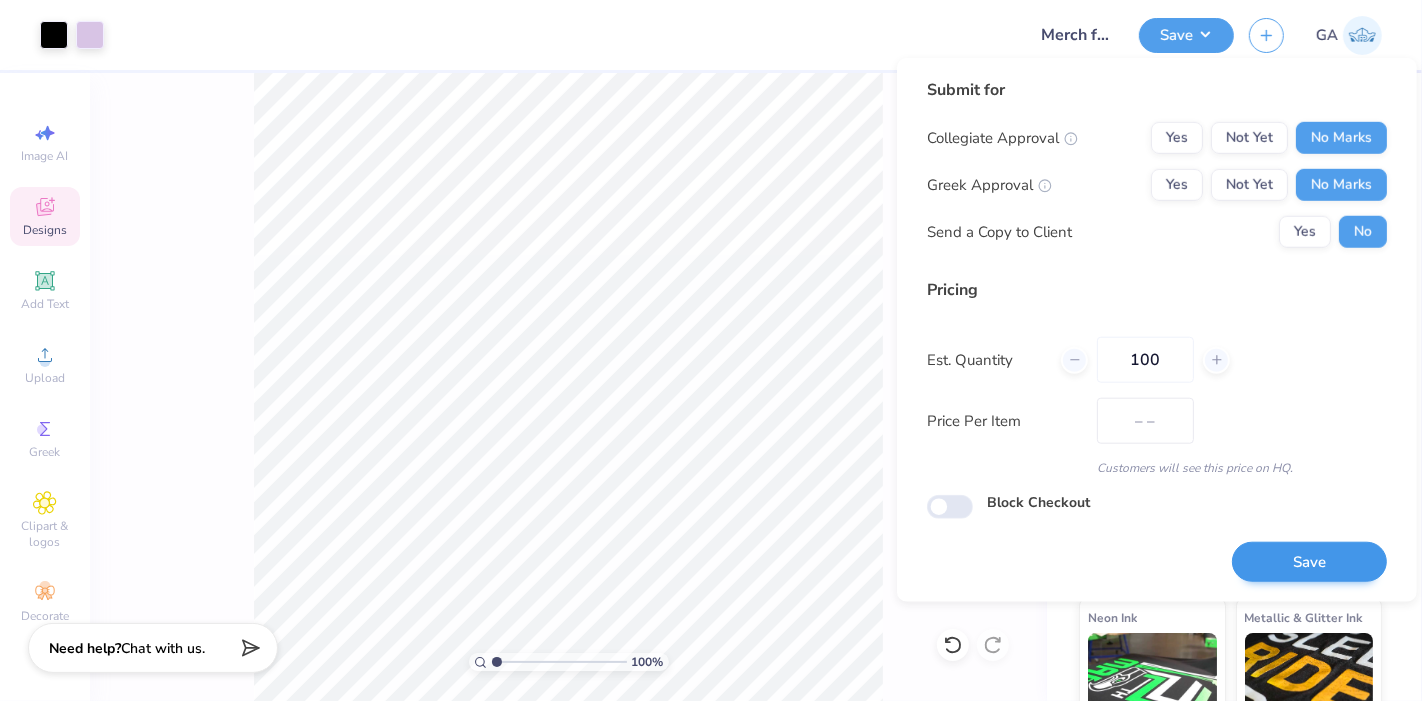 type on "$21.58" 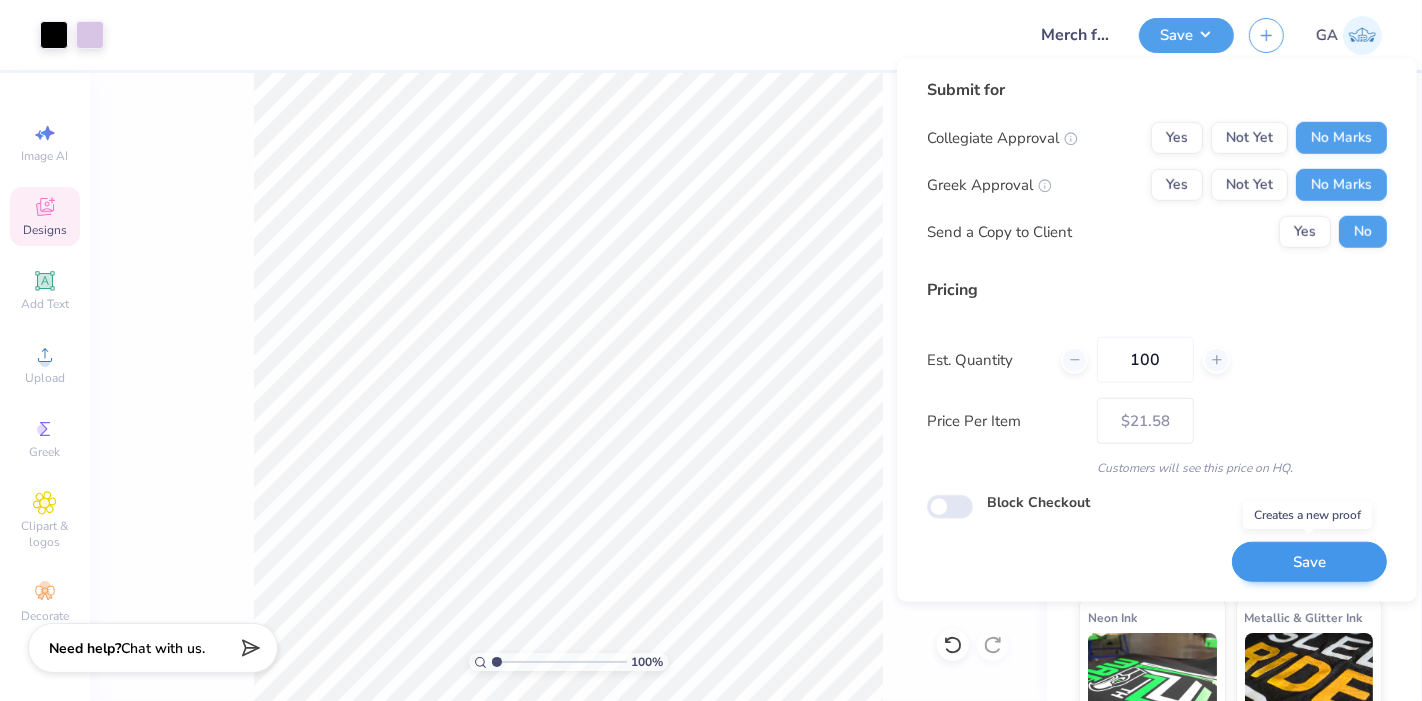 type on "100" 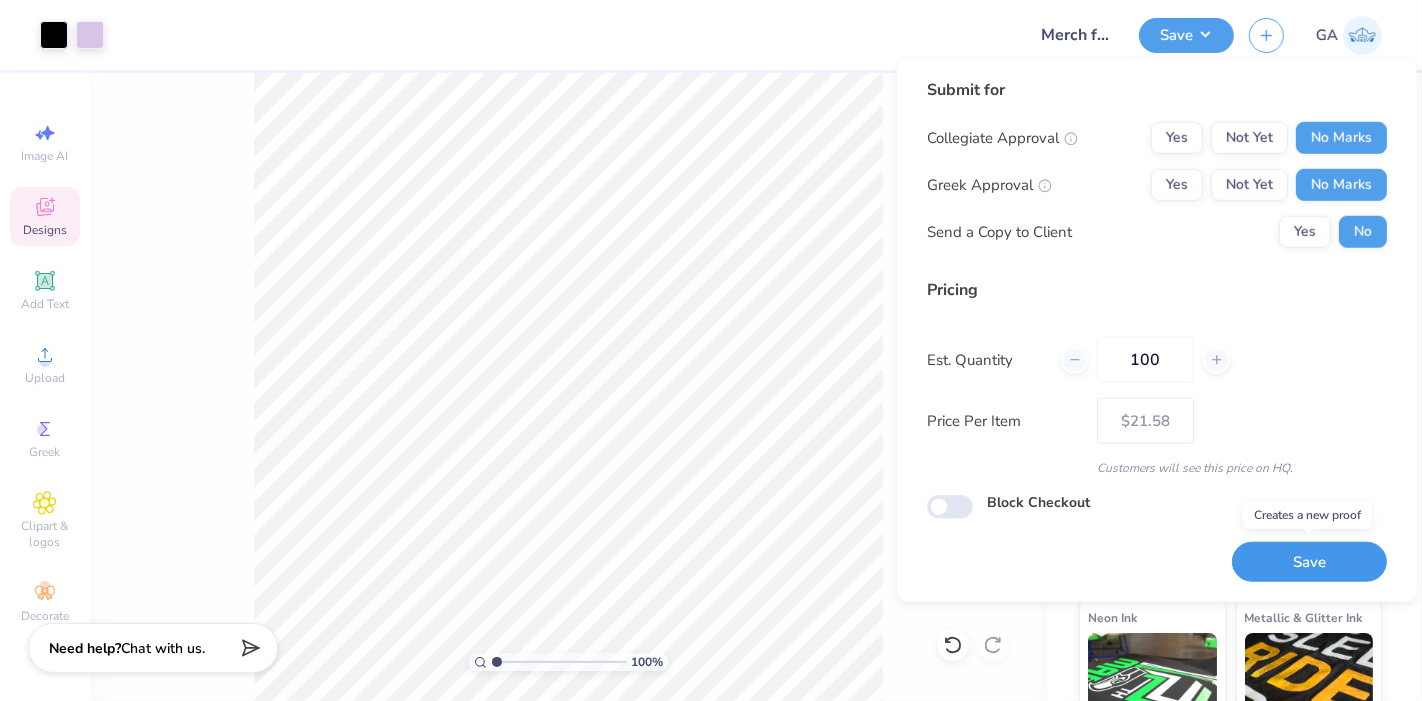 click on "Save" at bounding box center (1309, 562) 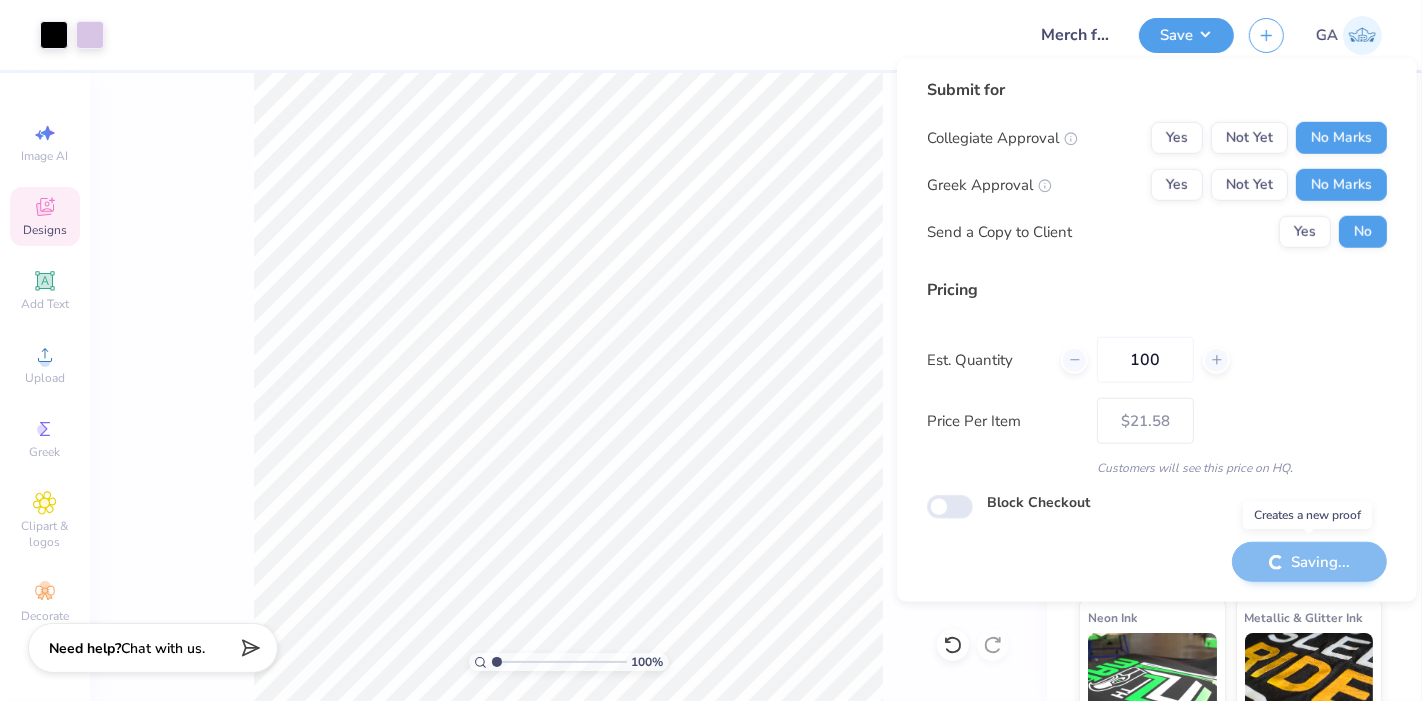 type on "– –" 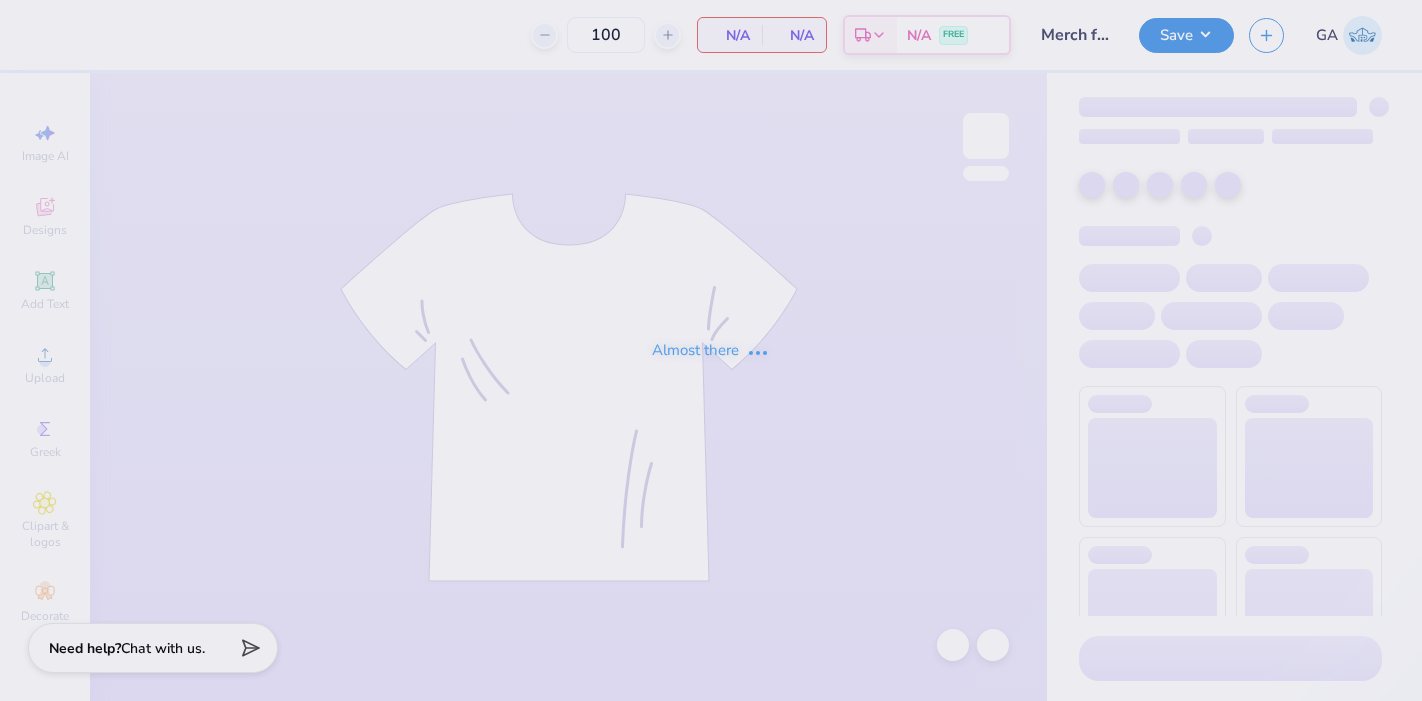 scroll, scrollTop: 0, scrollLeft: 0, axis: both 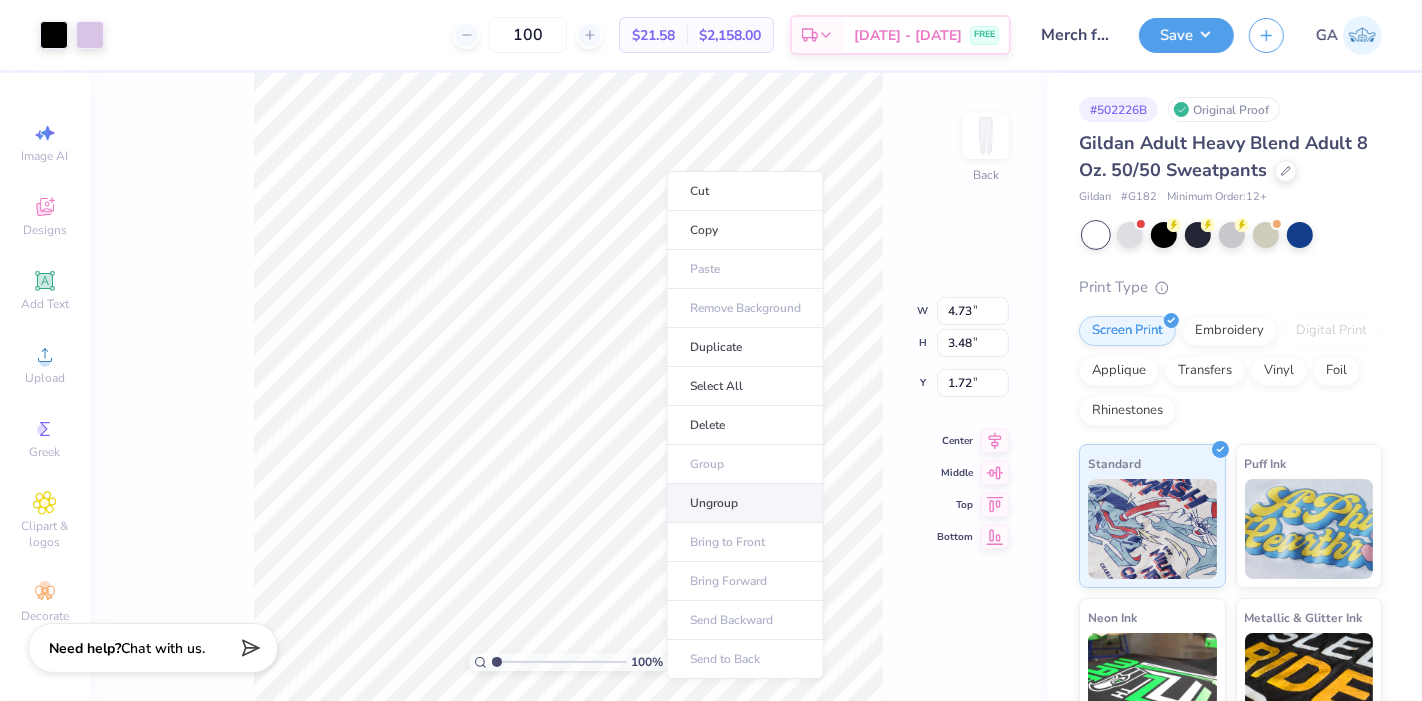click on "Ungroup" at bounding box center [745, 503] 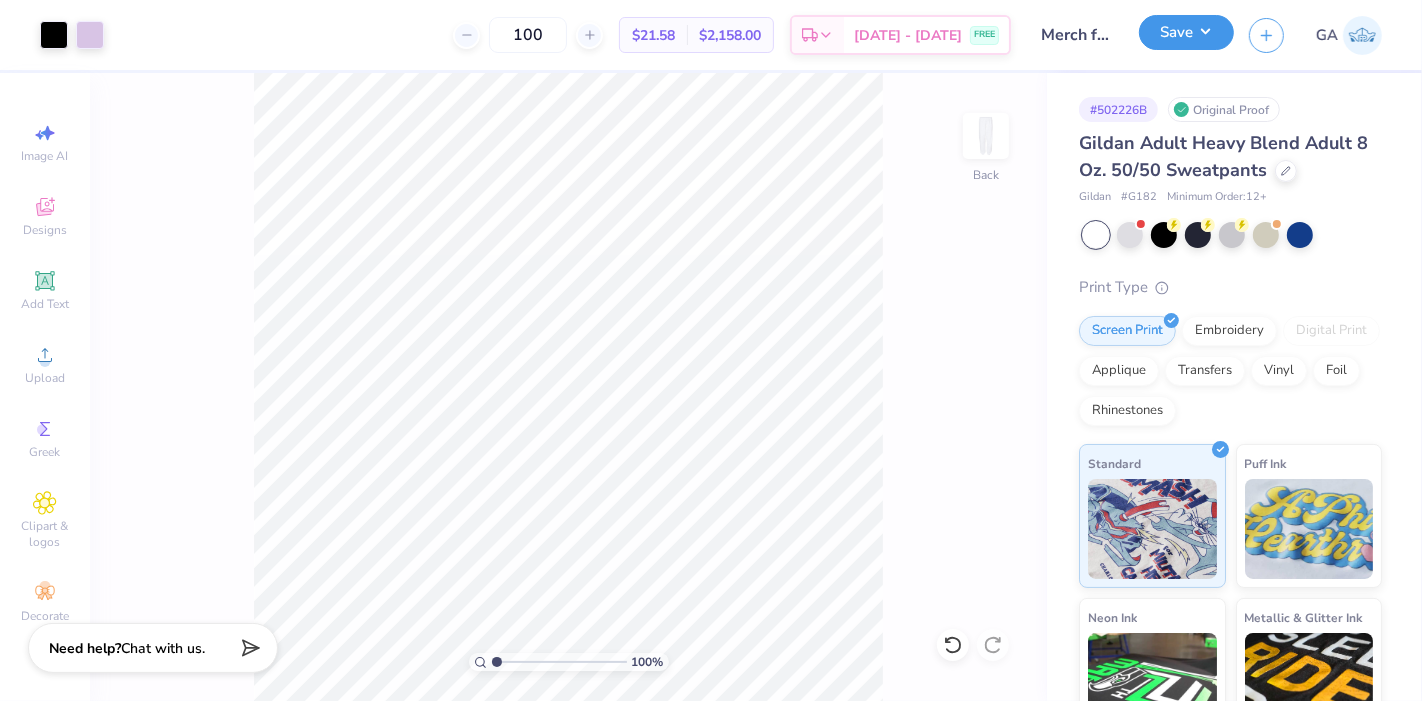 click on "Save" at bounding box center (1186, 32) 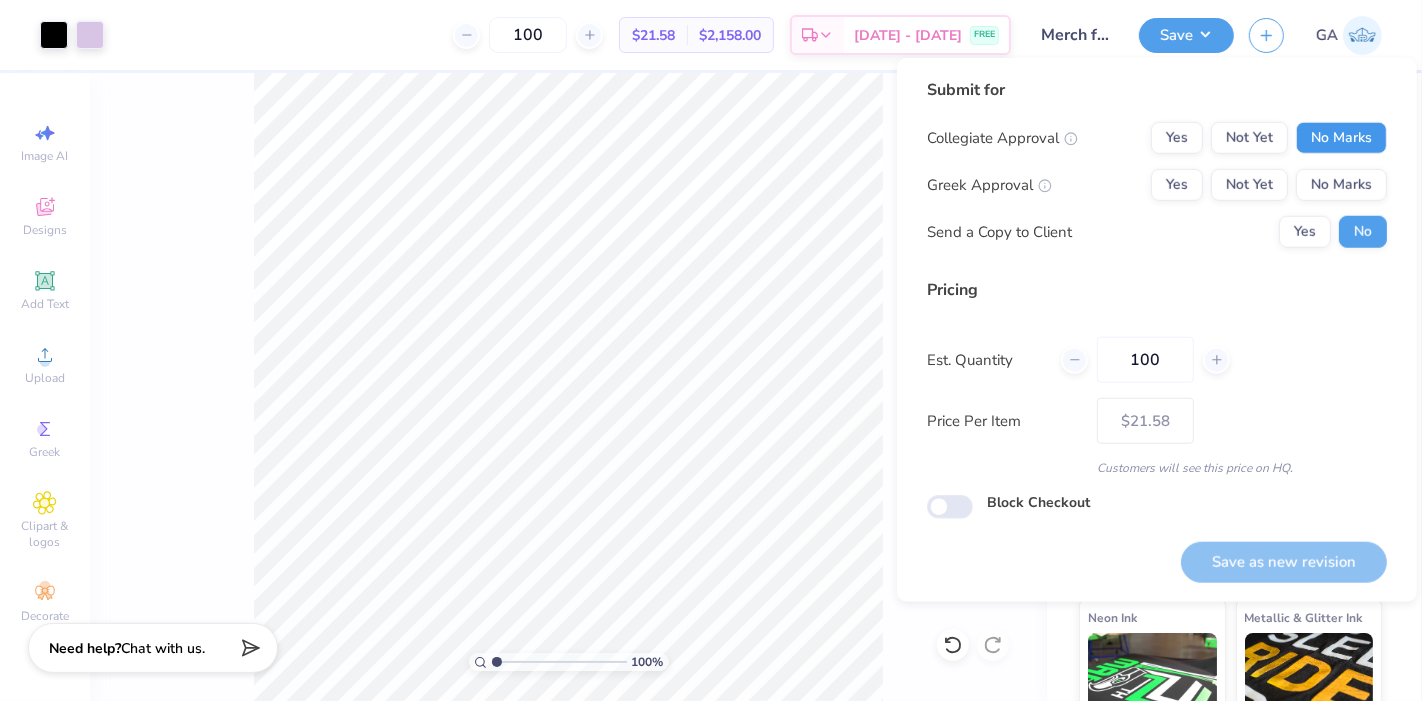 click on "No Marks" at bounding box center [1341, 138] 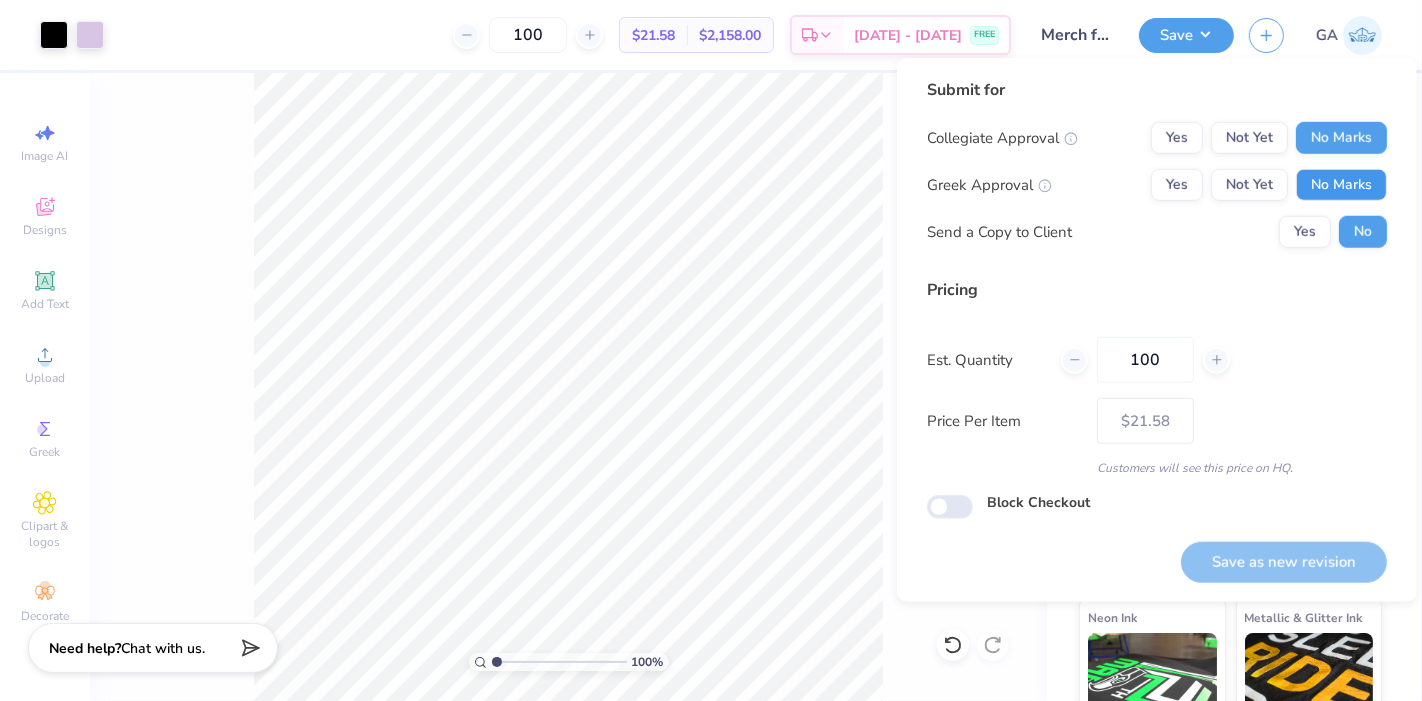 click on "No Marks" at bounding box center [1341, 185] 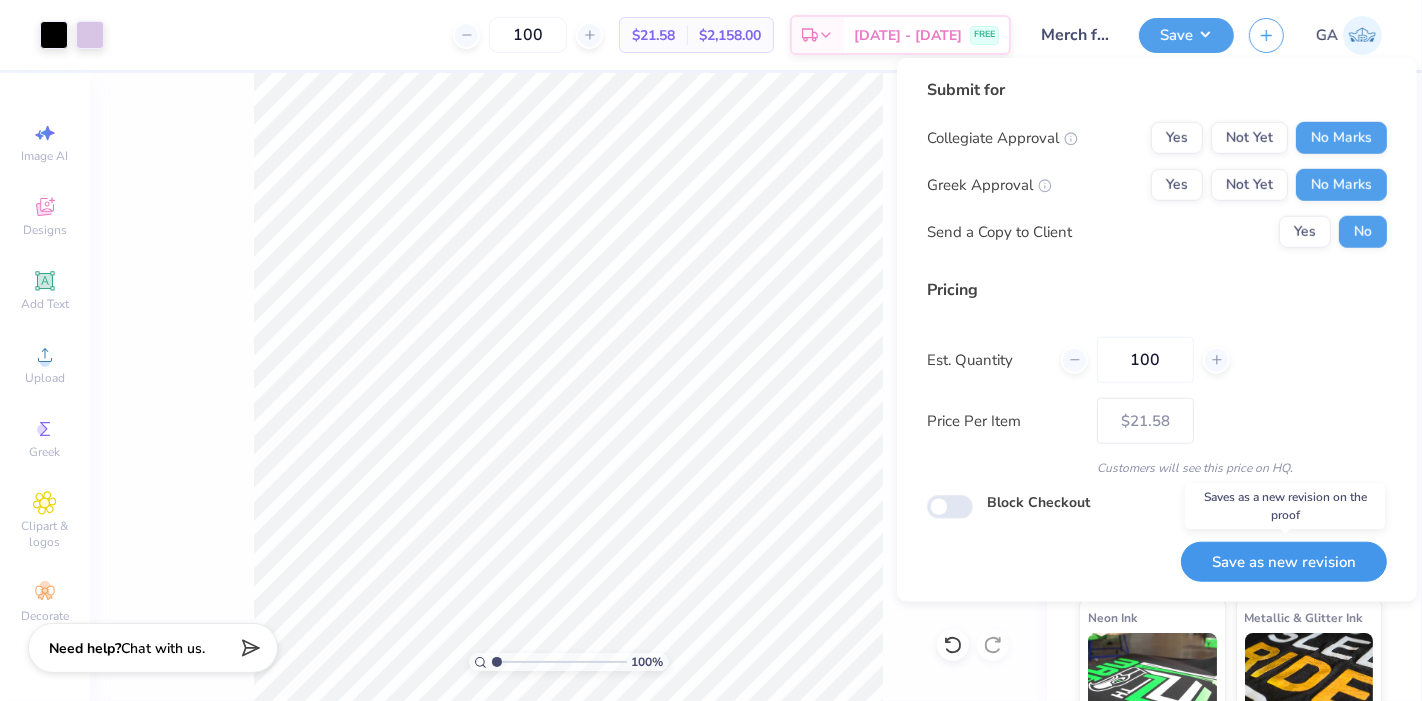 click on "Save as new revision" at bounding box center (1284, 562) 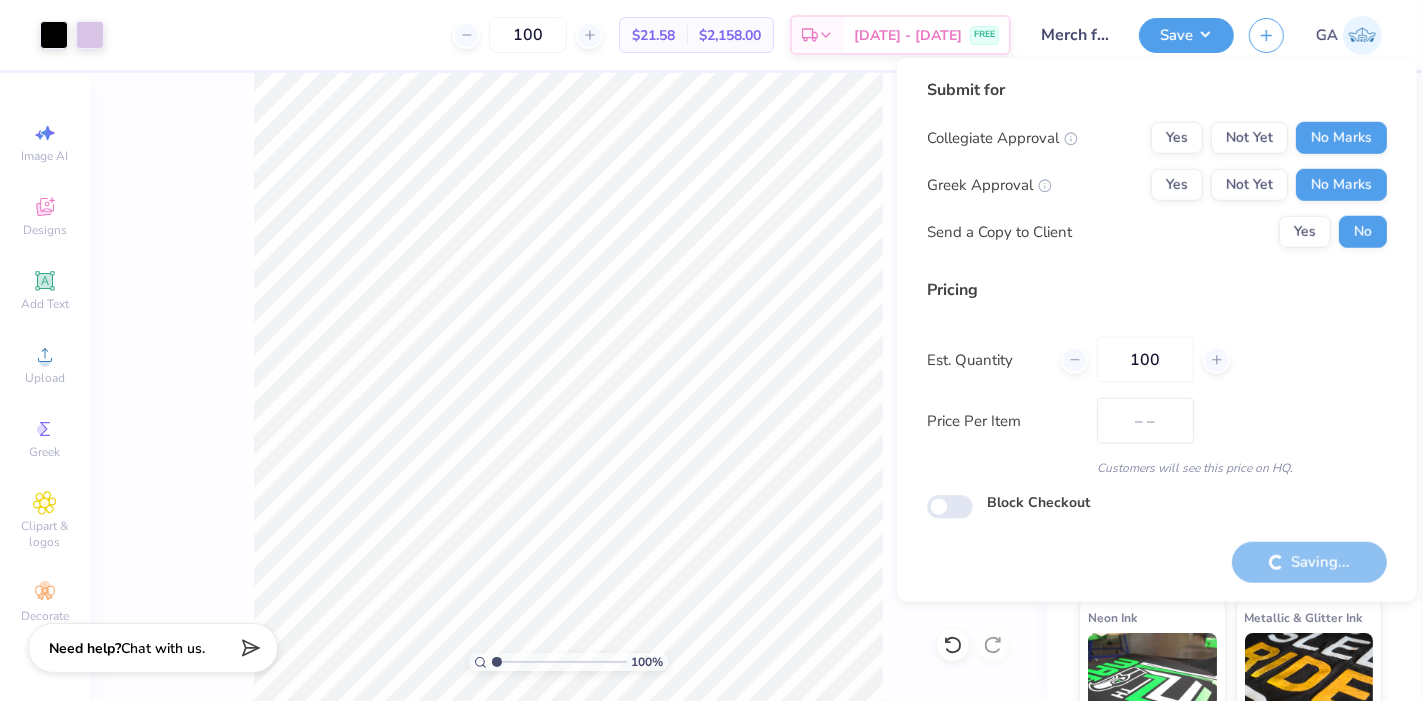 type on "$21.58" 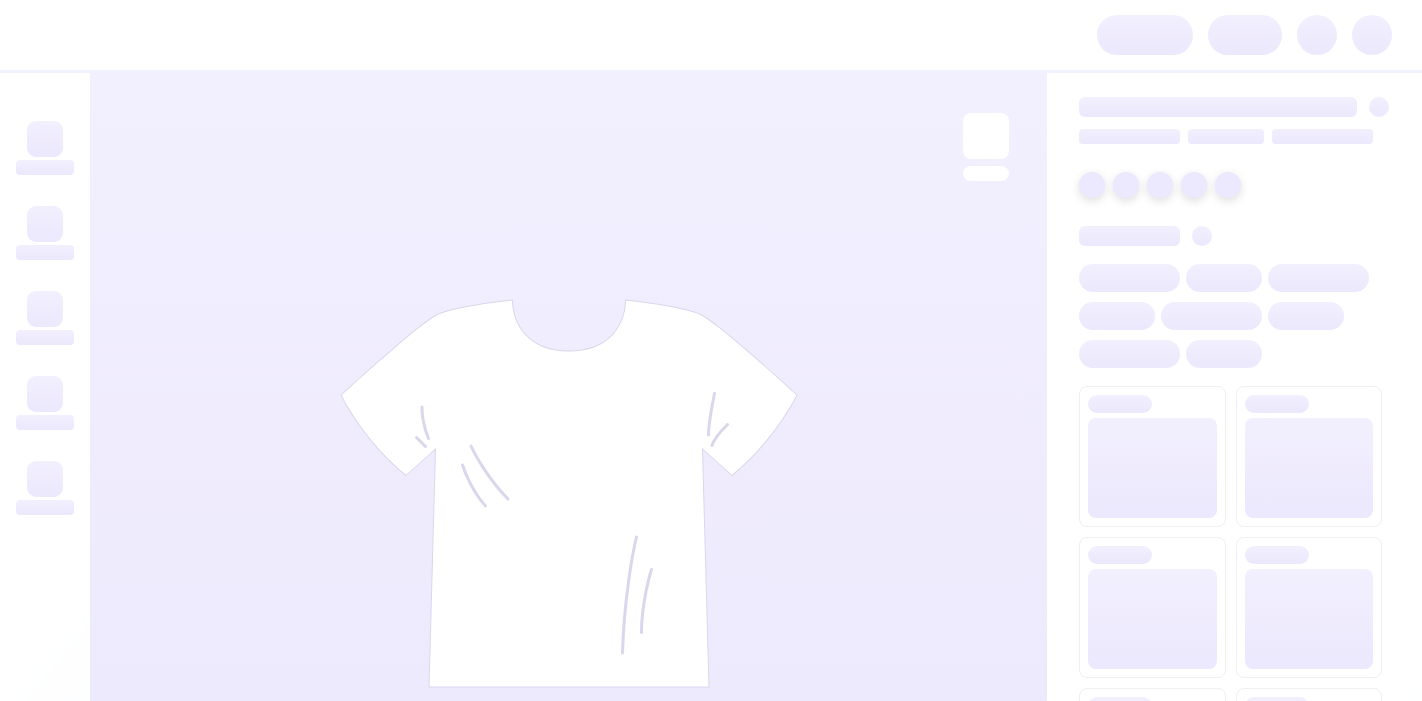 scroll, scrollTop: 0, scrollLeft: 0, axis: both 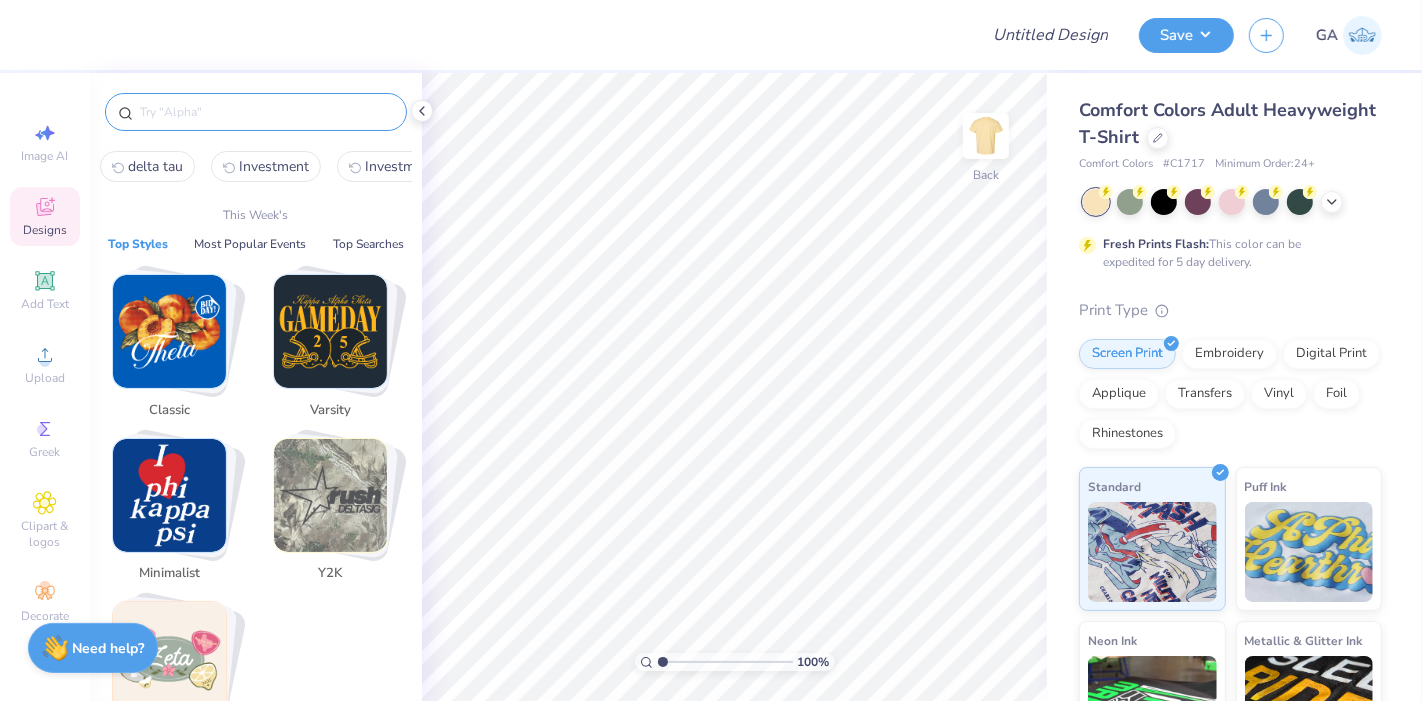 click at bounding box center (266, 112) 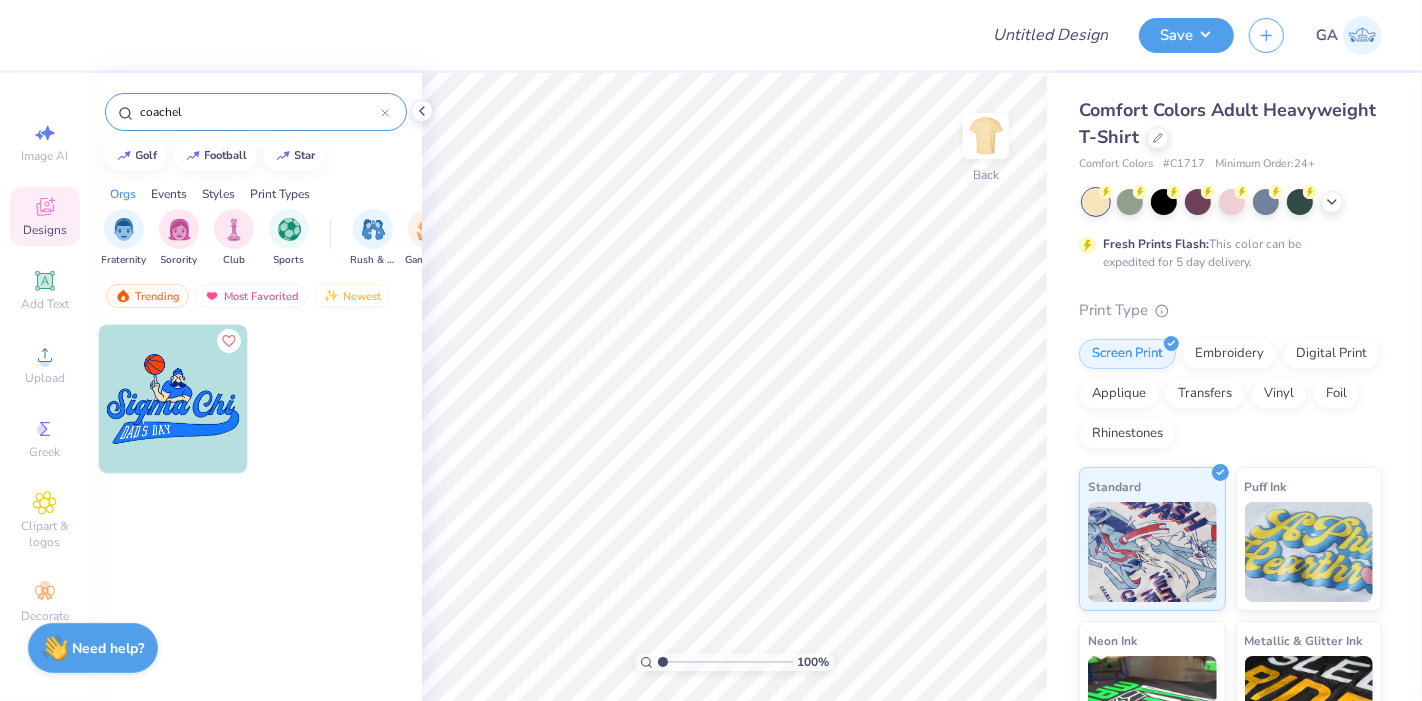 type on "coachell" 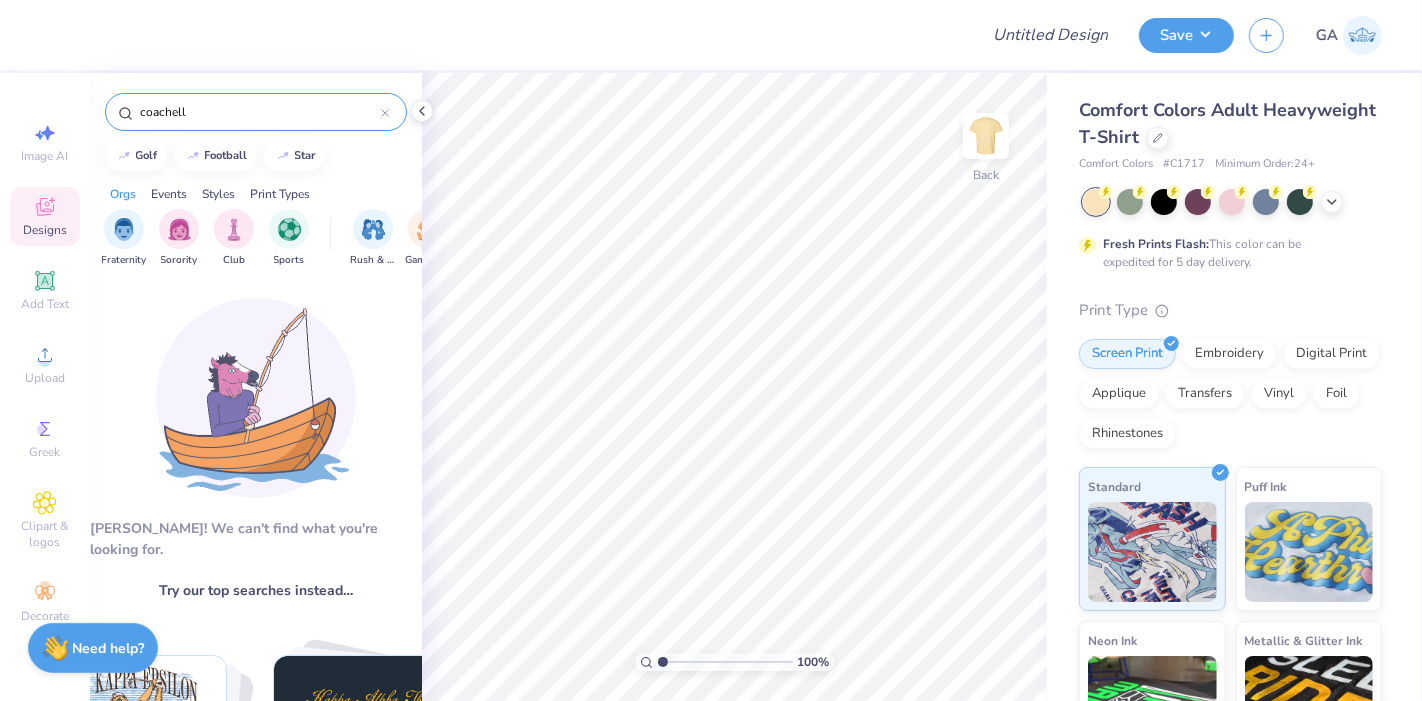 click 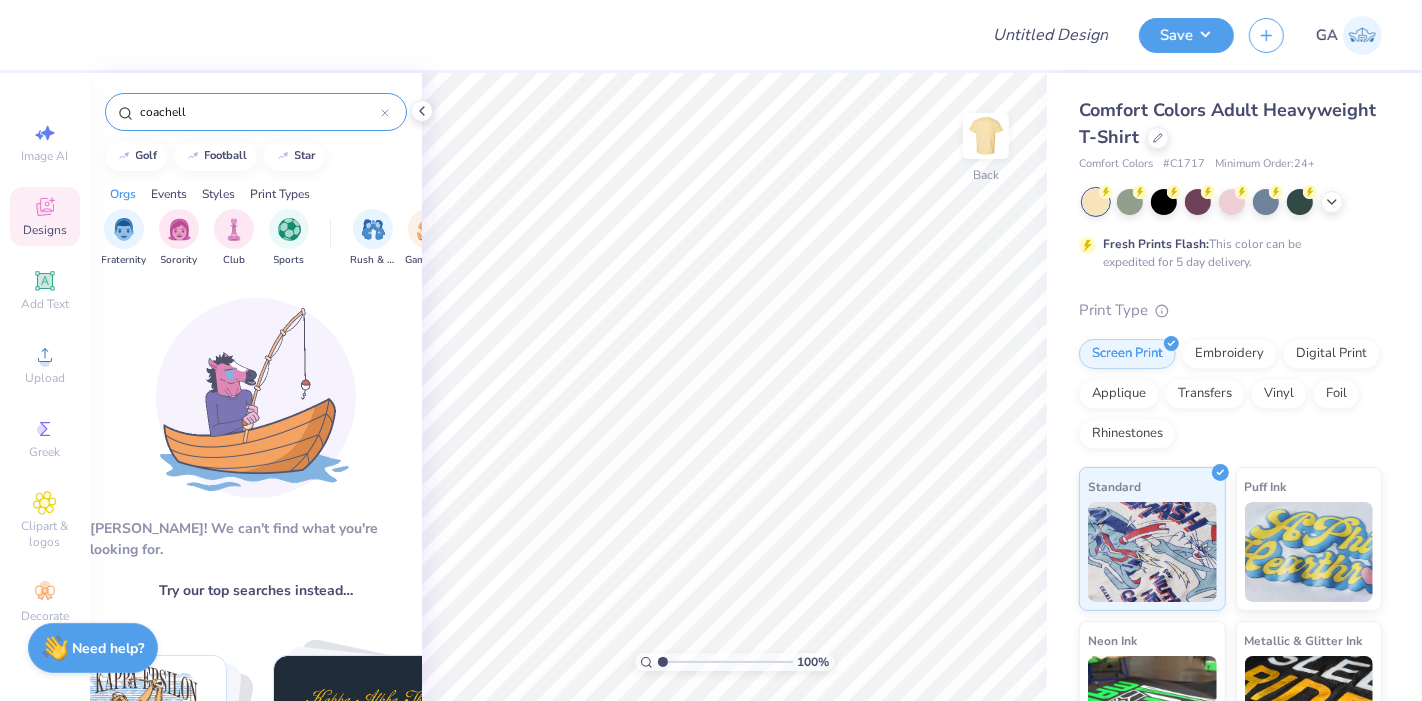 type 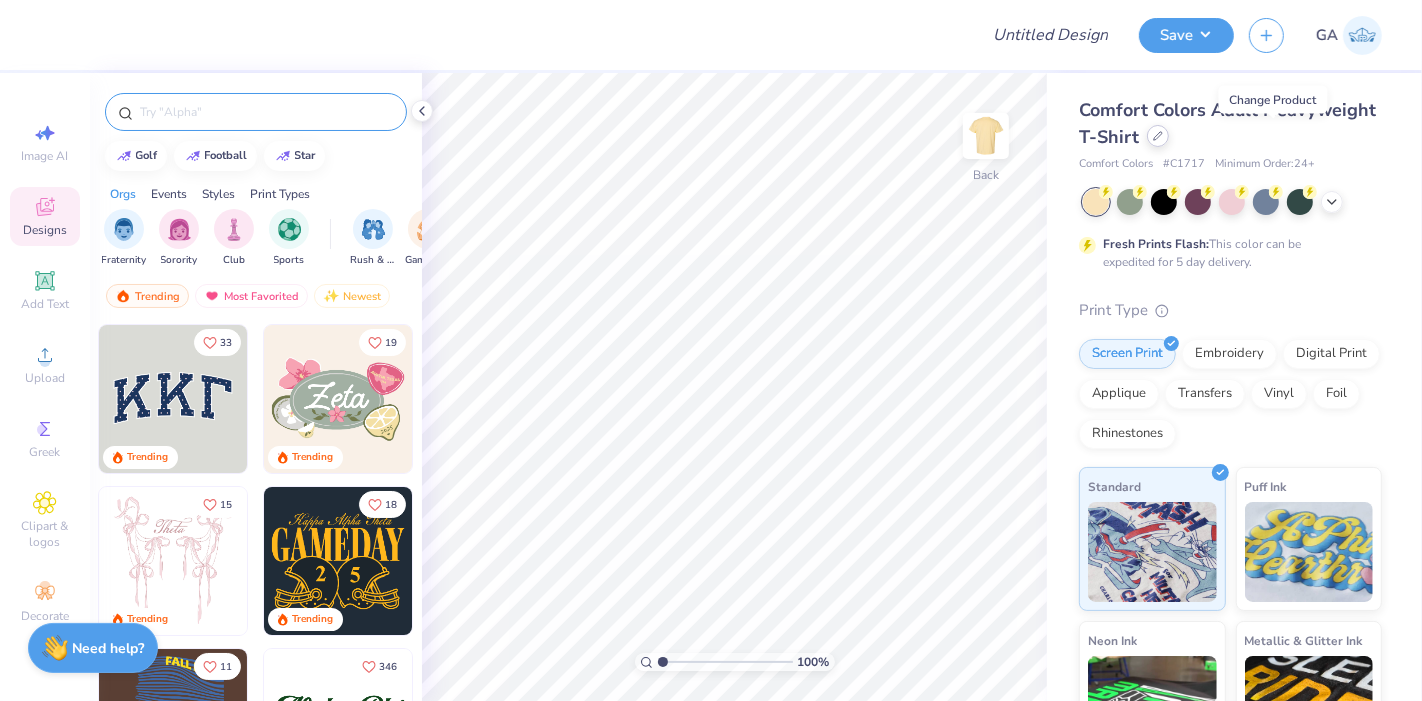 click at bounding box center [1158, 136] 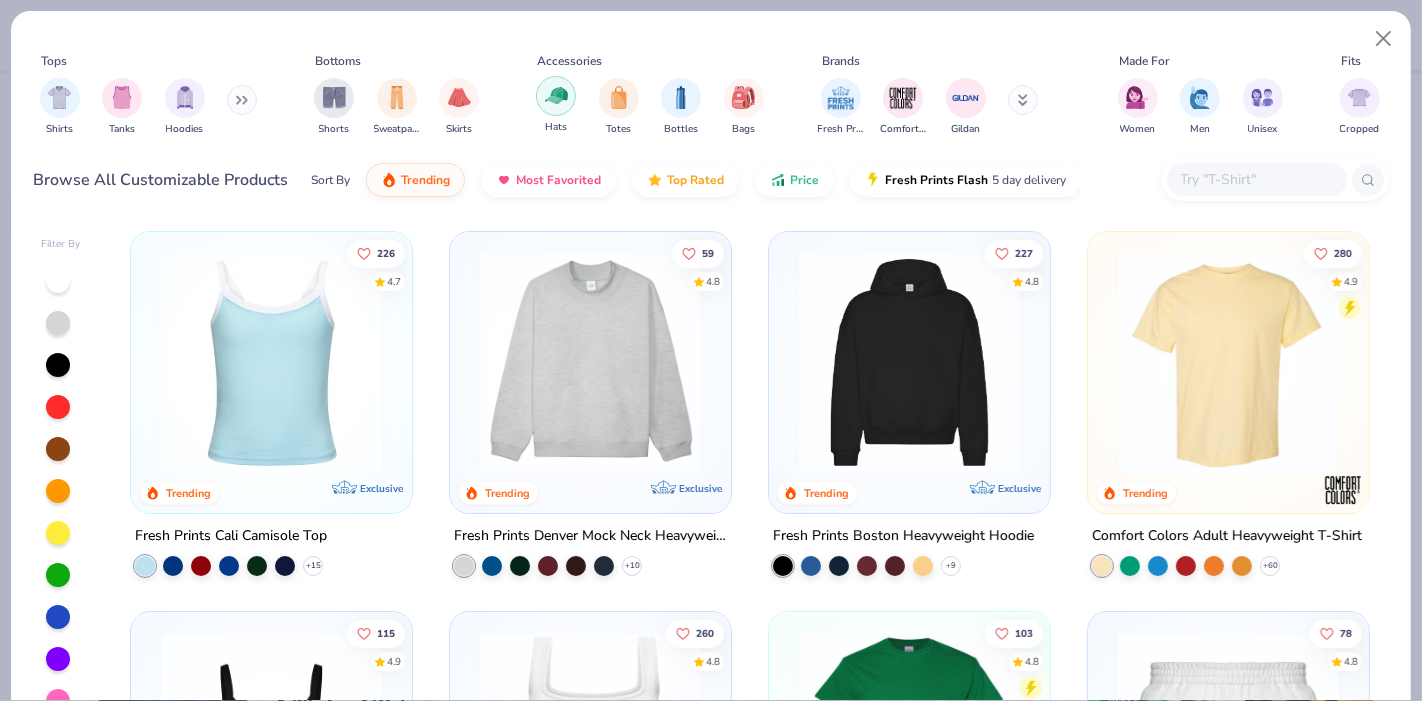 click at bounding box center (556, 95) 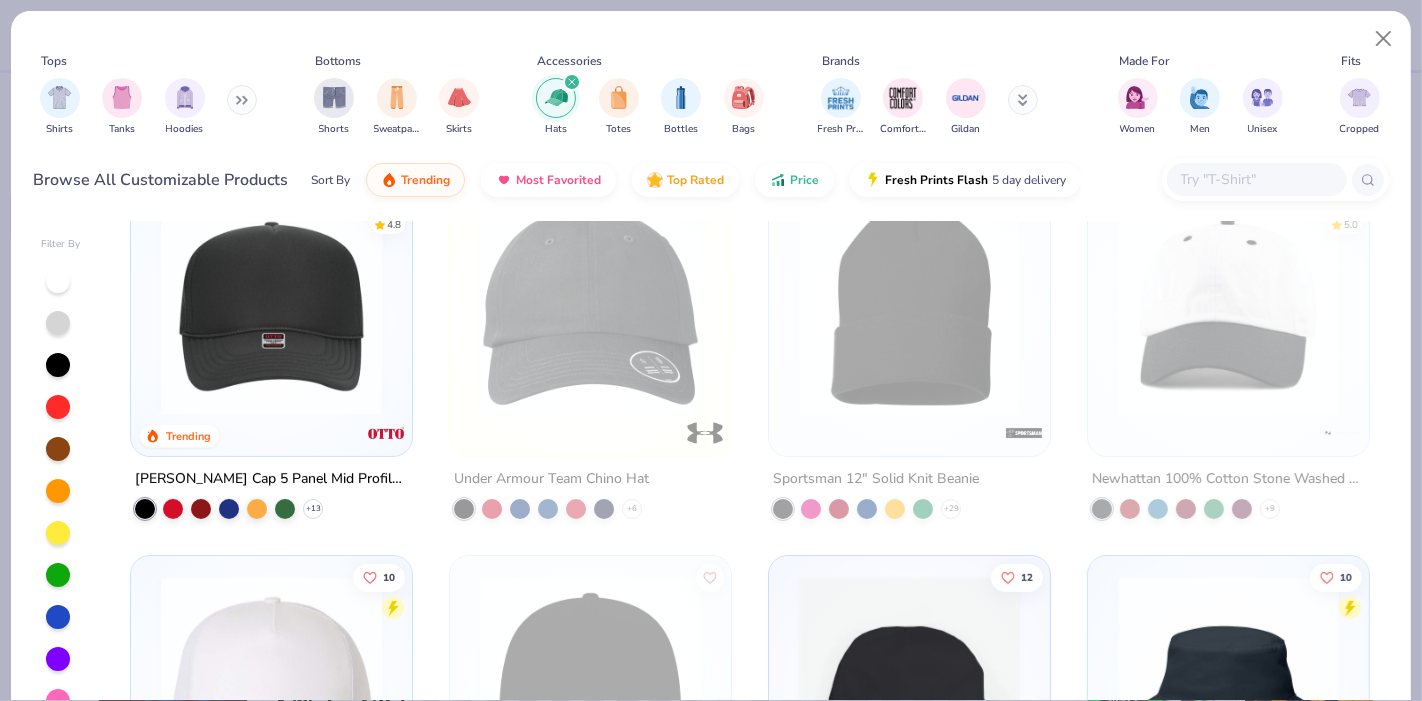 scroll, scrollTop: 0, scrollLeft: 0, axis: both 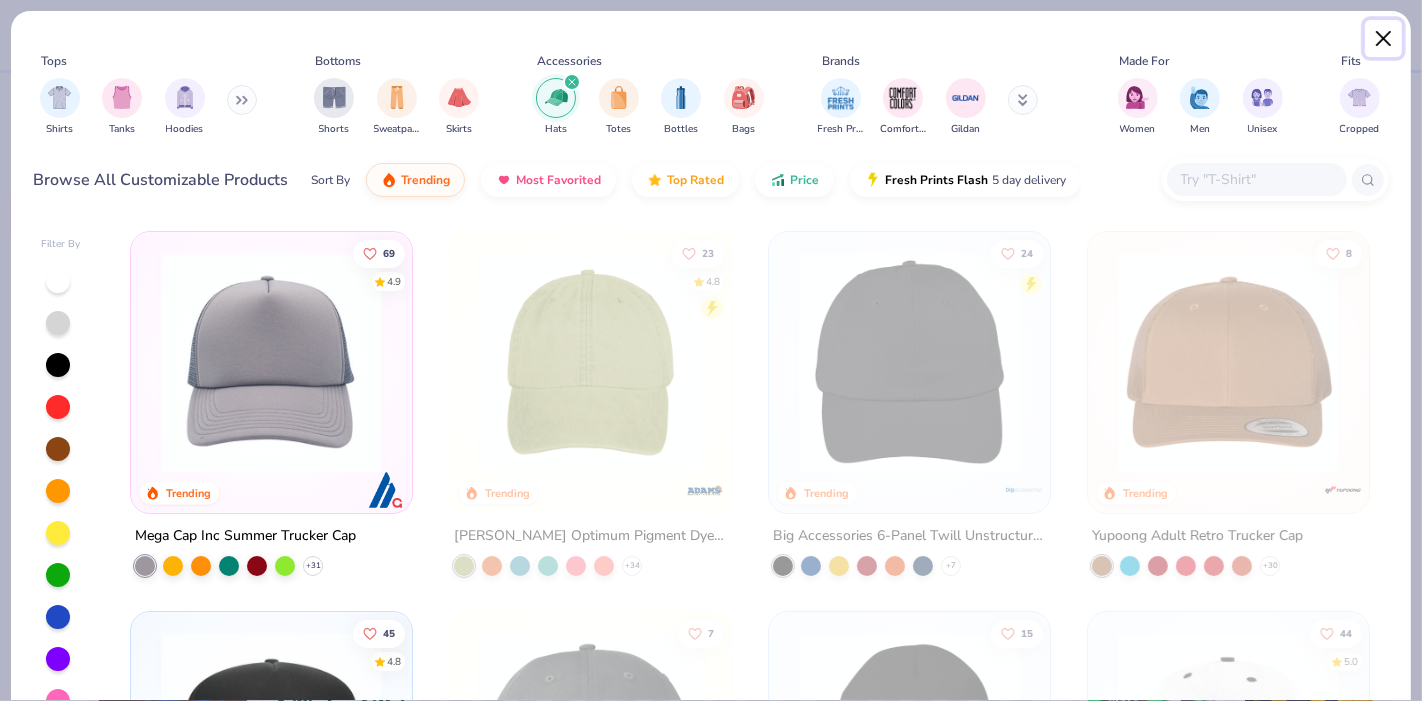click at bounding box center (1384, 39) 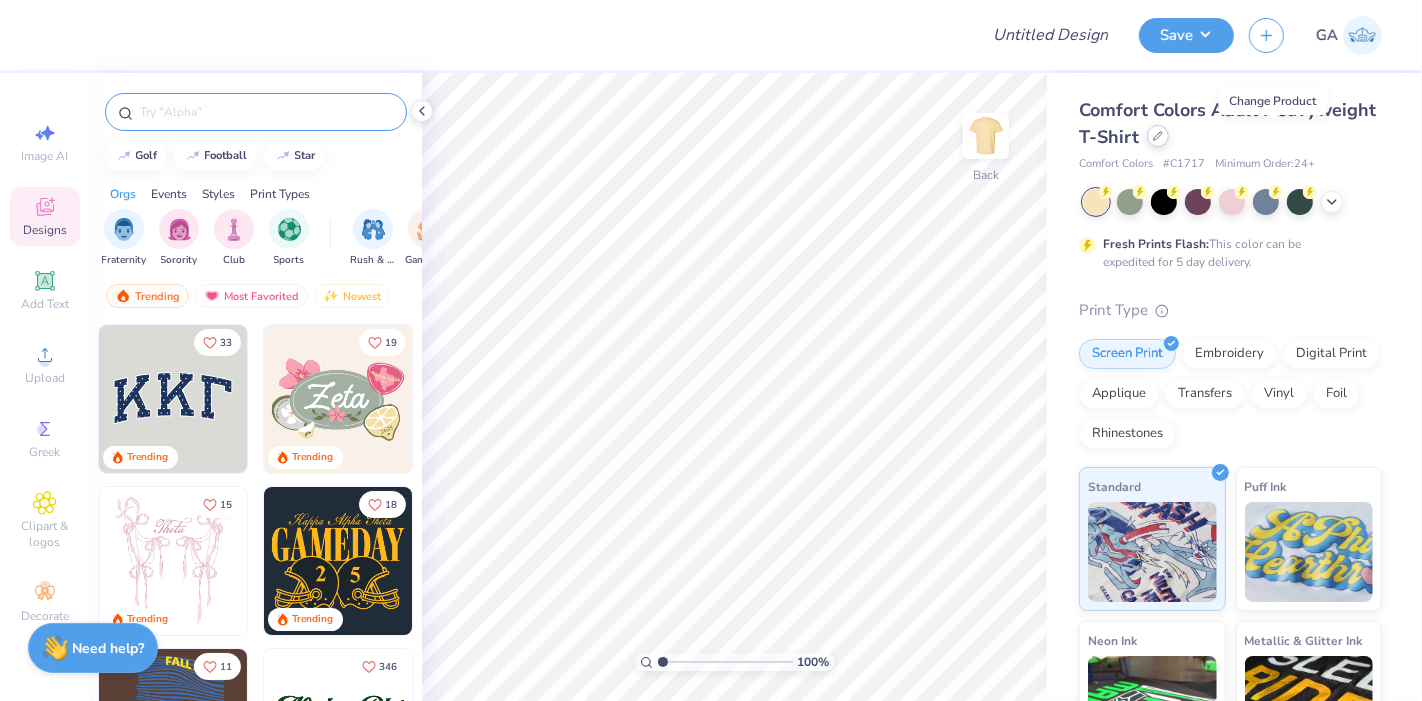 click 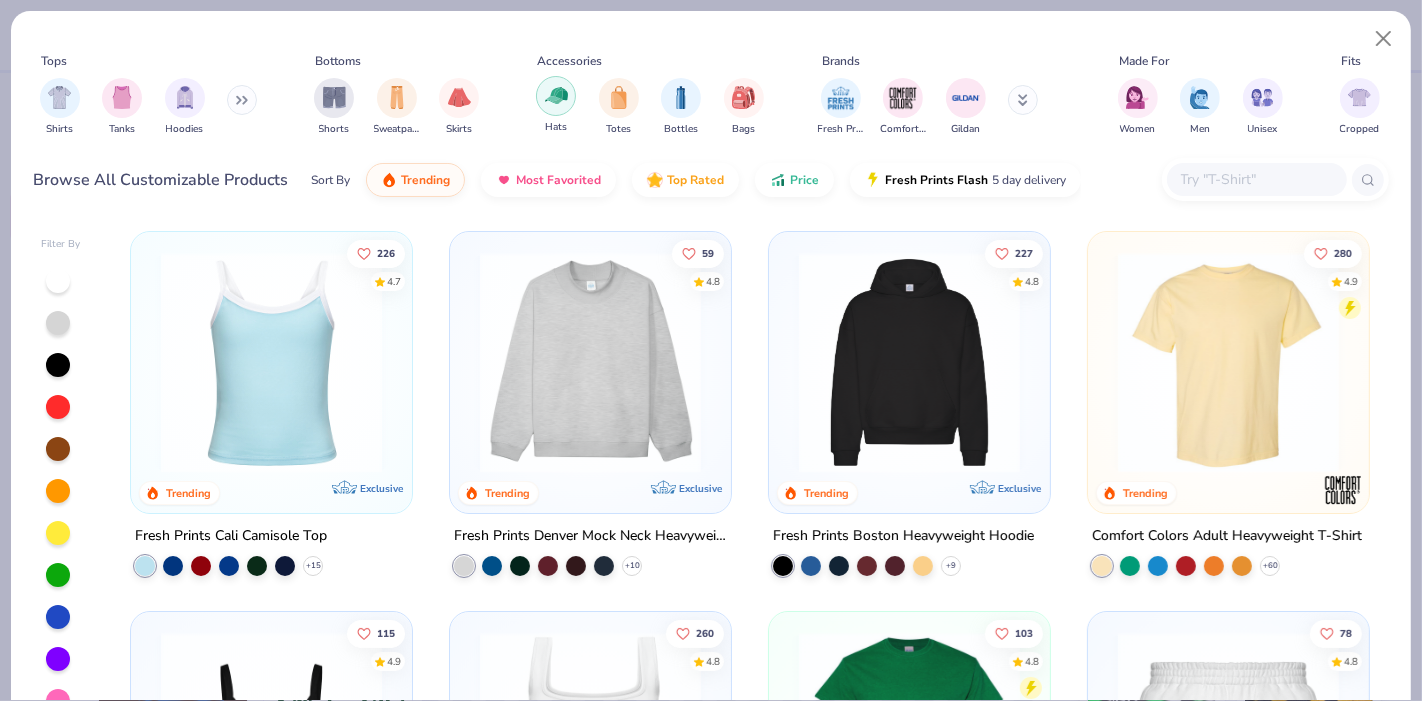 click at bounding box center (556, 96) 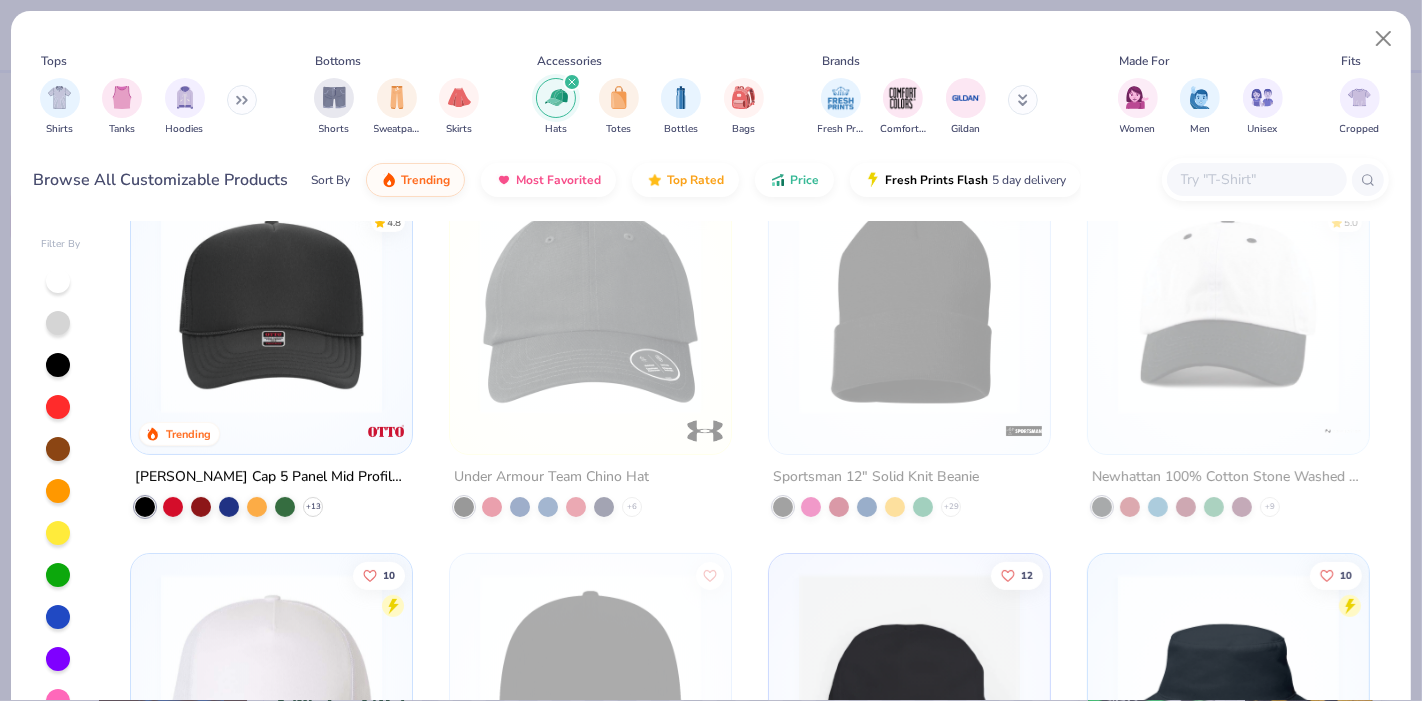 scroll, scrollTop: 442, scrollLeft: 0, axis: vertical 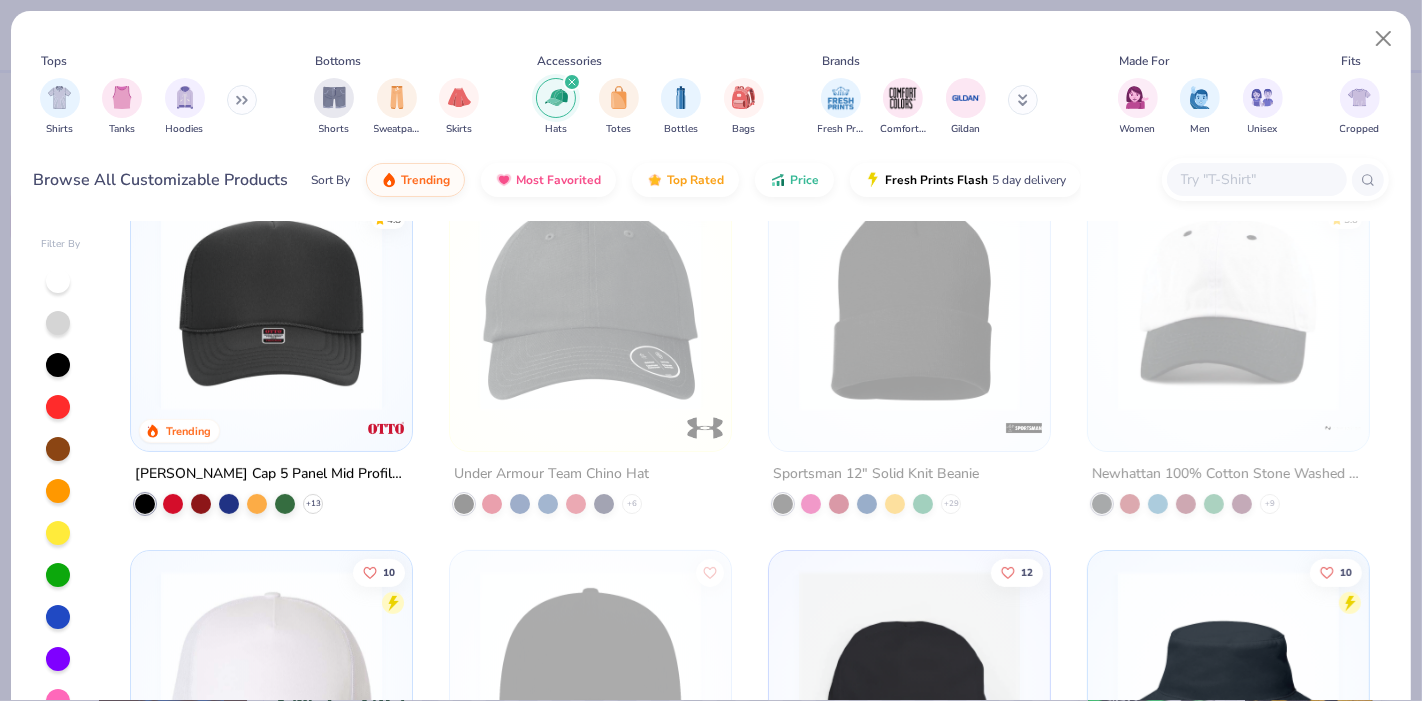 click at bounding box center (271, 300) 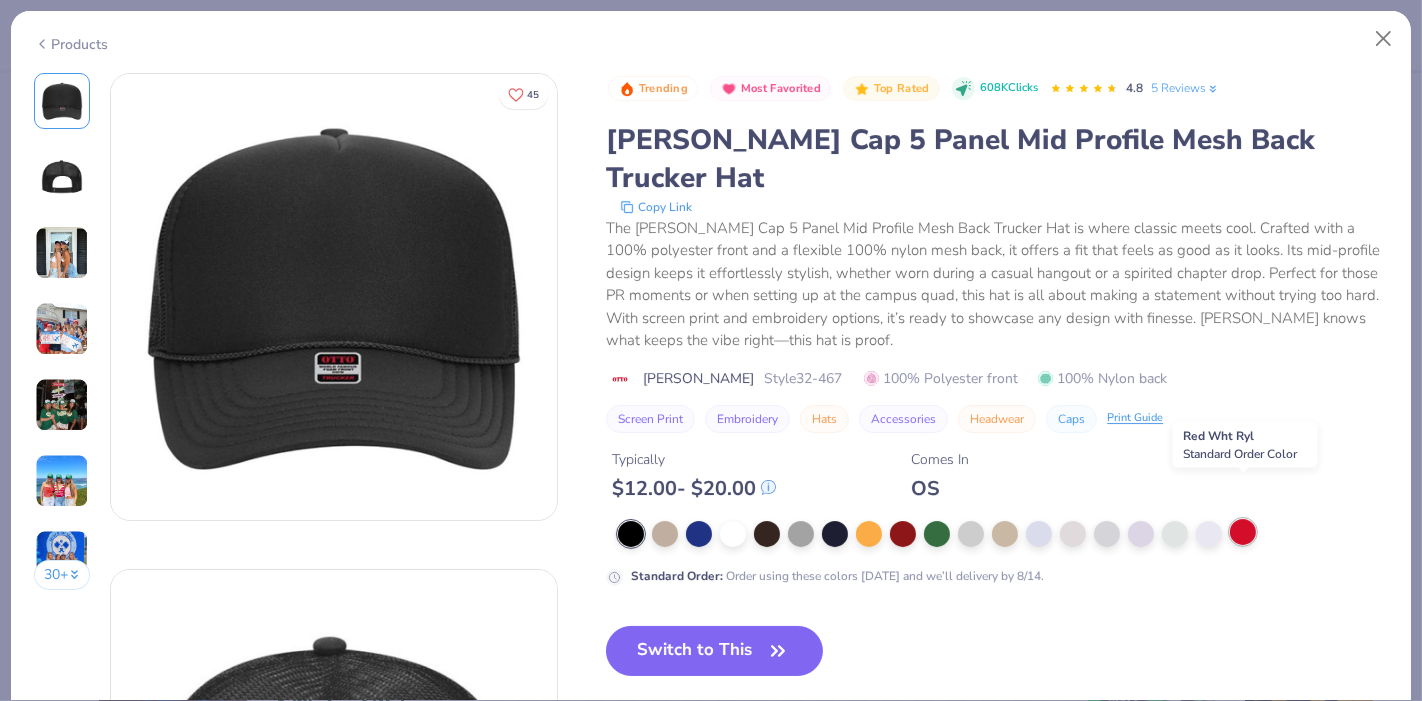 click at bounding box center (1243, 532) 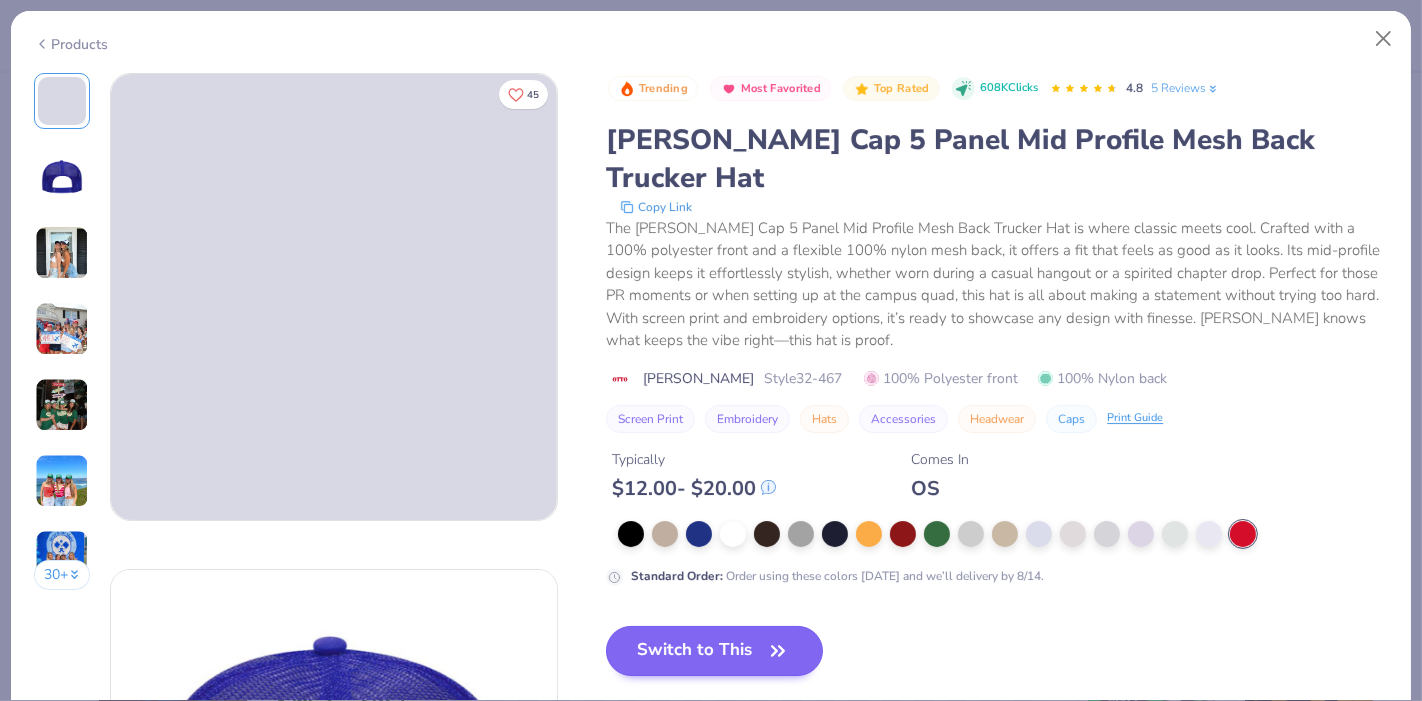 drag, startPoint x: 757, startPoint y: 641, endPoint x: 757, endPoint y: 626, distance: 15 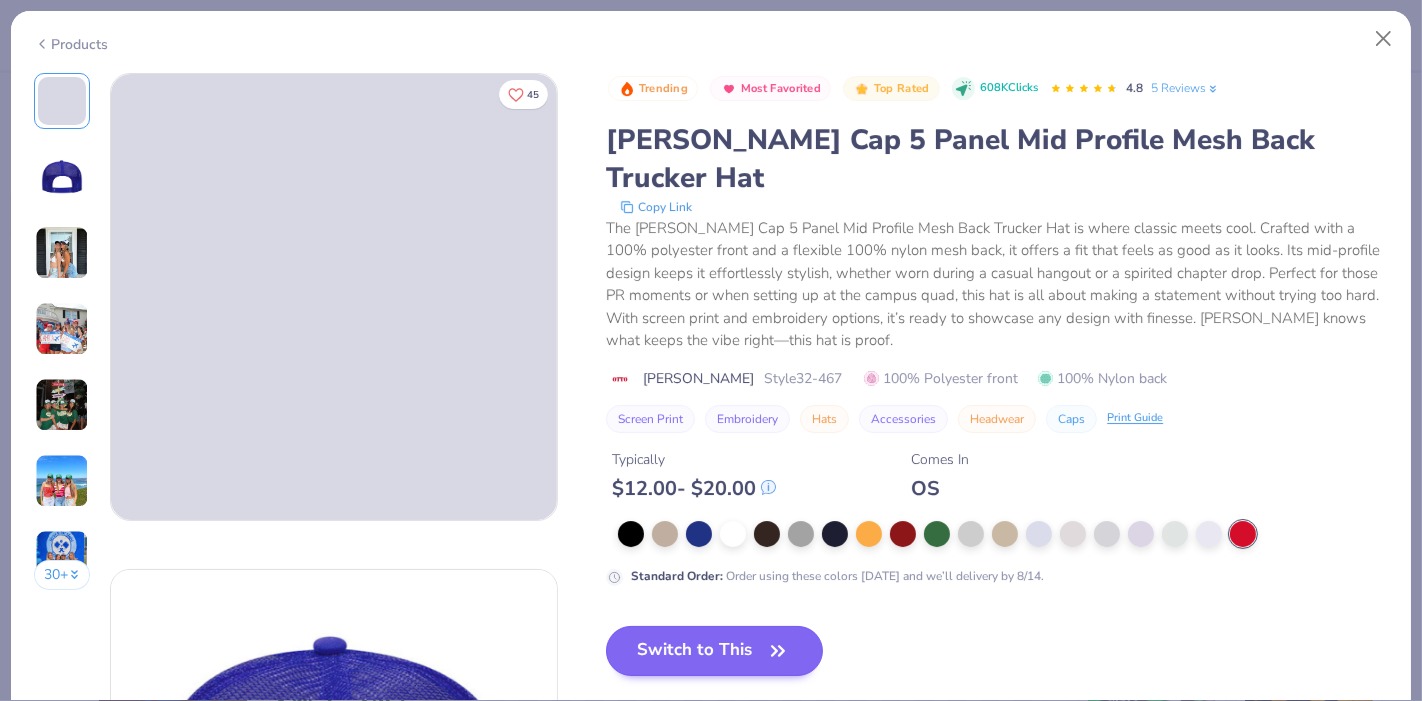 click on "Switch to This Similar Products See More ★ 4.8 ★ 4.5 ★ 5 ★ 4.8" at bounding box center [897, 761] 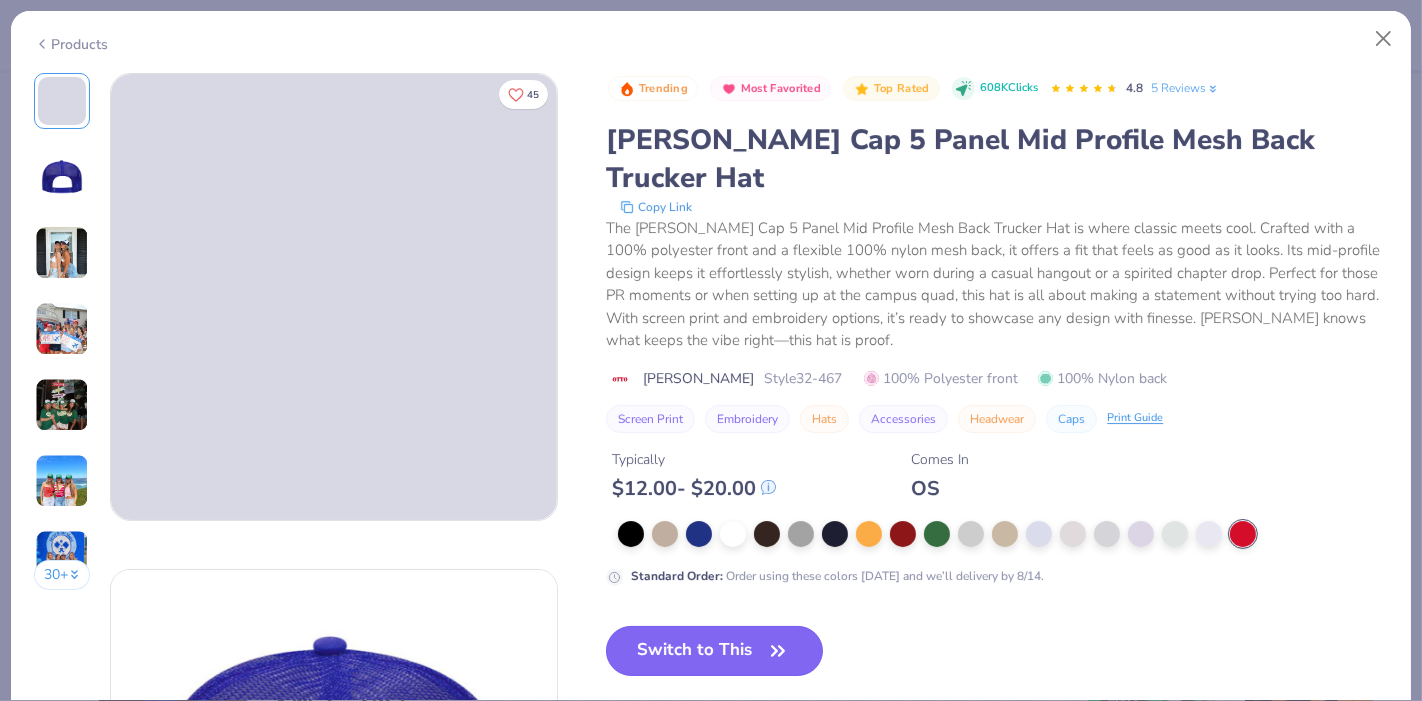 click on "Switch to This" at bounding box center (714, 651) 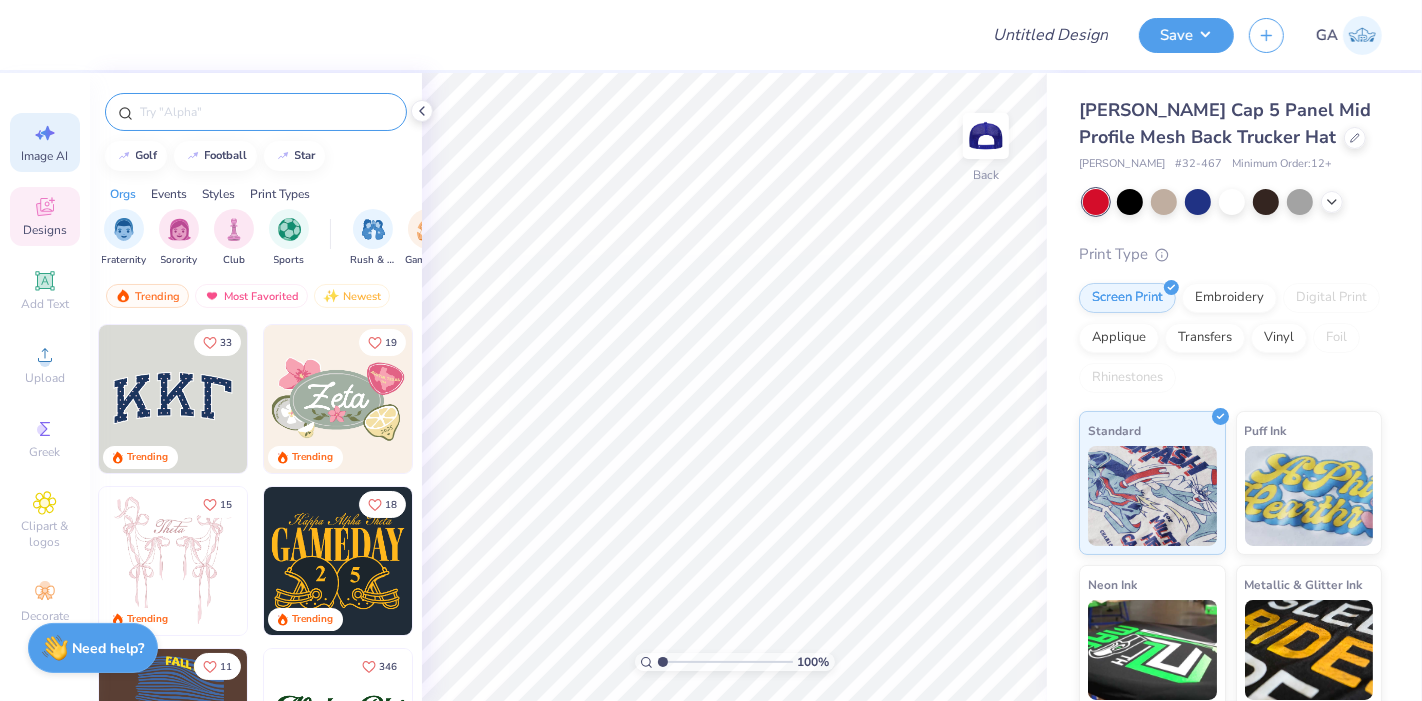 click on "Image AI" at bounding box center (45, 156) 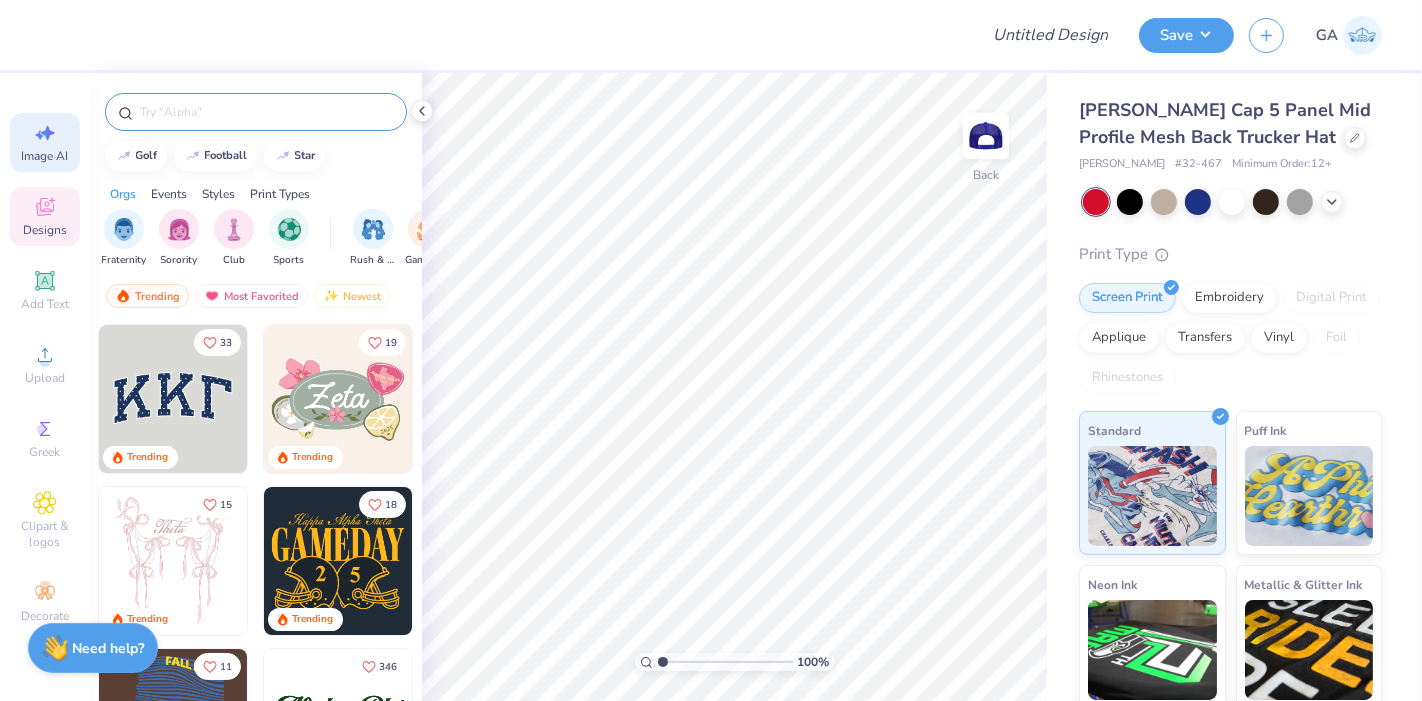 select on "4" 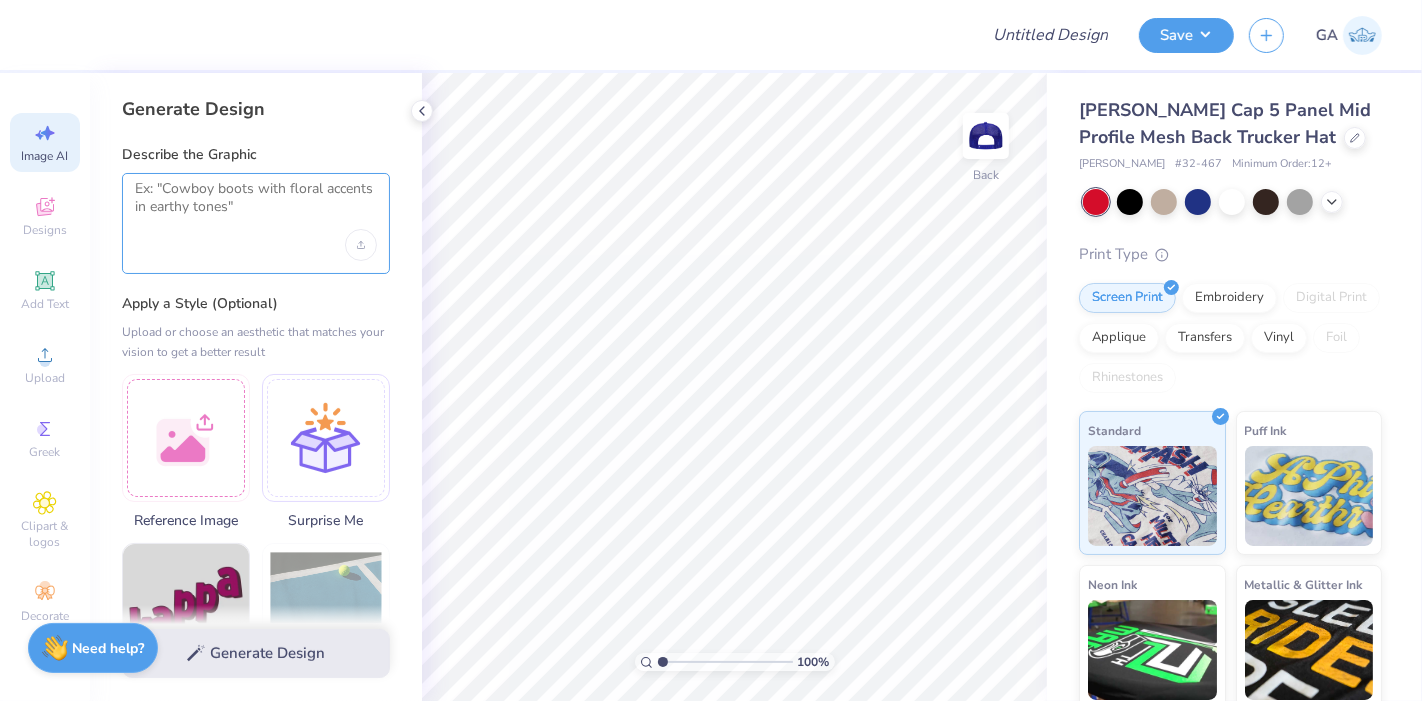 click at bounding box center [256, 205] 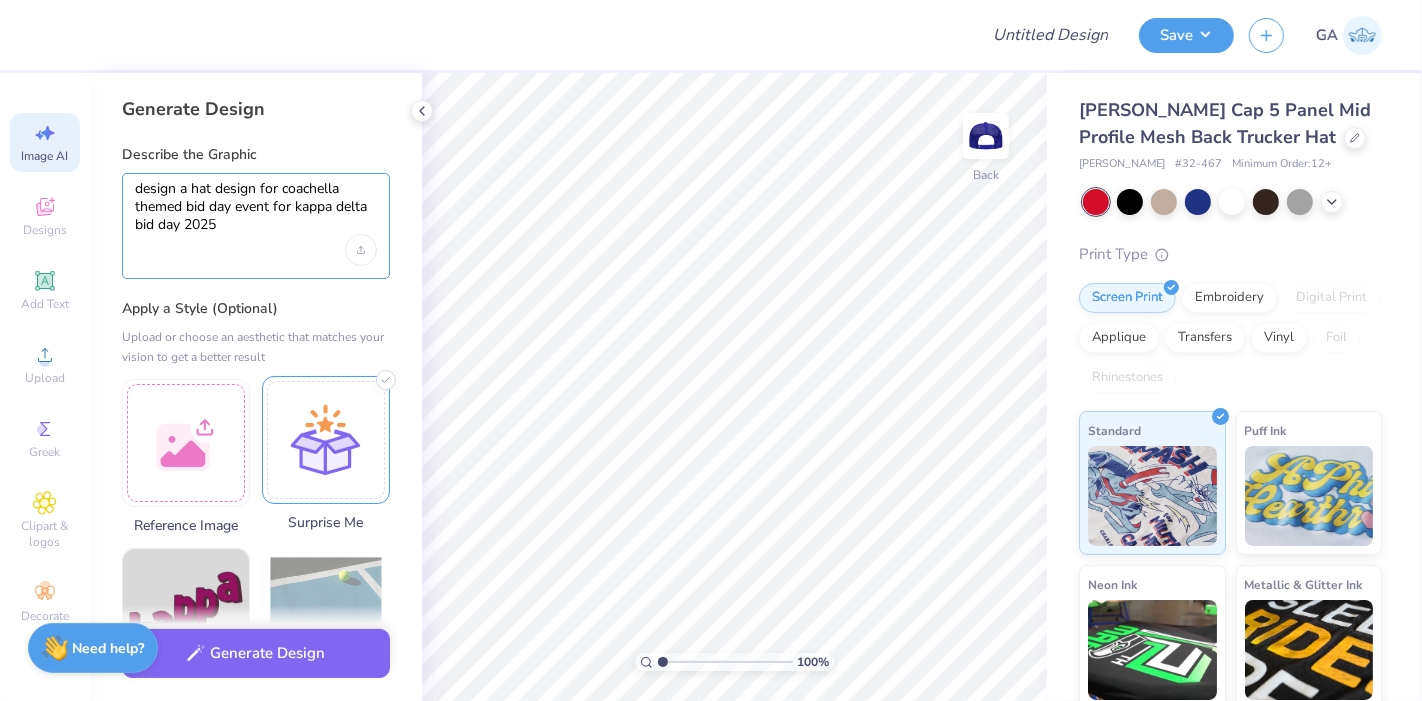 type on "design a hat design for coachella themed bid day event for kappa delta bid day 2025" 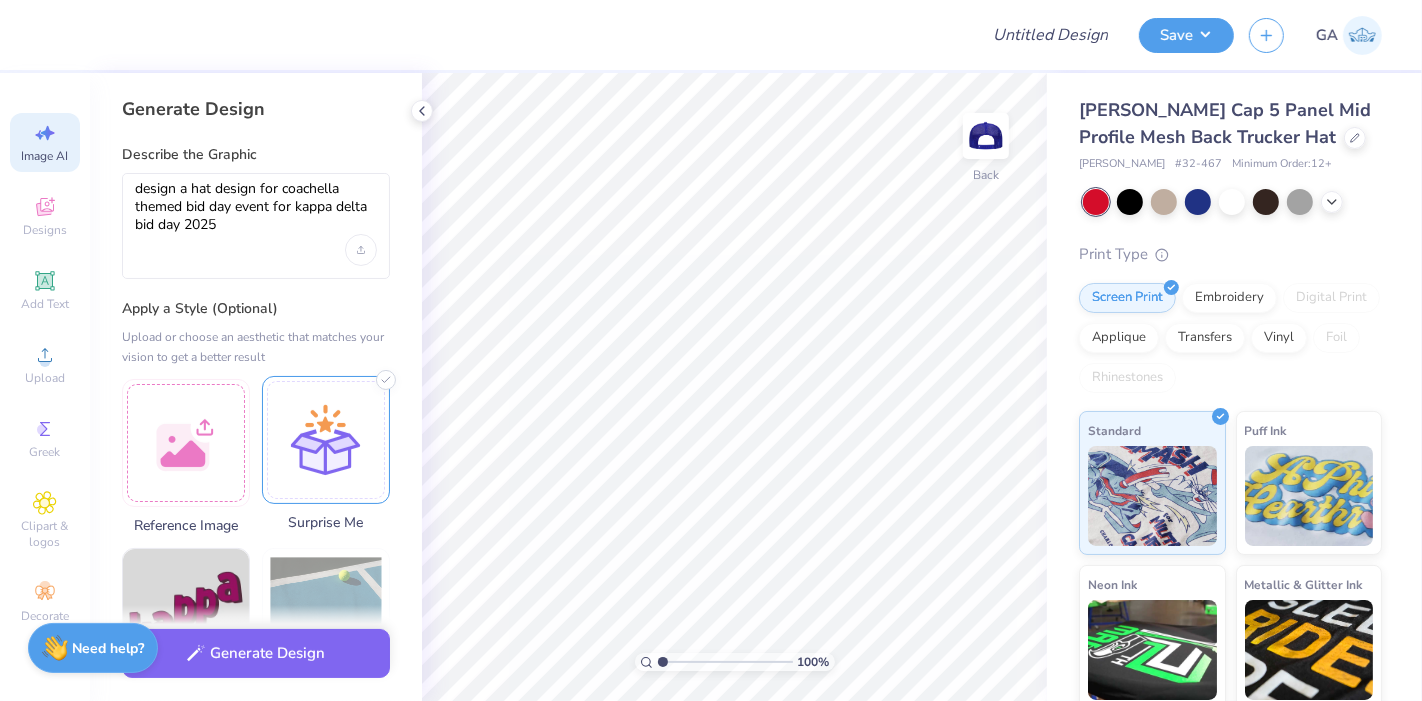 click at bounding box center [326, 440] 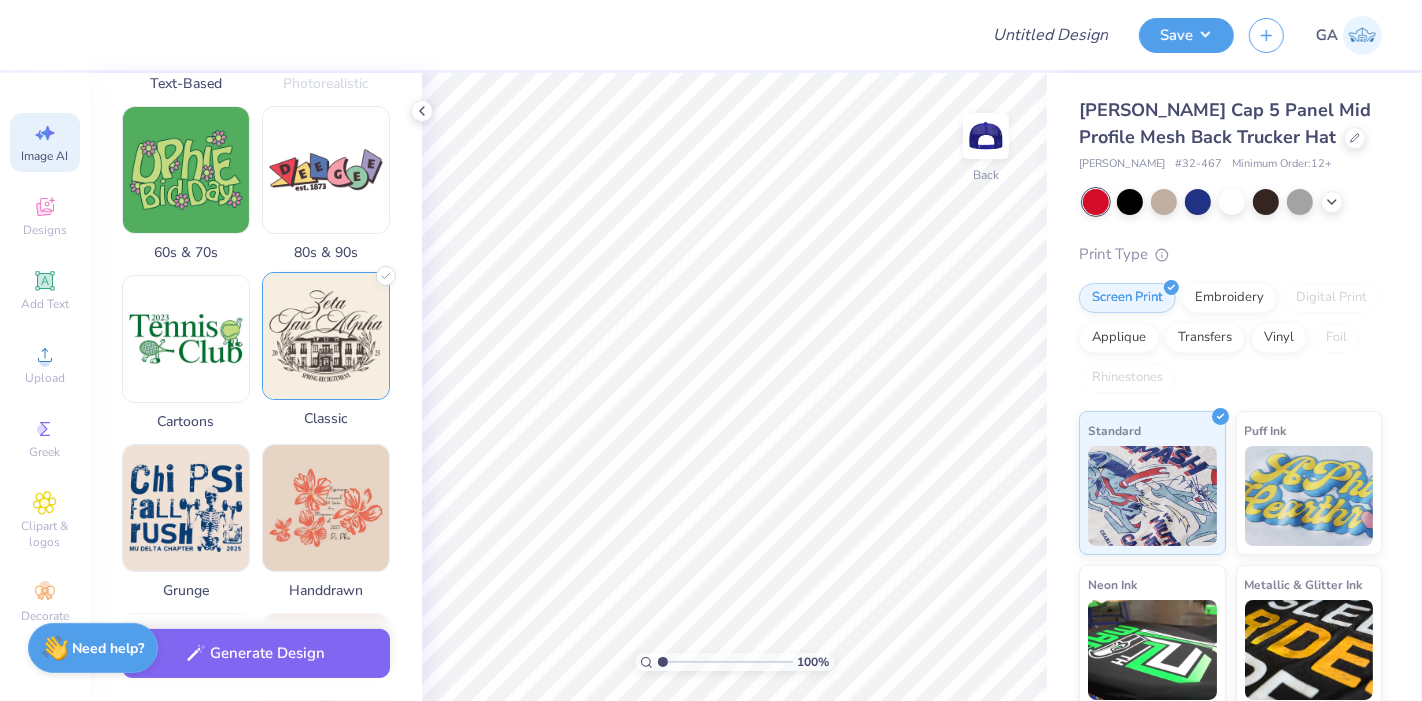 scroll, scrollTop: 584, scrollLeft: 0, axis: vertical 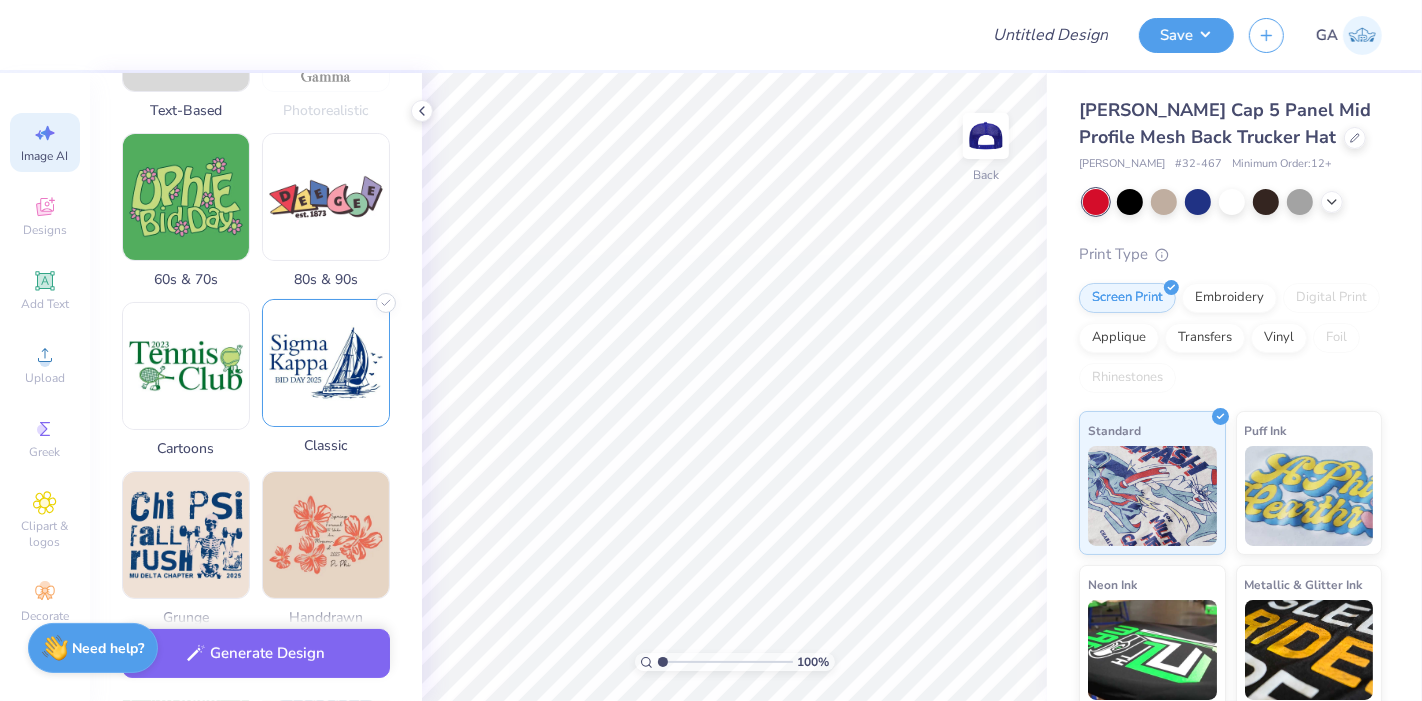 click at bounding box center (326, 363) 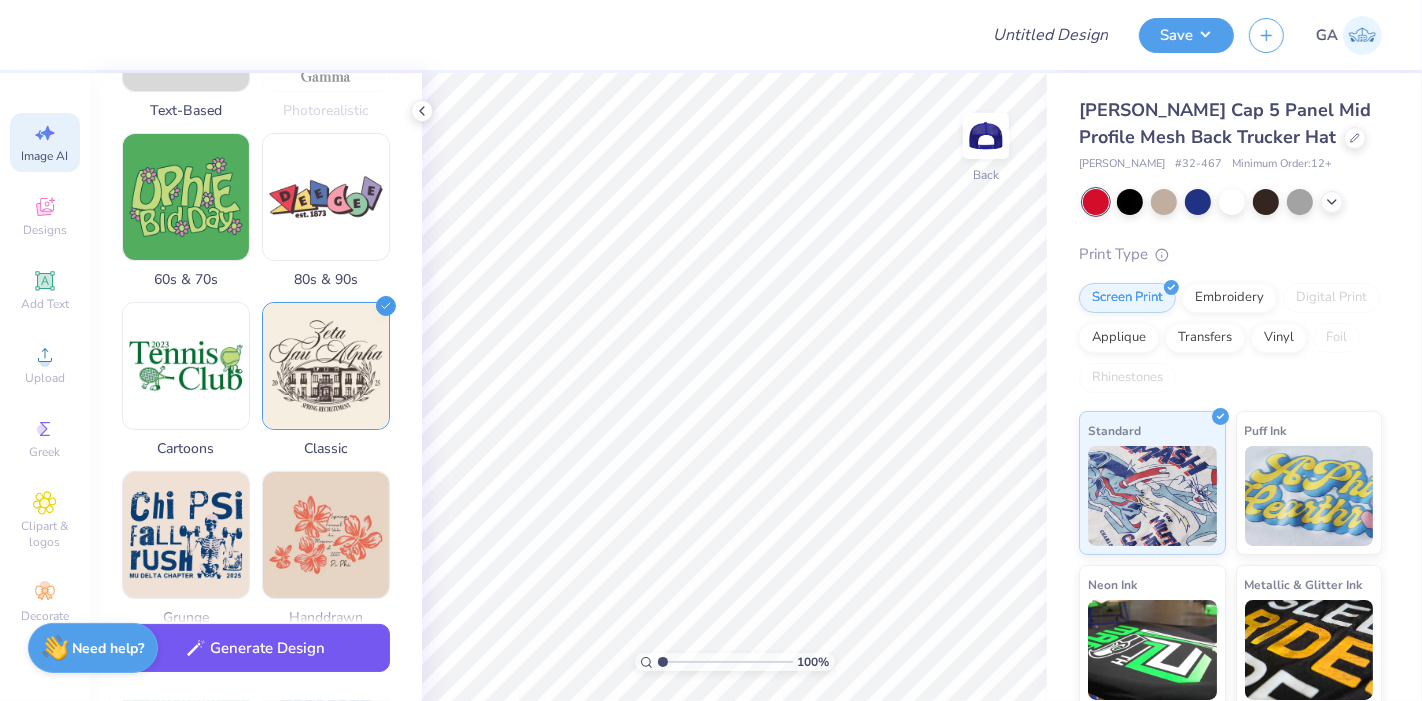 click on "Generate Design" at bounding box center (256, 648) 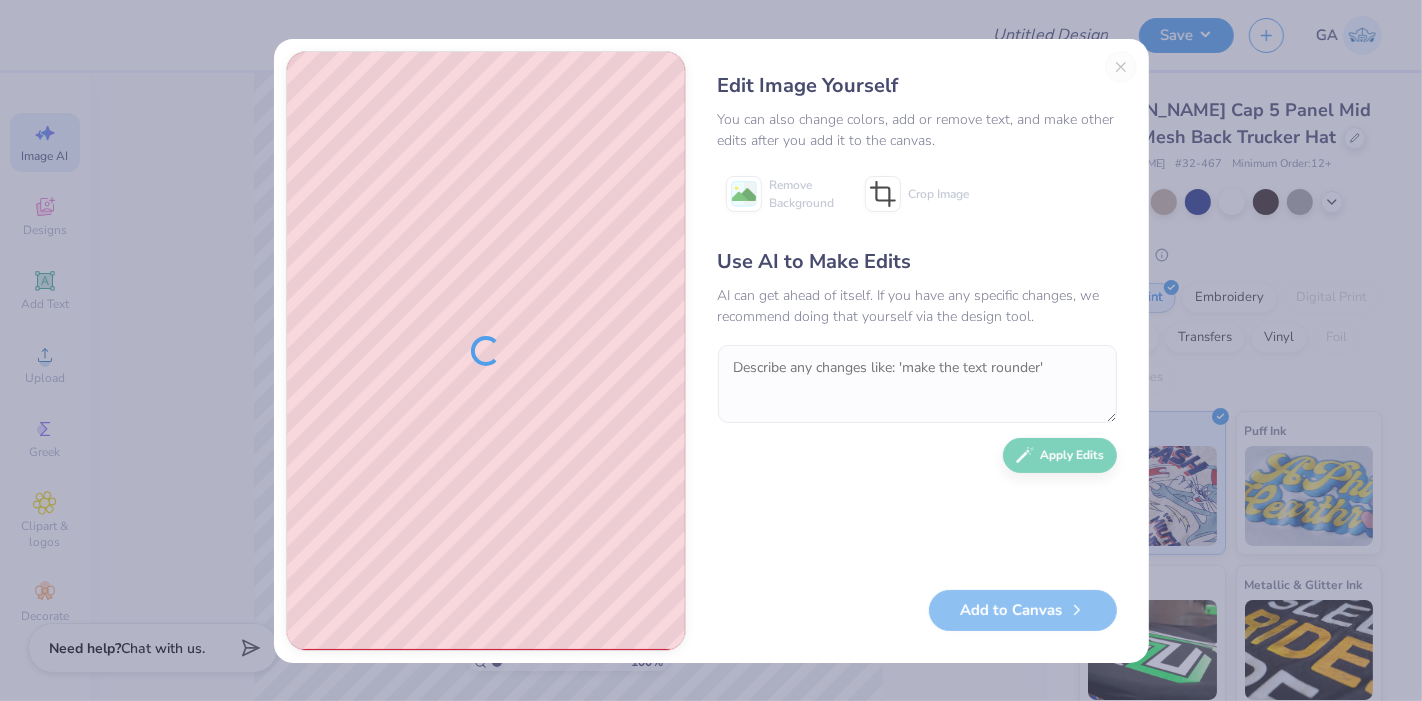 click on "Edit Image Yourself You can also change colors, add or remove text, and make other edits after you add it to the canvas. Remove Background Crop Image Use AI to Make Edits AI can get ahead of itself. If you have any specific changes, we recommend doing that yourself via the design tool. Apply Edits Add to Canvas" at bounding box center (917, 351) 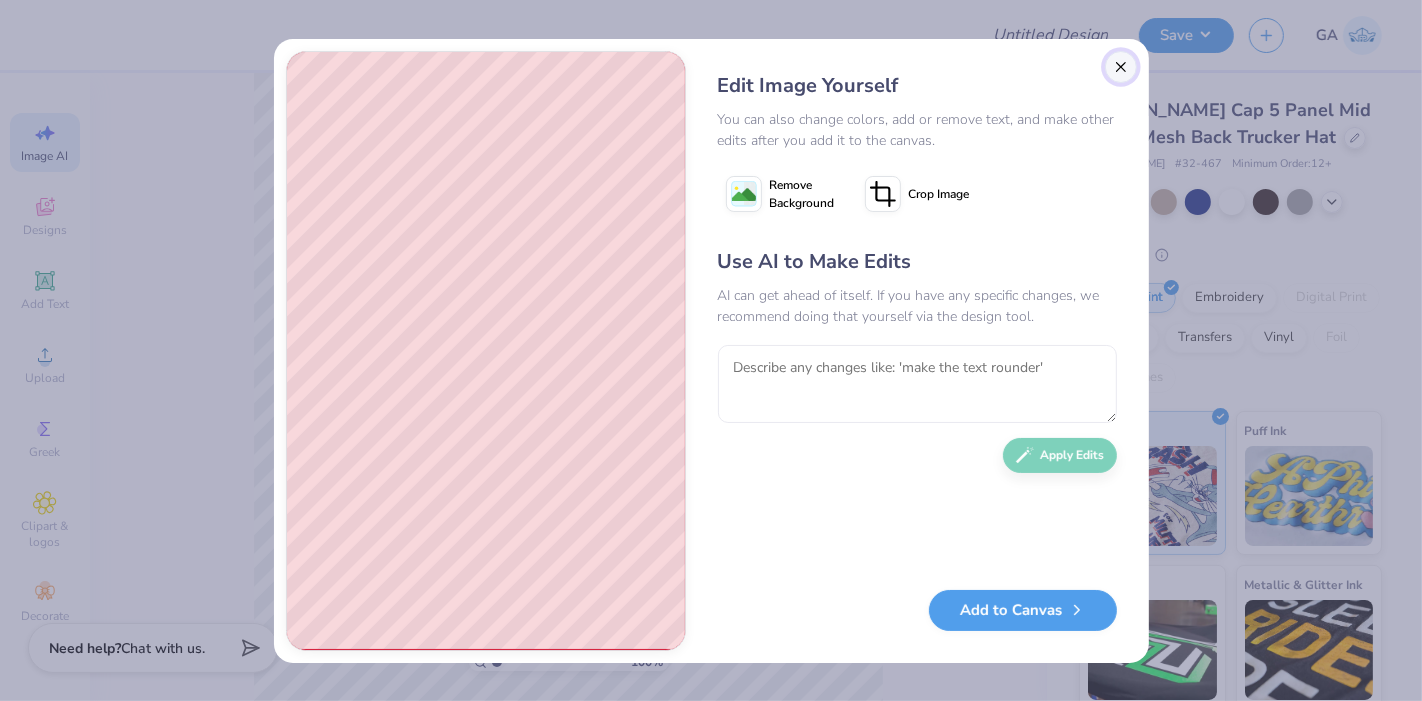 click at bounding box center (1121, 67) 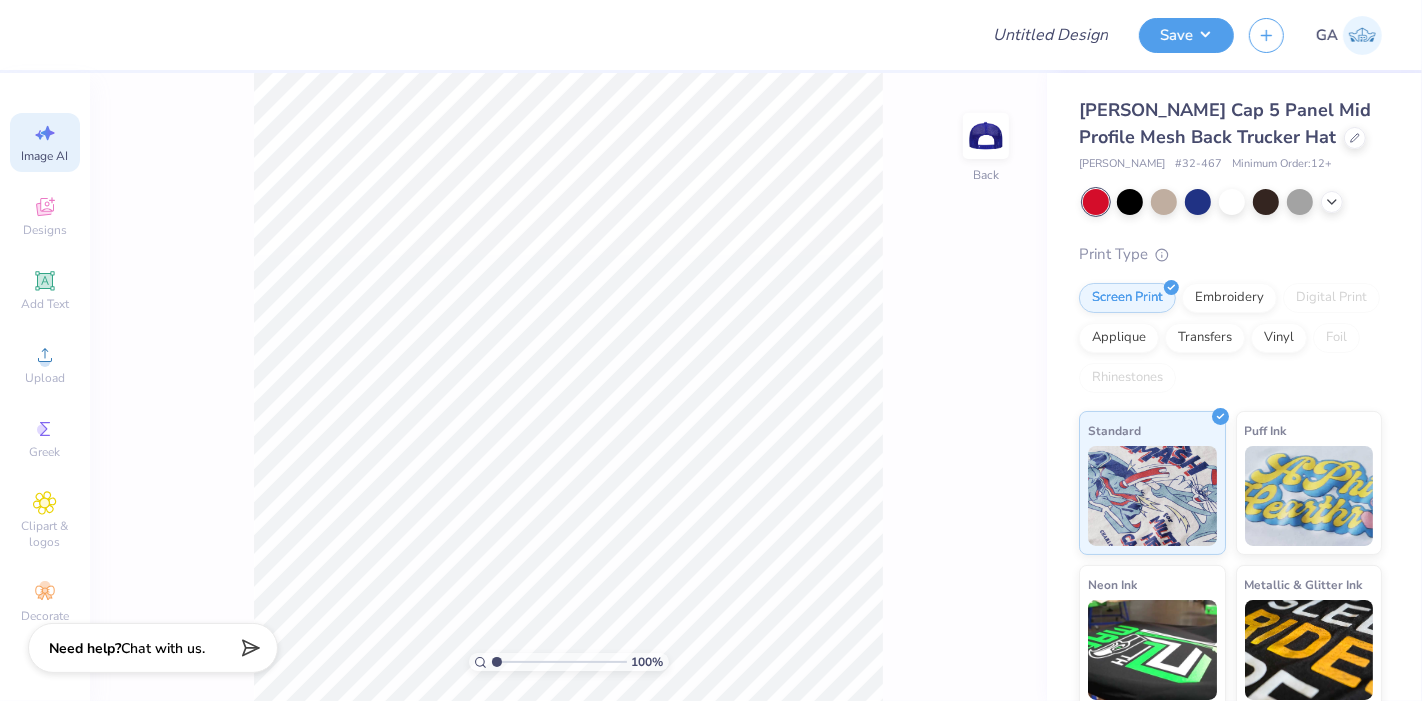 scroll, scrollTop: 0, scrollLeft: 44, axis: horizontal 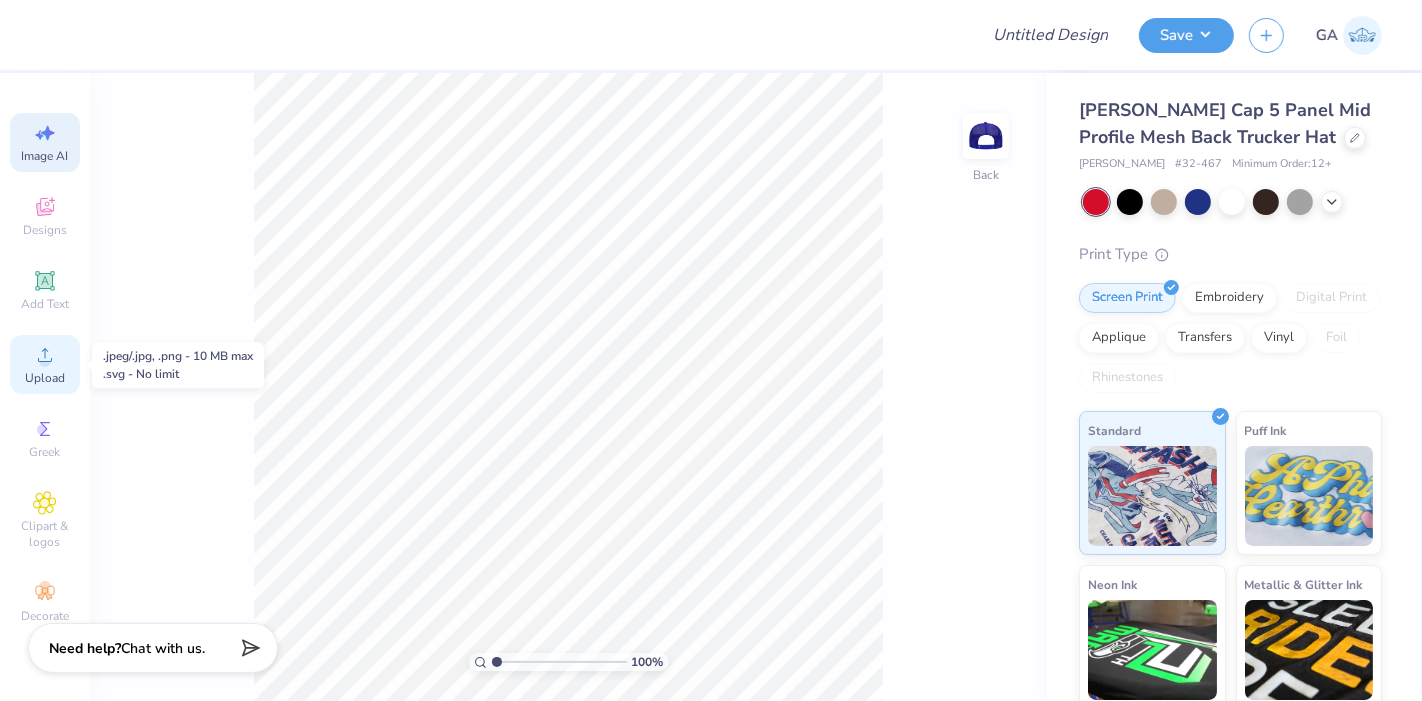 click on "Upload" at bounding box center (45, 378) 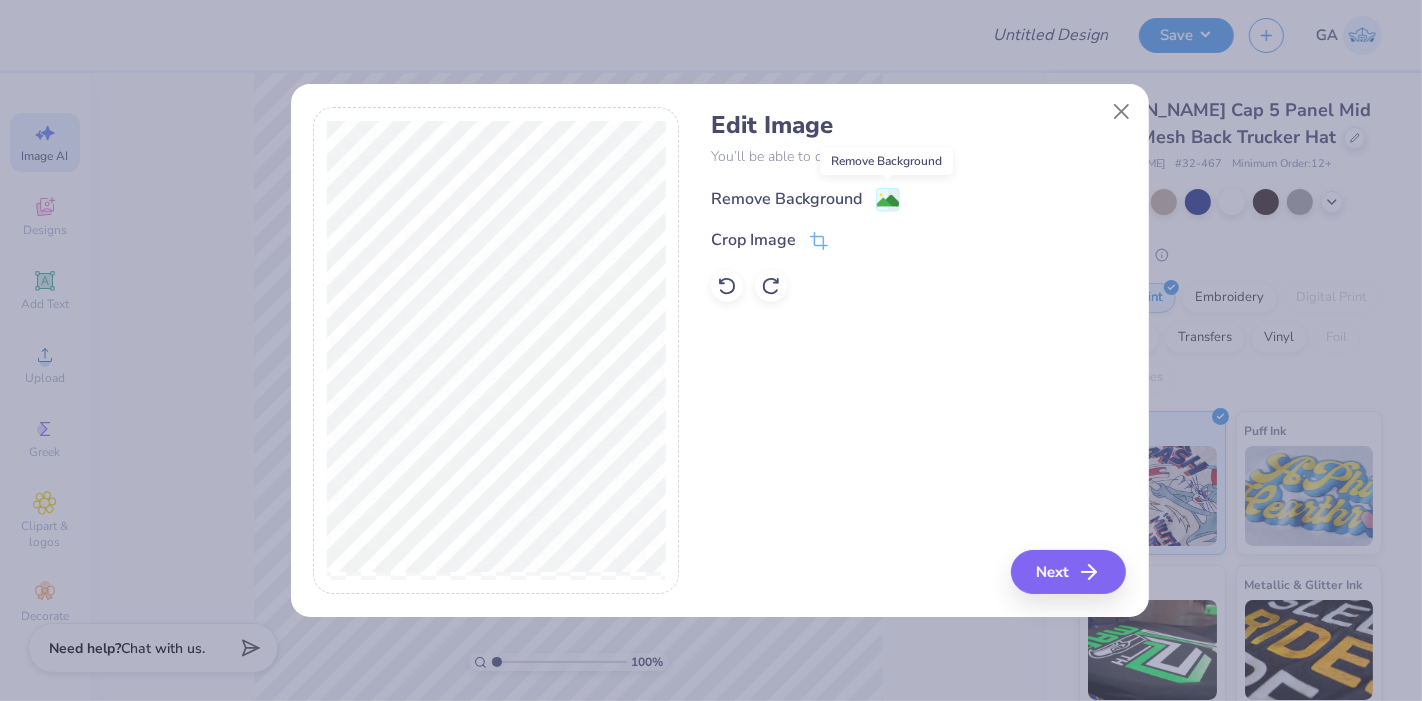click 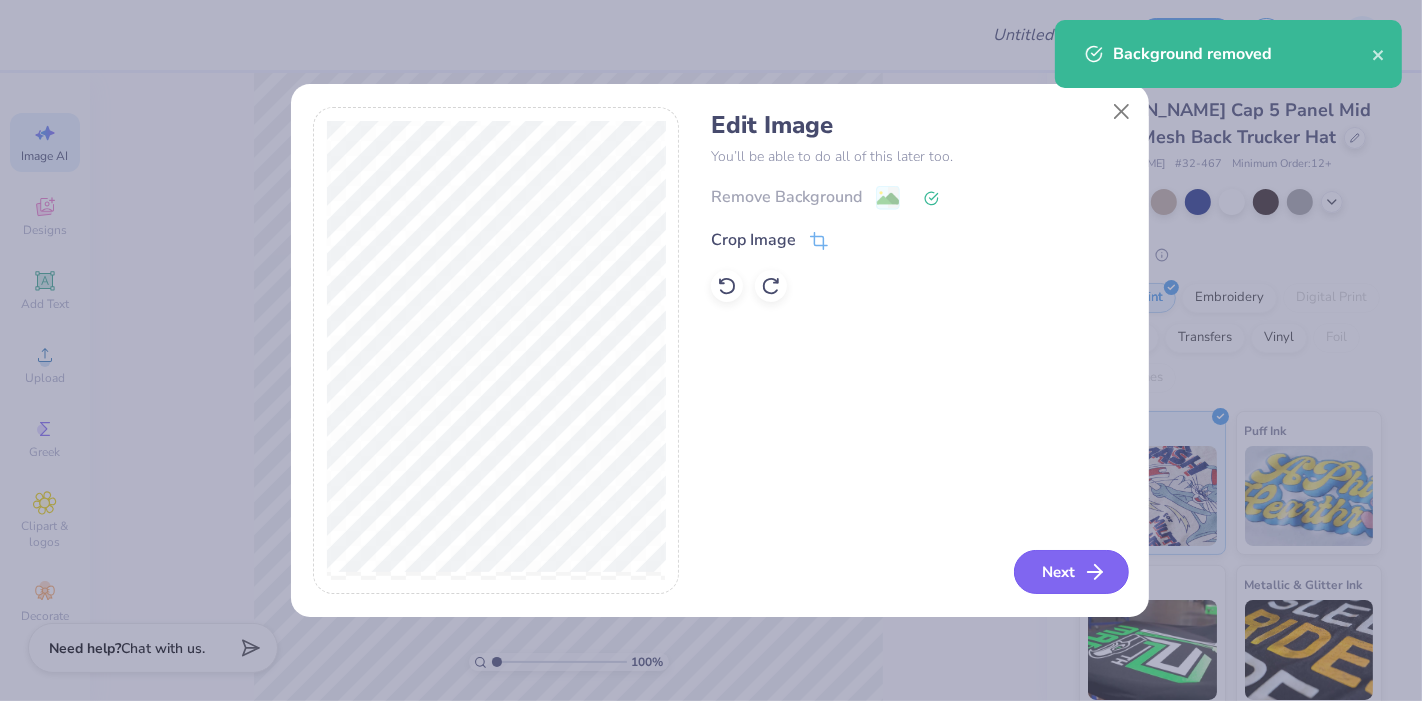 click on "Next" at bounding box center [1071, 572] 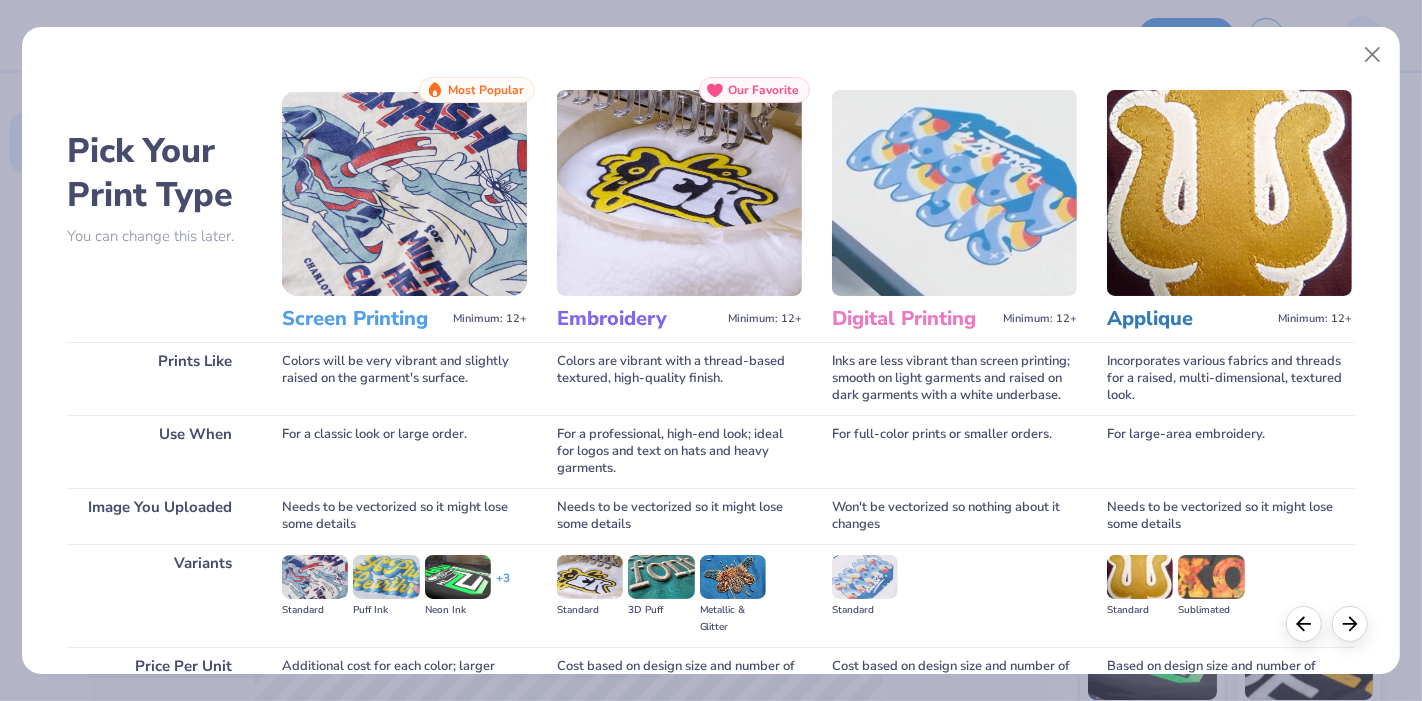 scroll, scrollTop: 194, scrollLeft: 0, axis: vertical 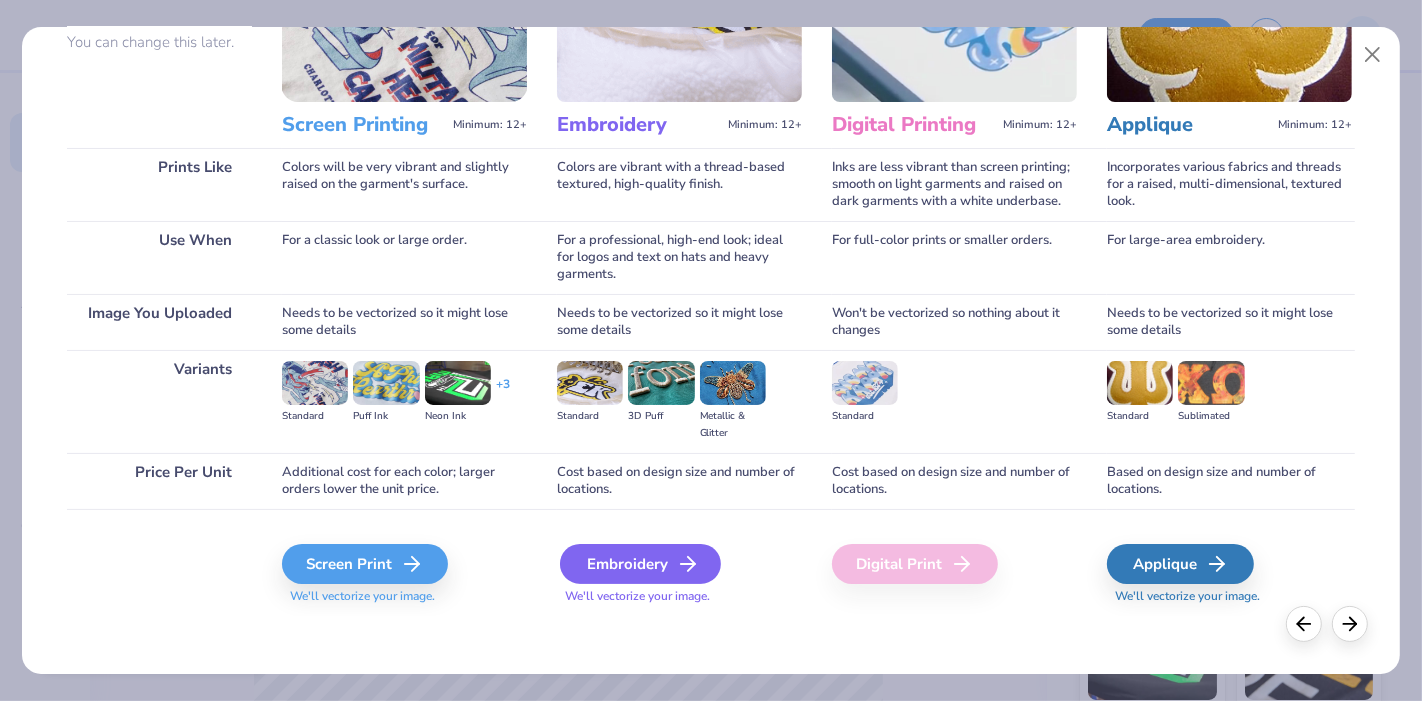 click 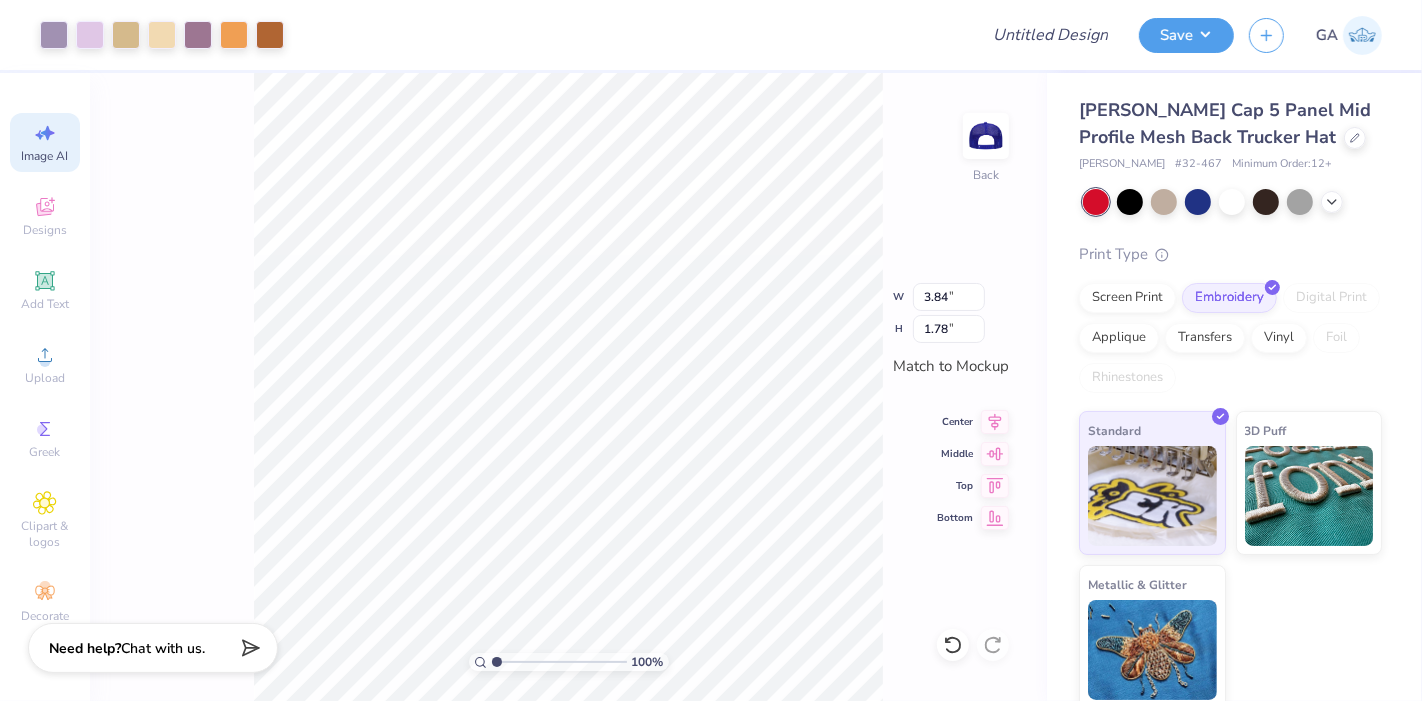 type on "3.84" 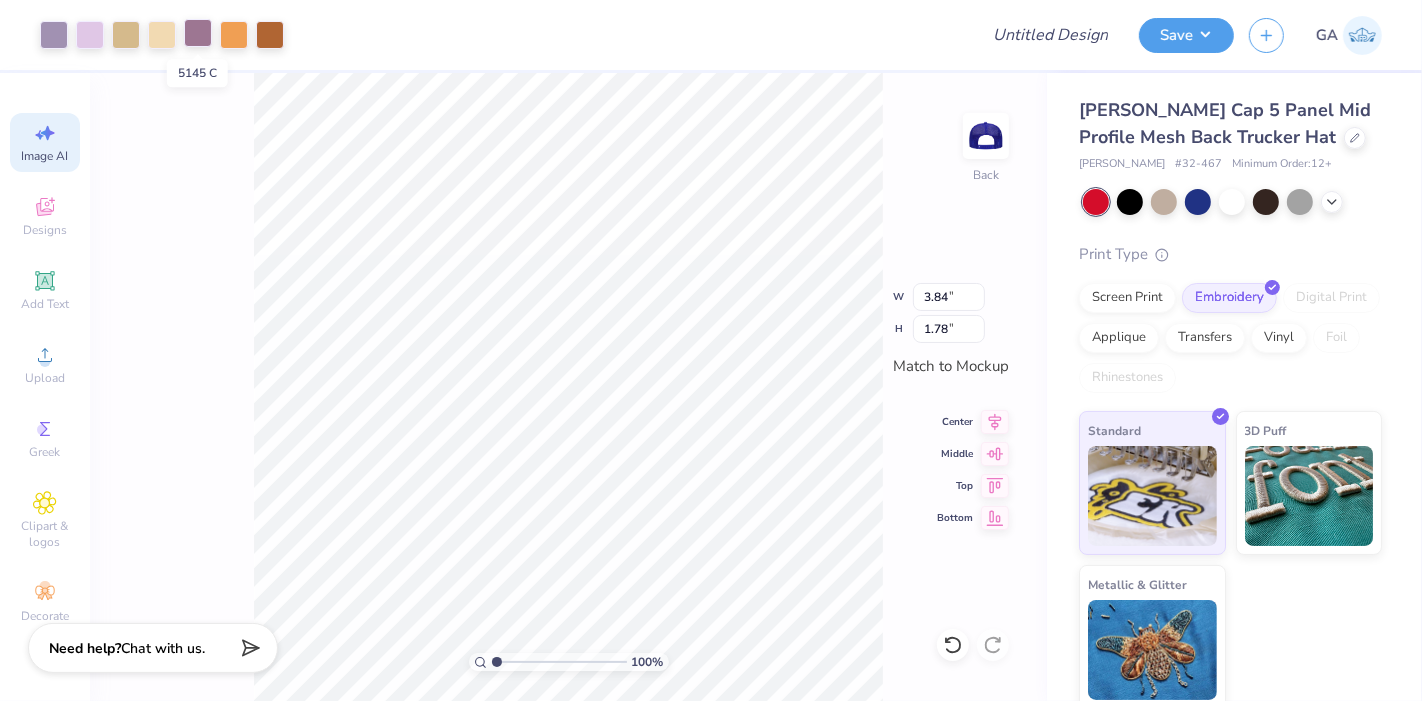 click at bounding box center [198, 33] 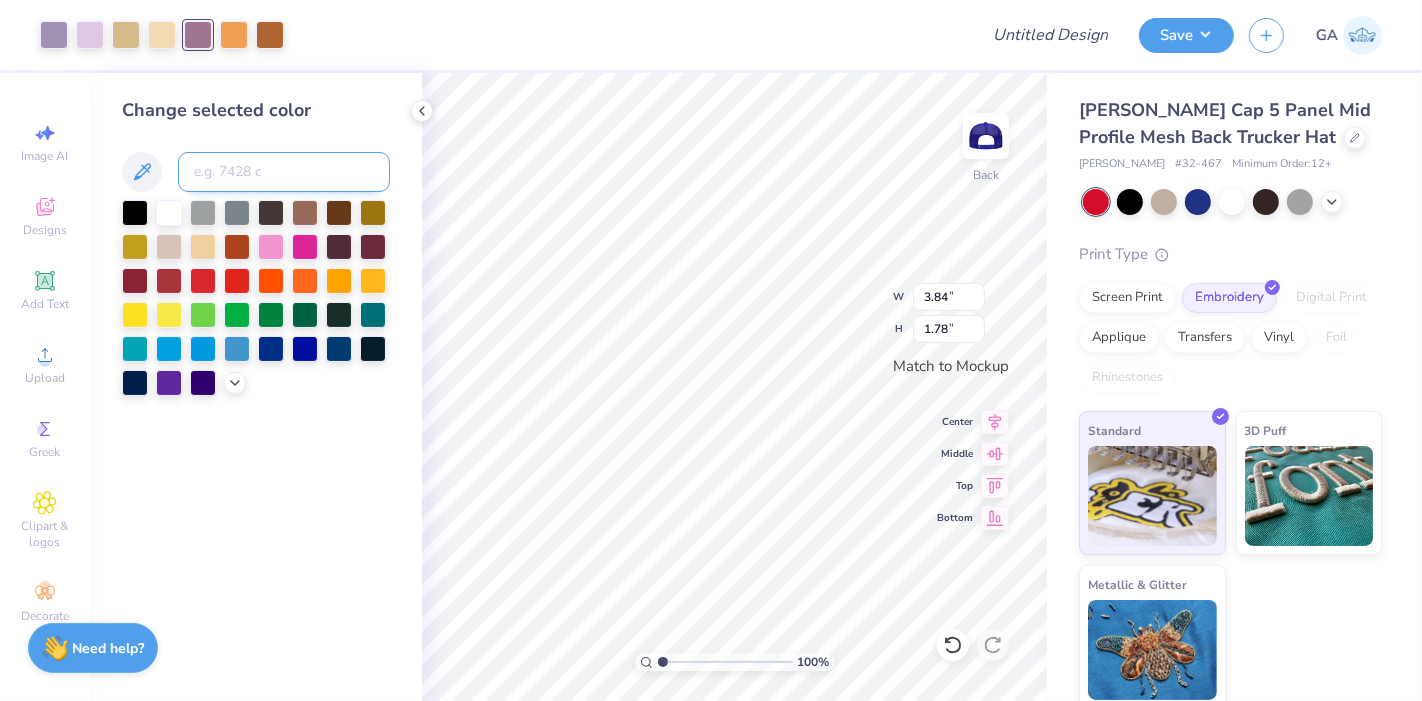 click at bounding box center (284, 172) 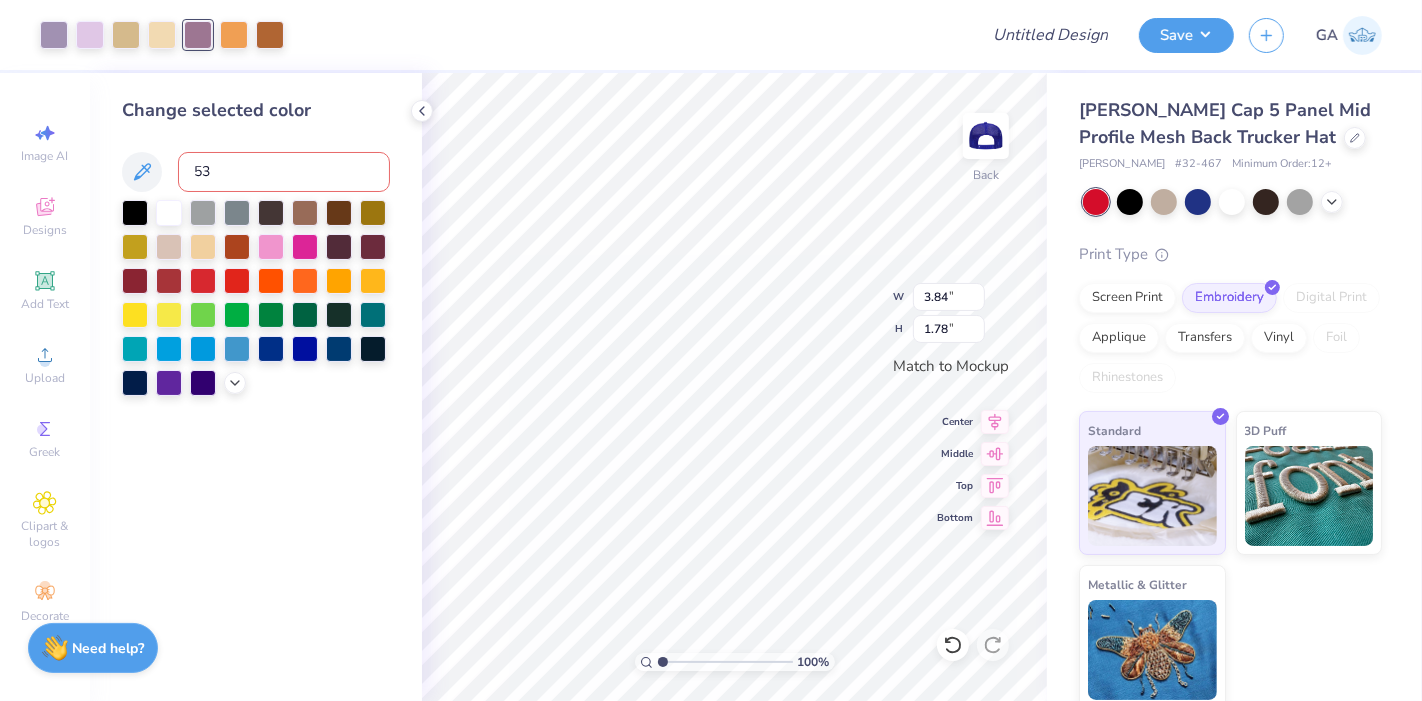type on "531" 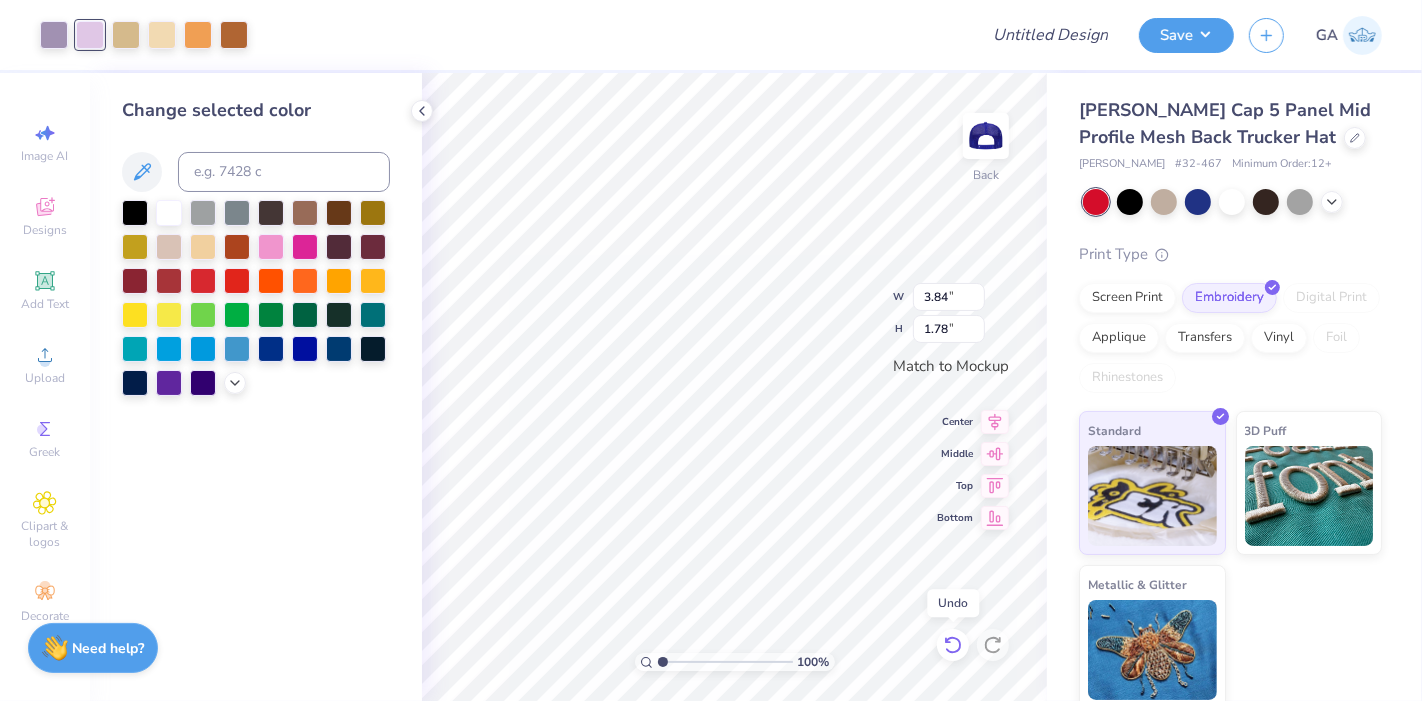 click 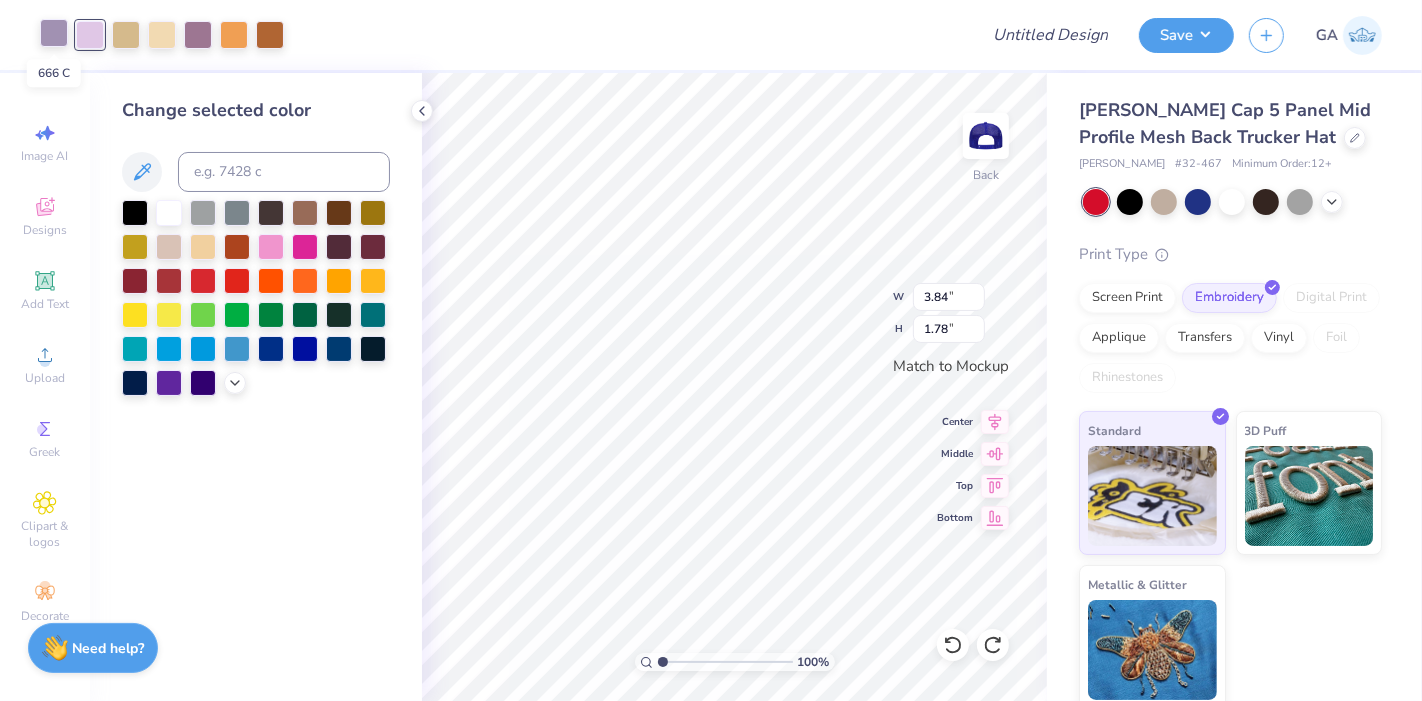click at bounding box center [54, 33] 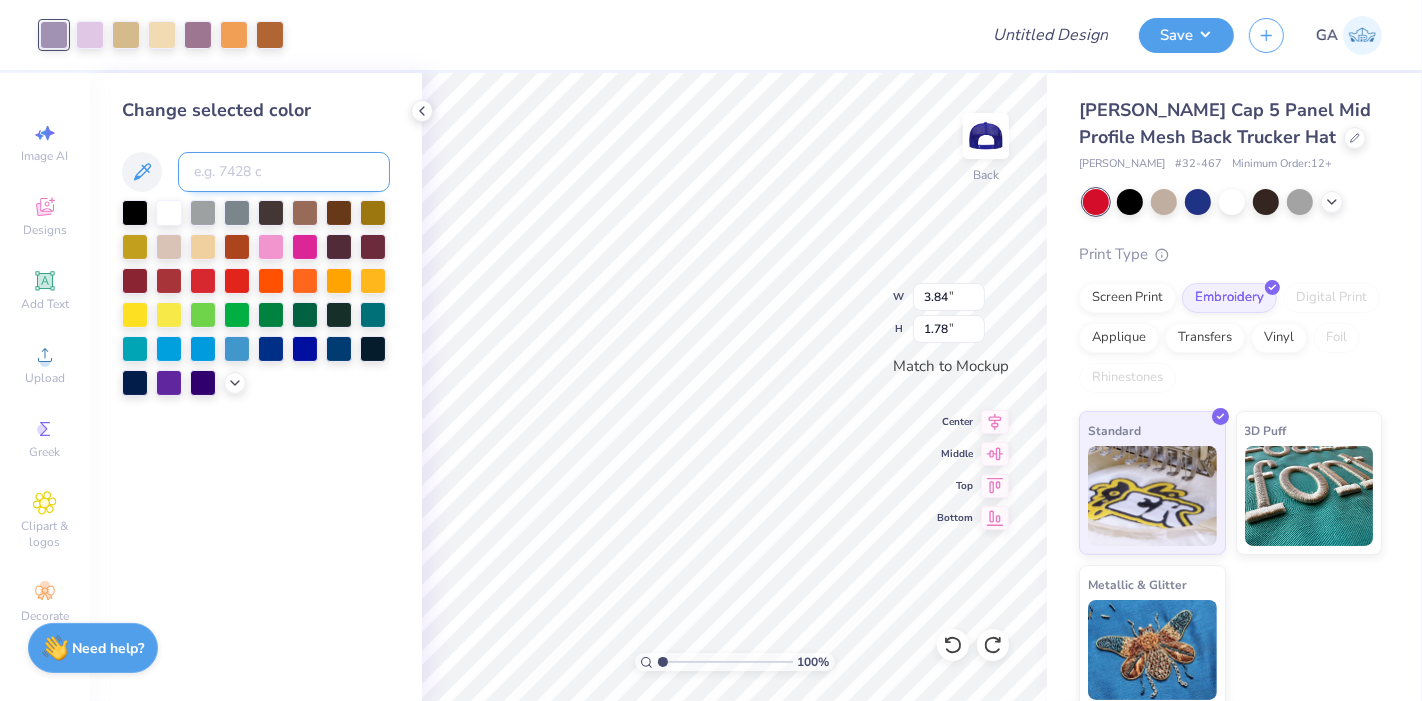 click at bounding box center [284, 172] 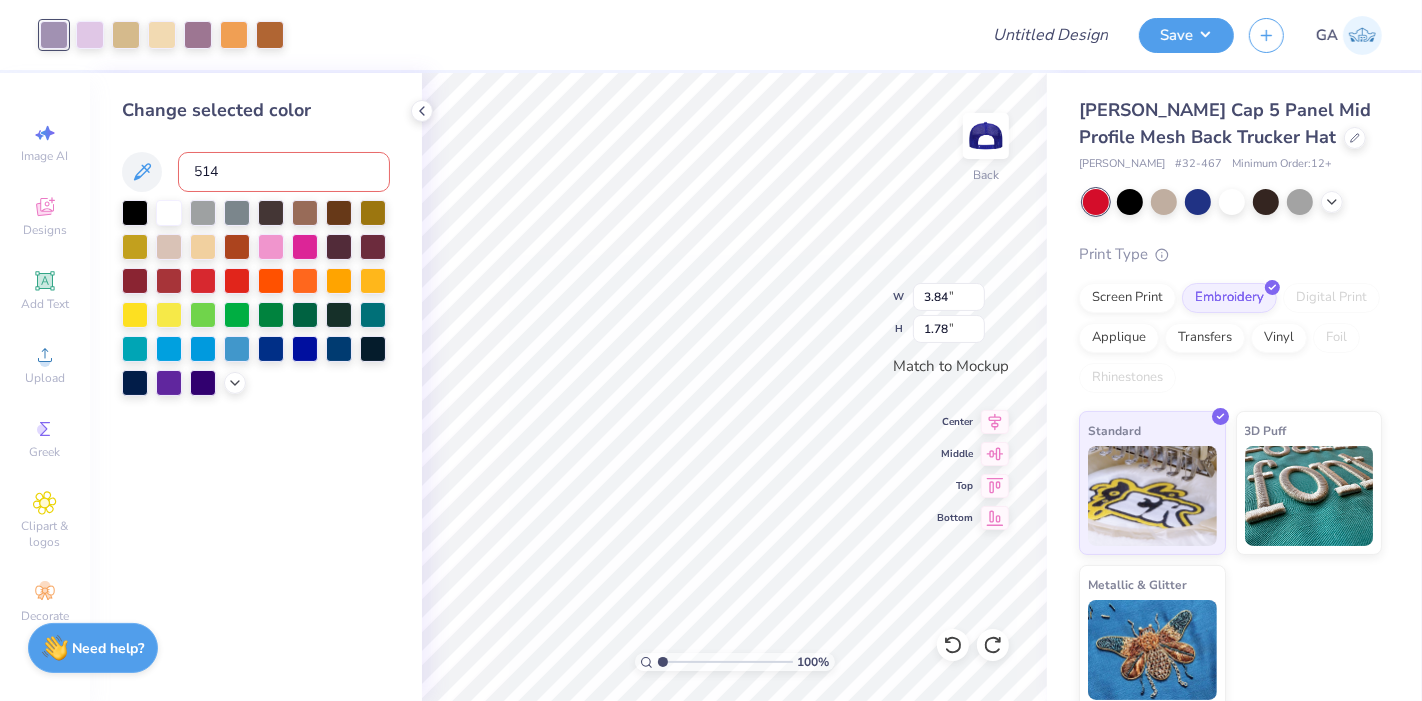 type on "5145" 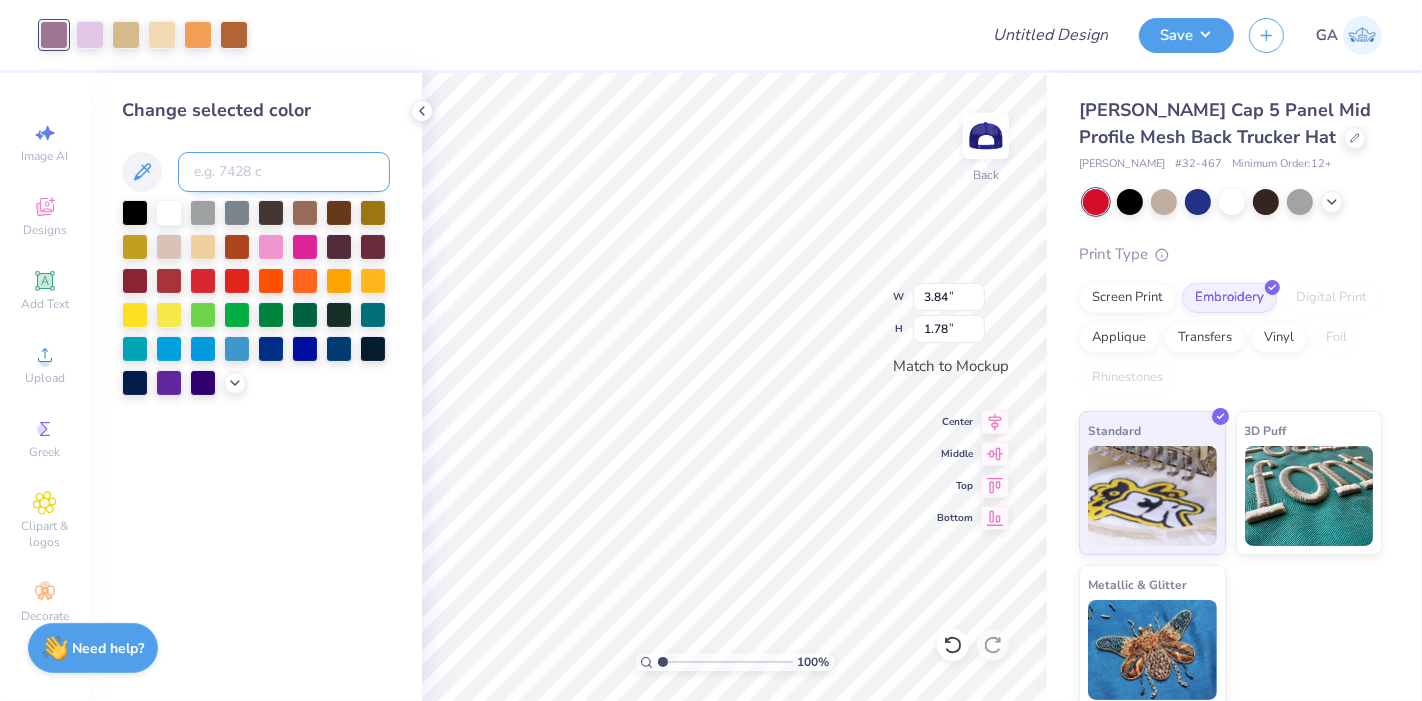 click at bounding box center (284, 172) 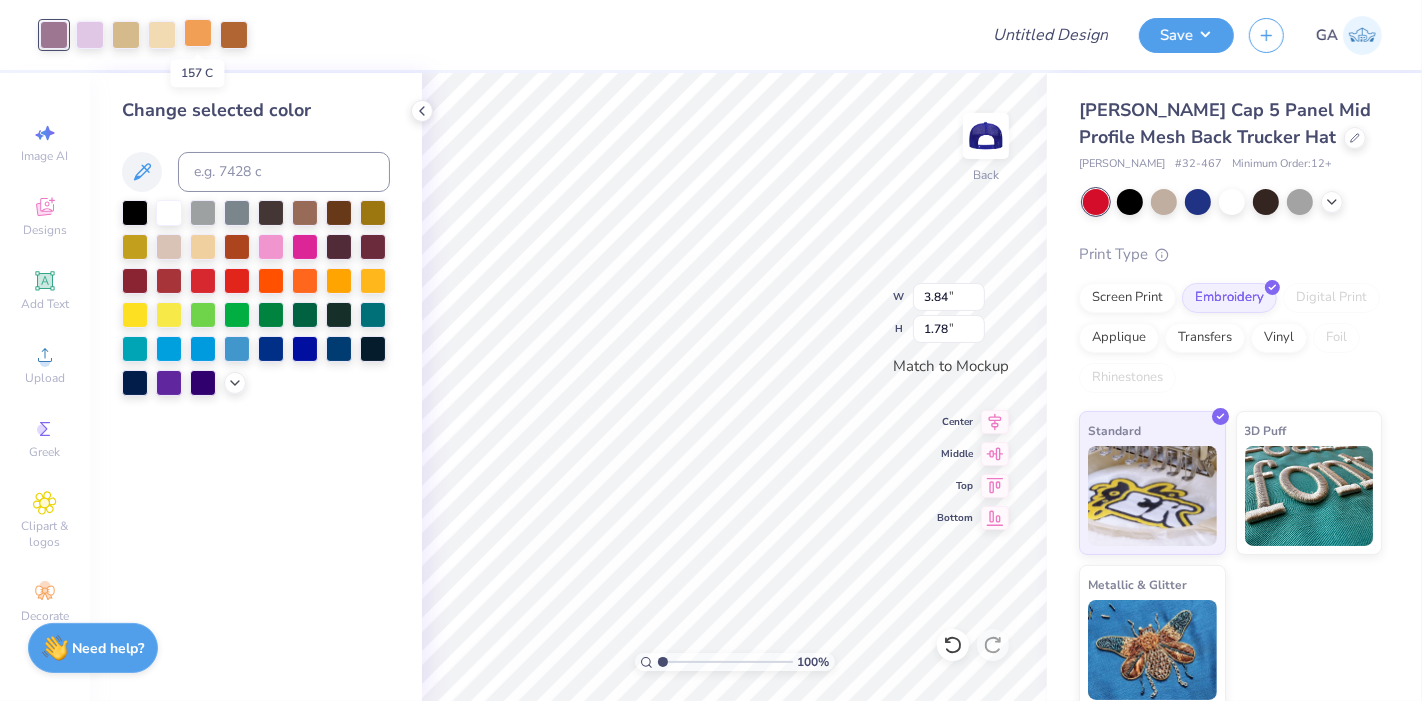 click at bounding box center [198, 33] 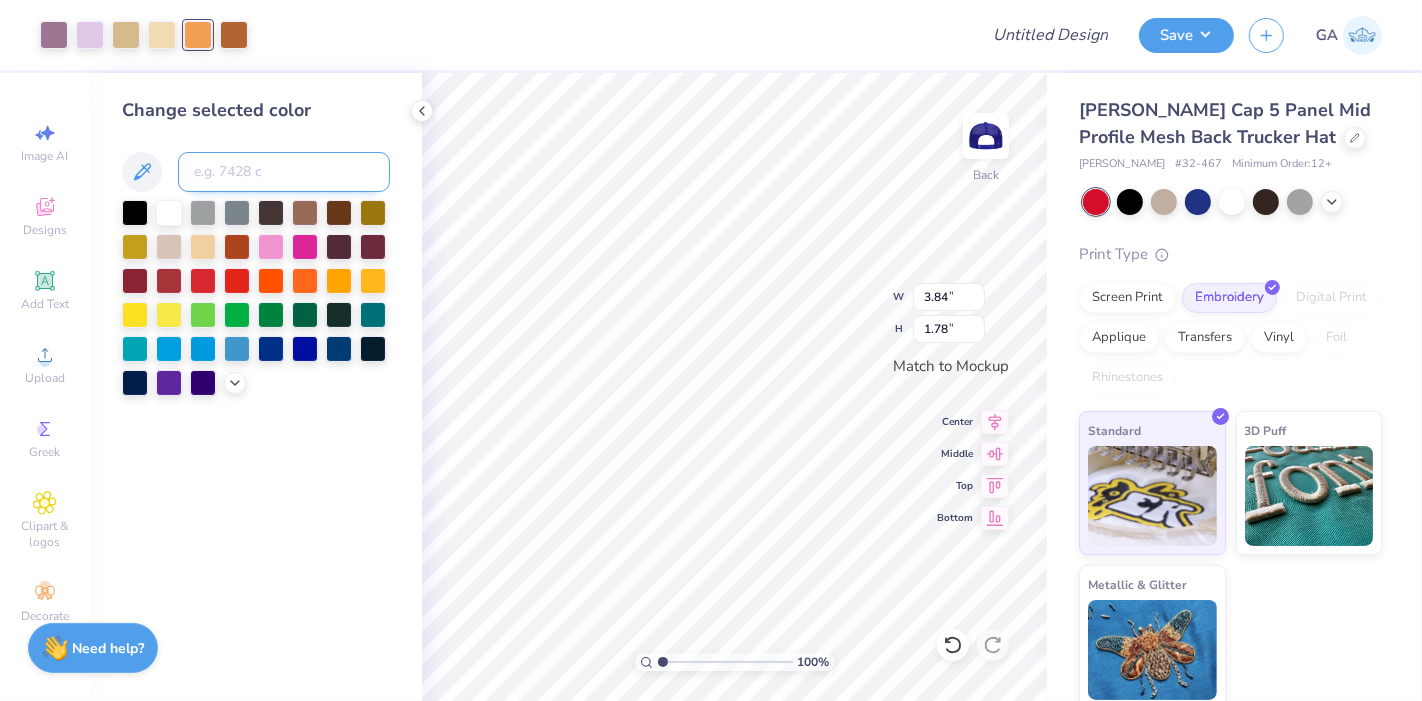 click at bounding box center (284, 172) 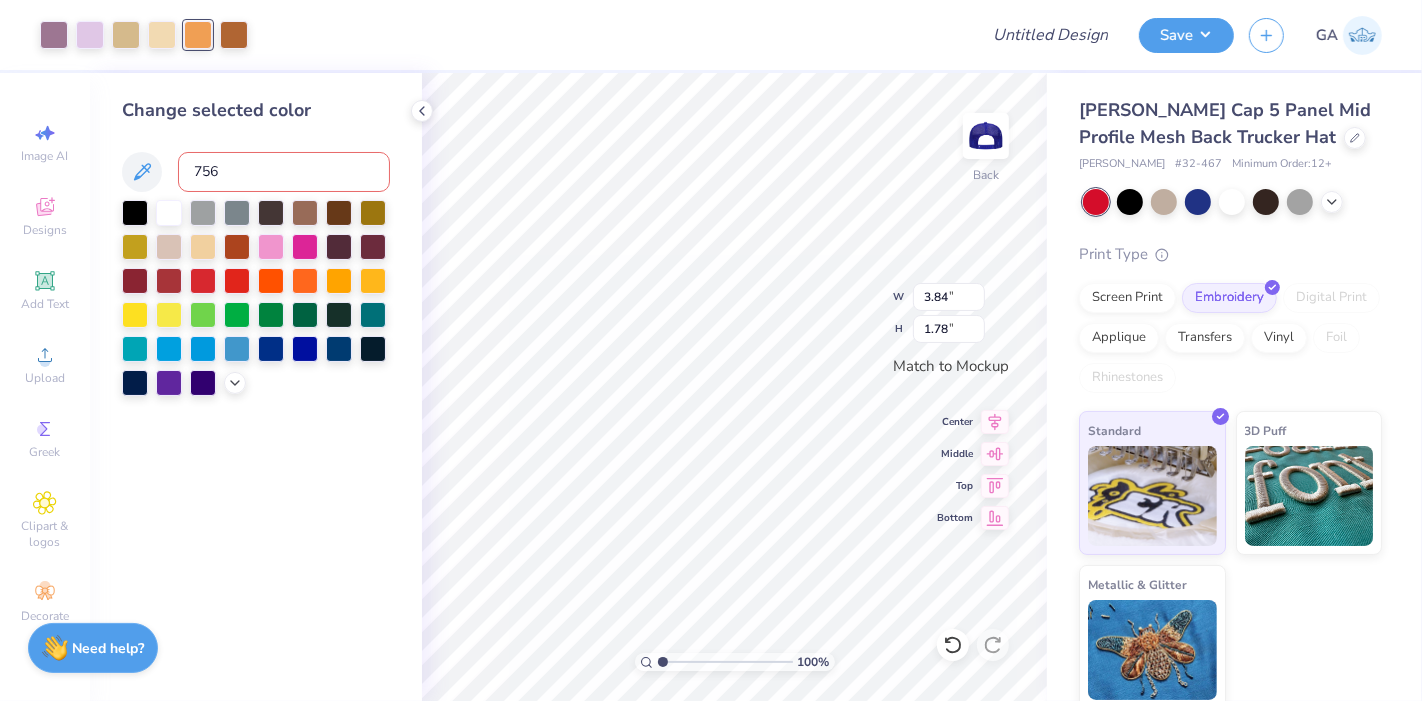 type on "7566" 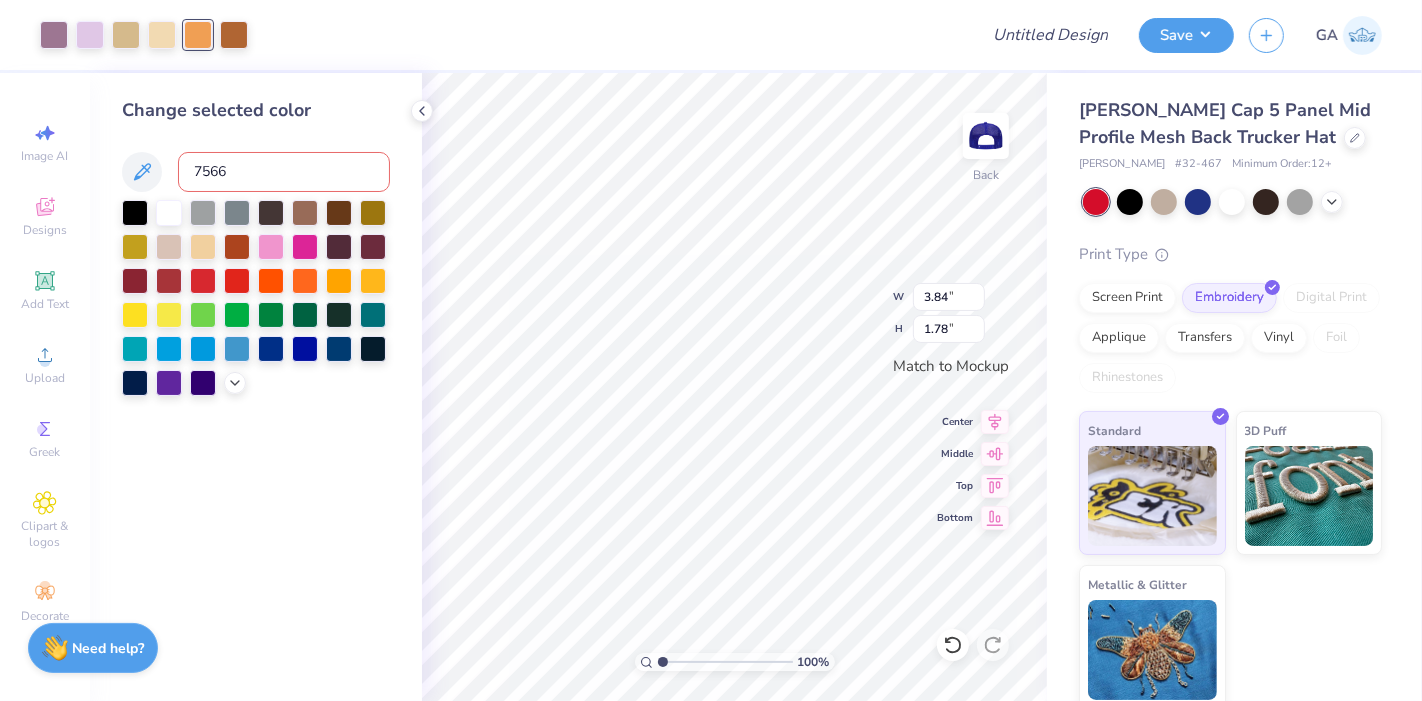 type 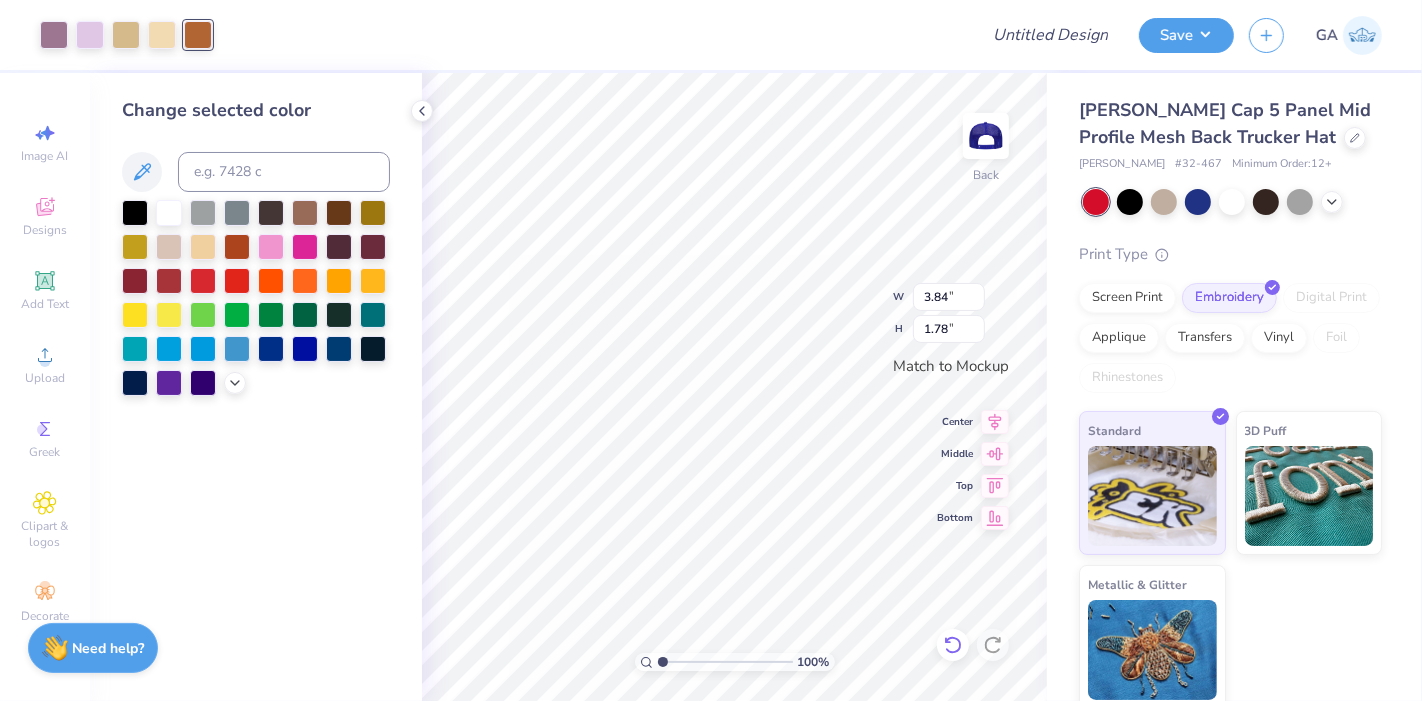 click 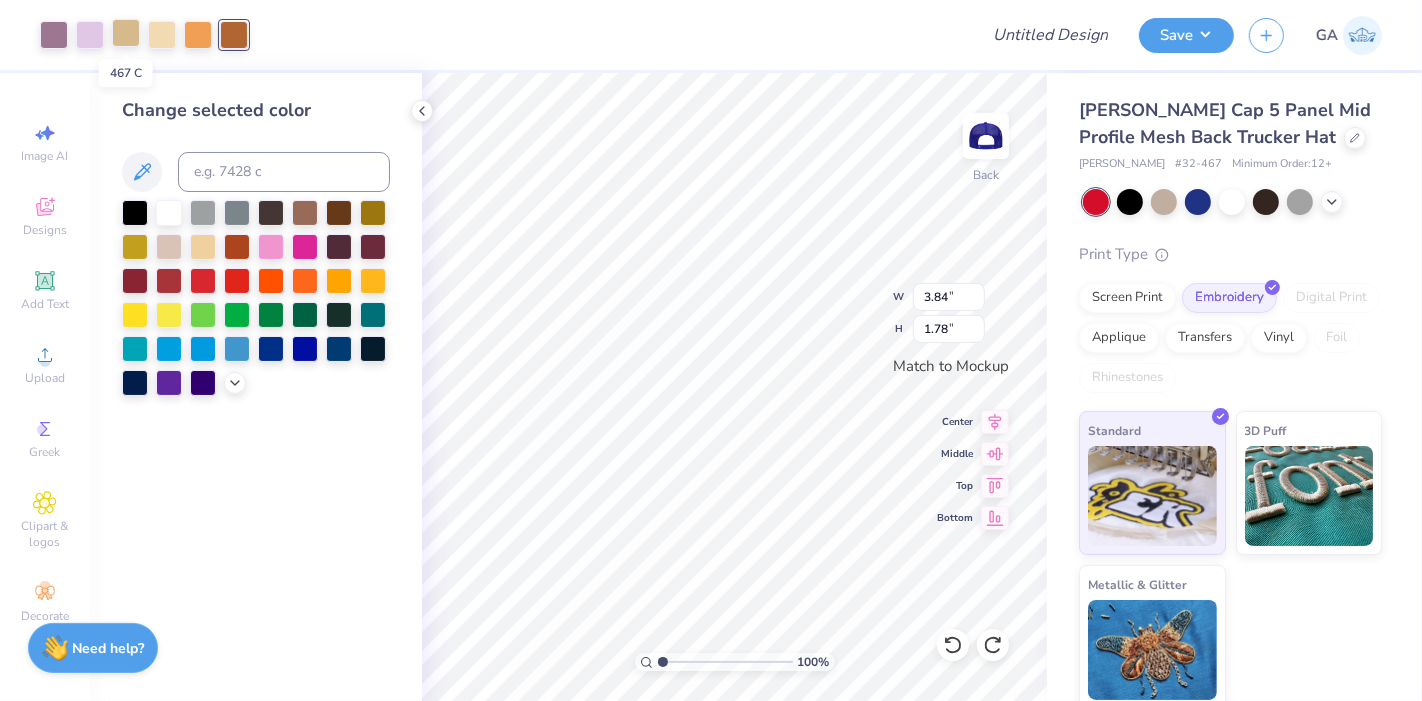 click at bounding box center [126, 33] 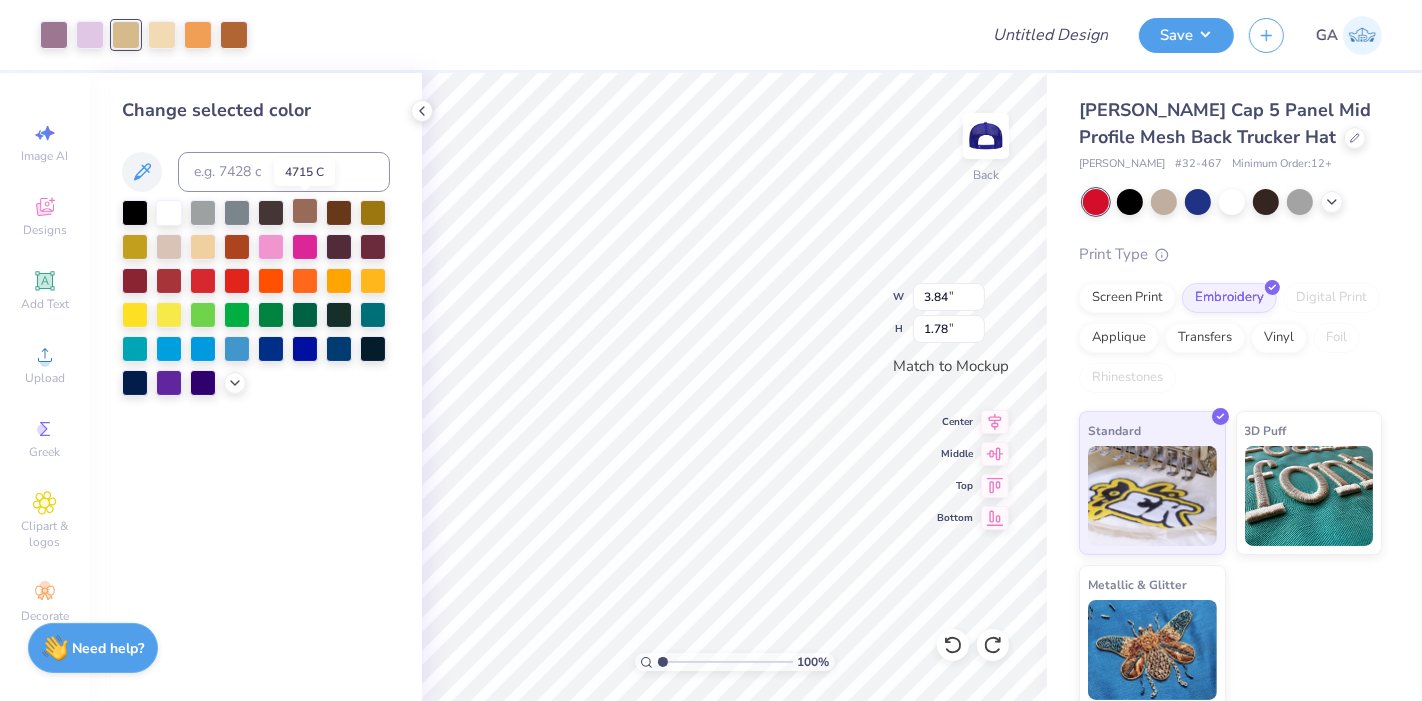click at bounding box center [305, 211] 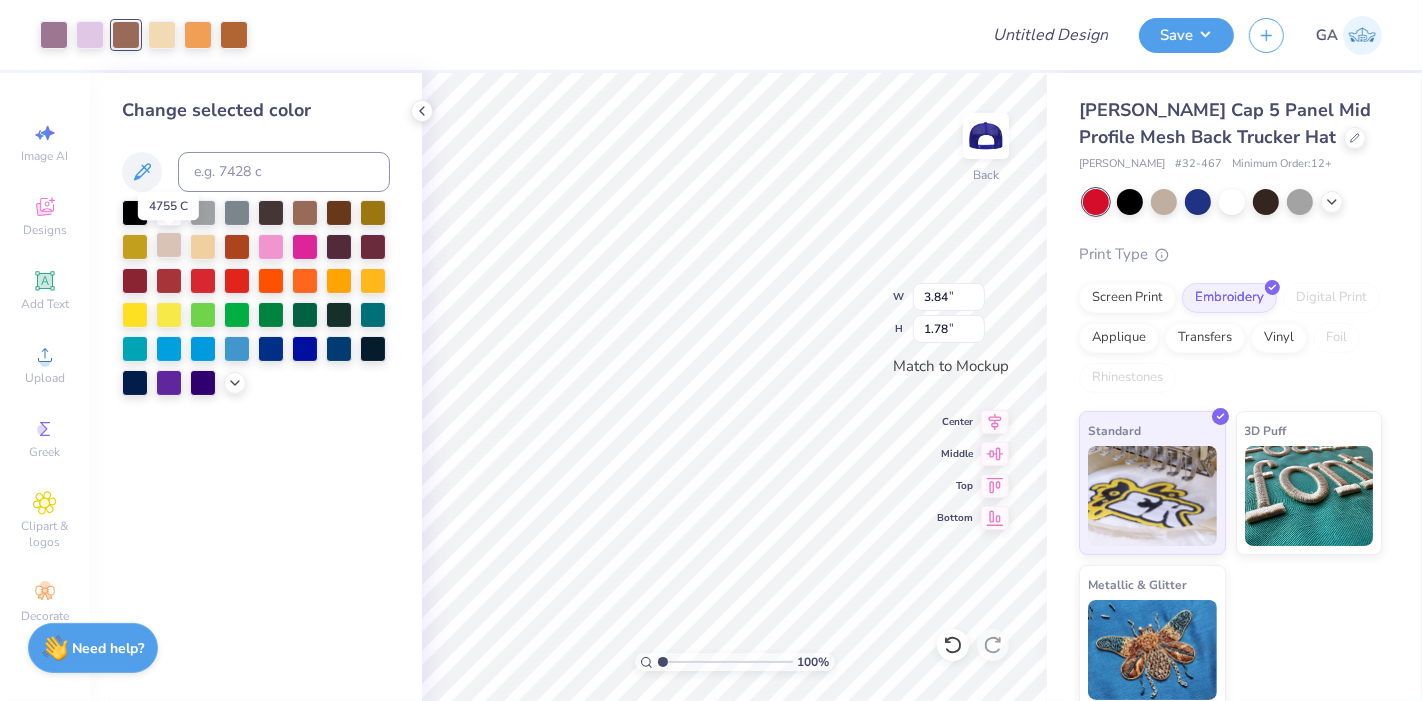 click at bounding box center (169, 245) 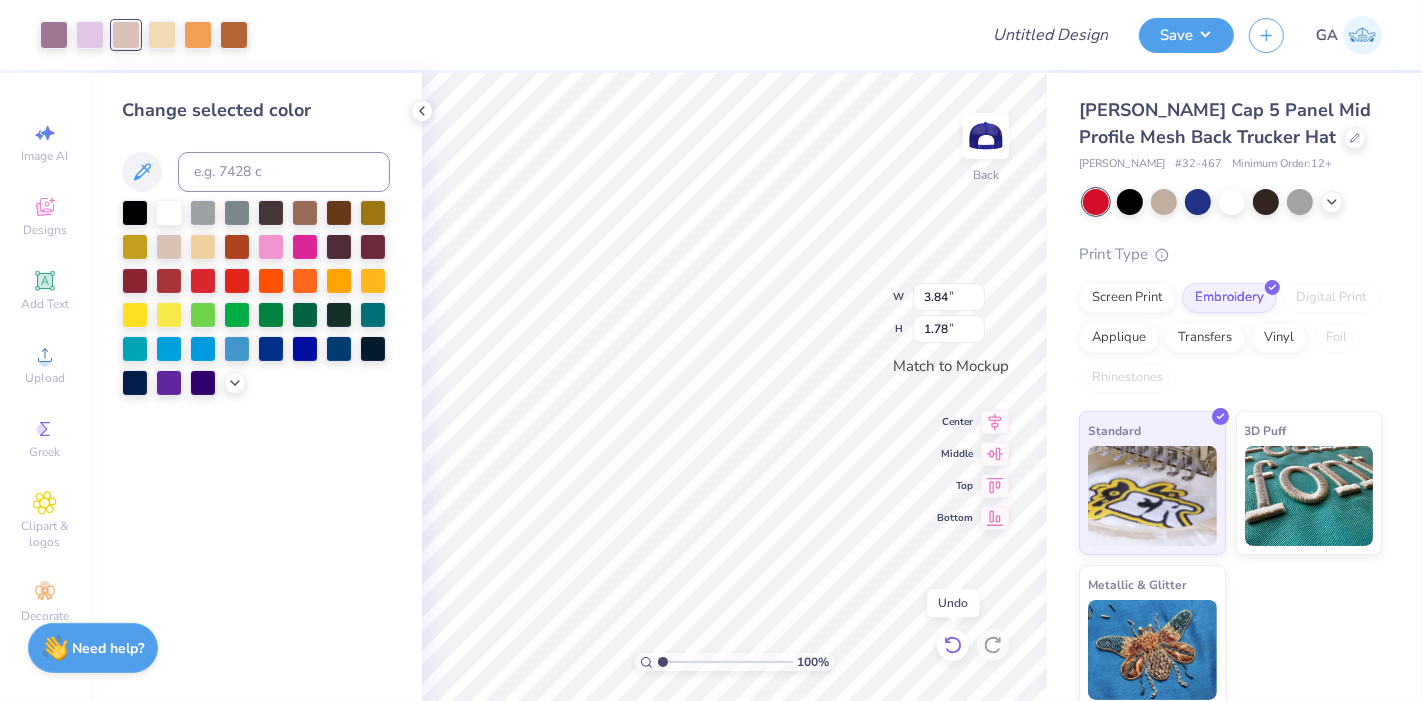 click 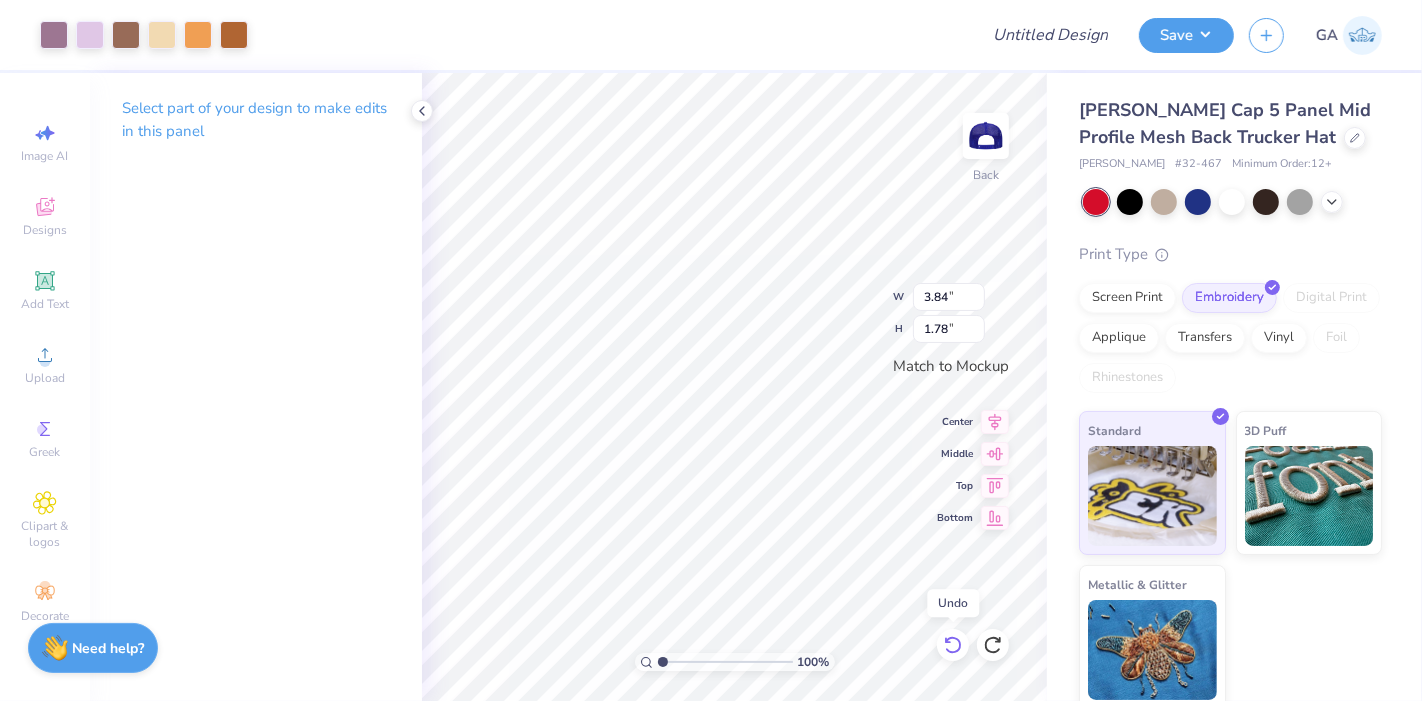 click 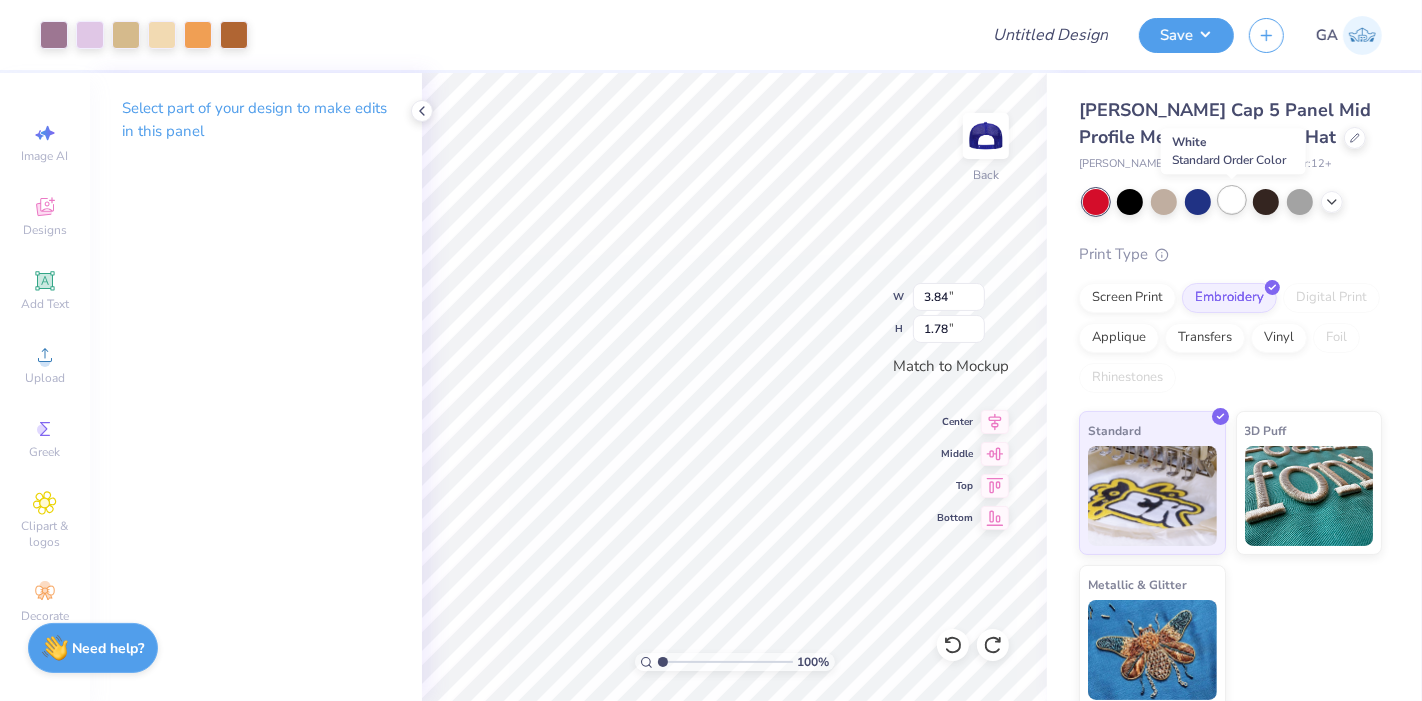 click at bounding box center (1232, 200) 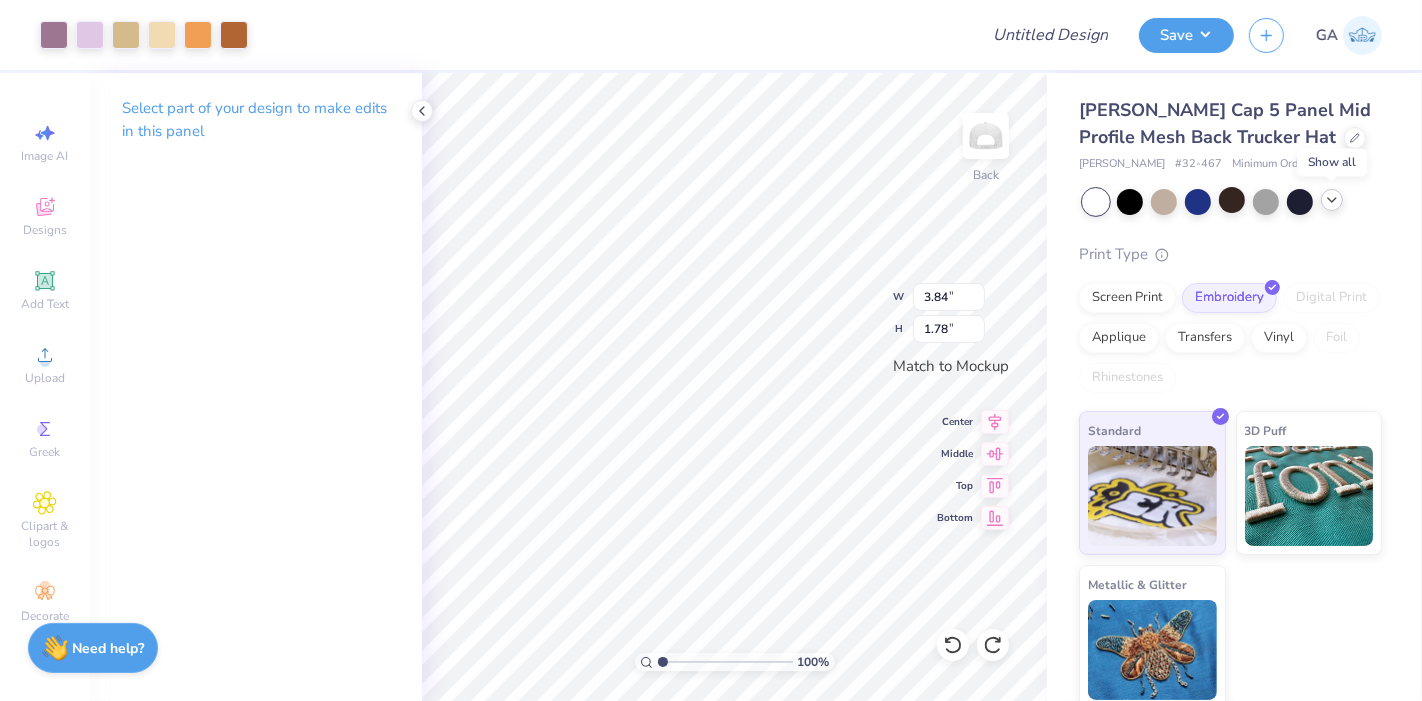 click 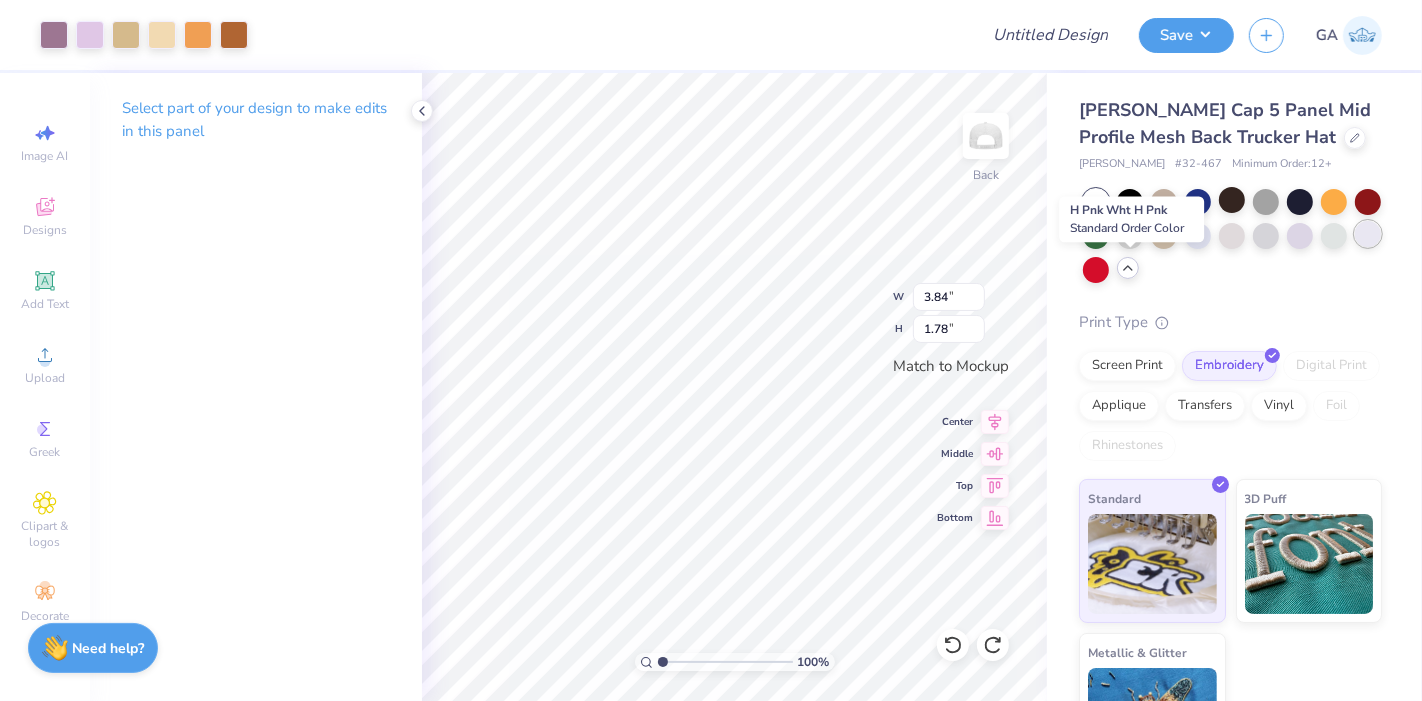 click at bounding box center [1368, 234] 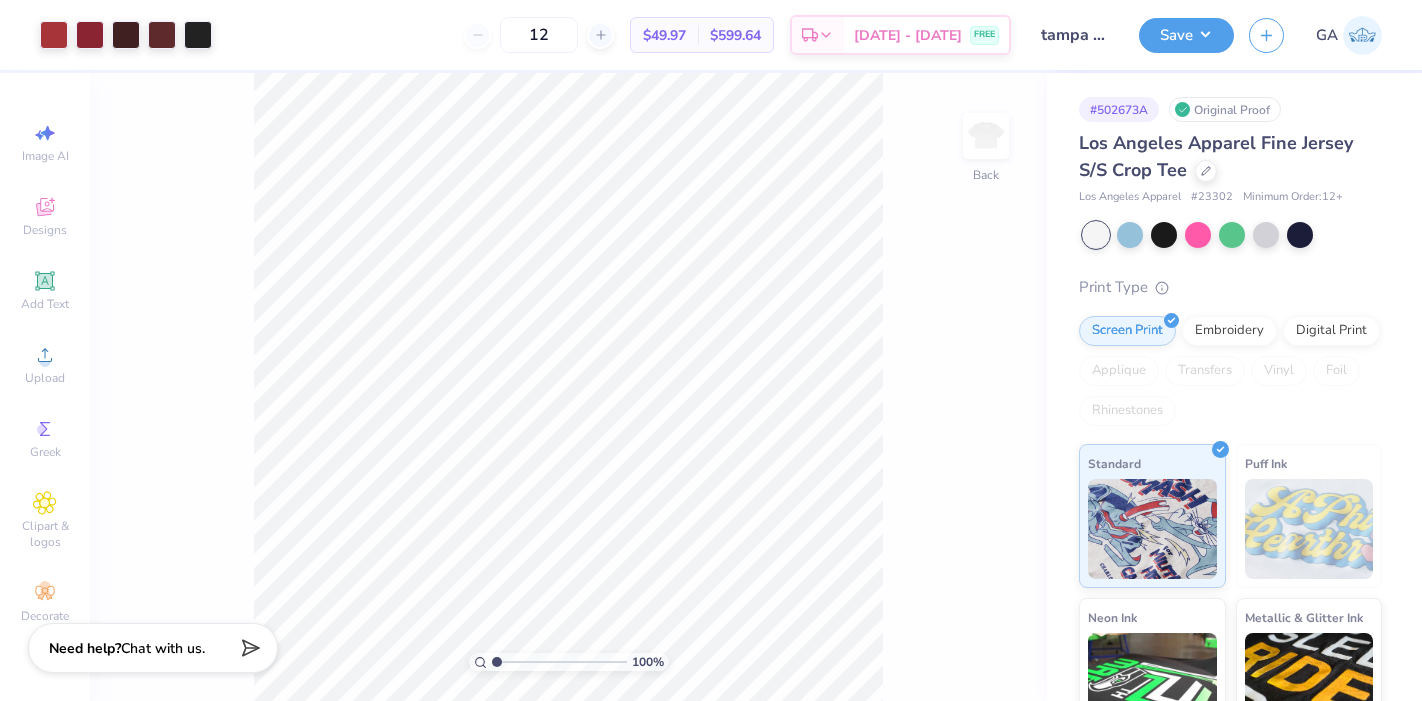 scroll, scrollTop: 0, scrollLeft: 0, axis: both 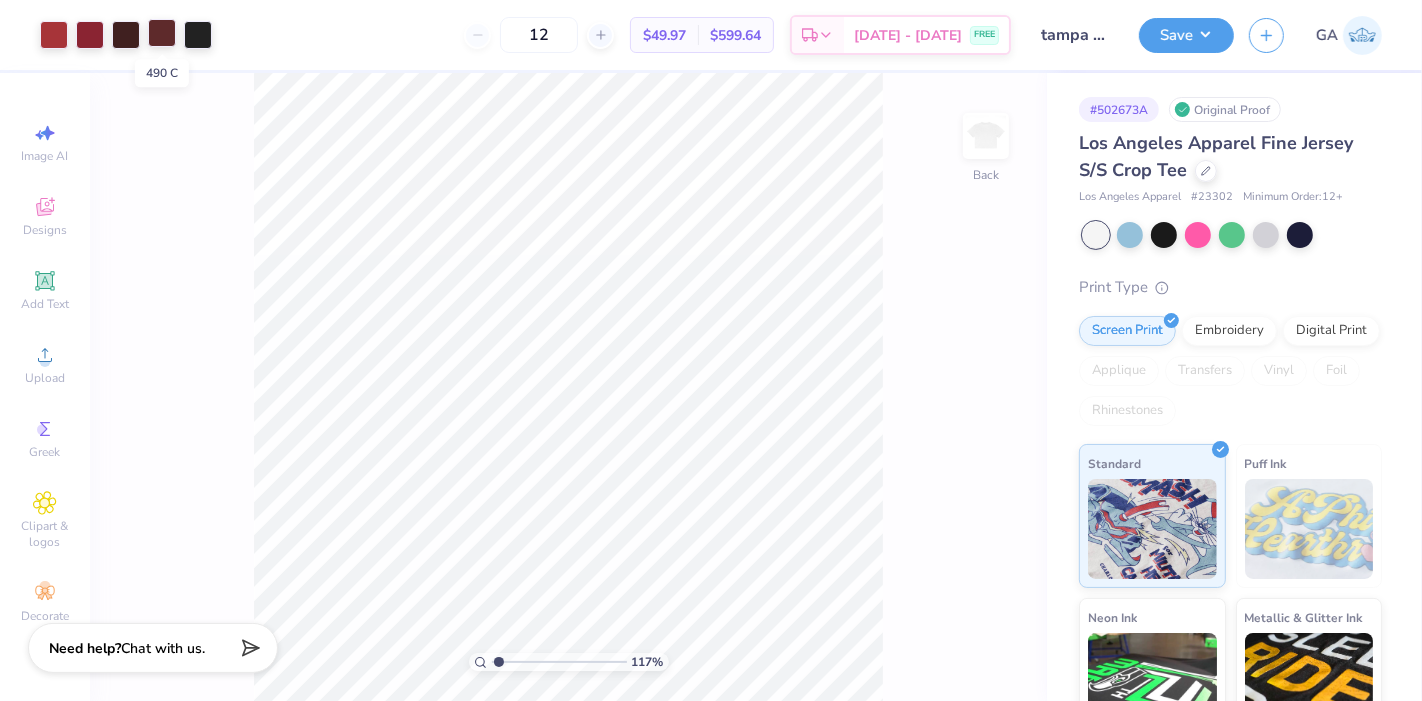 click at bounding box center [162, 33] 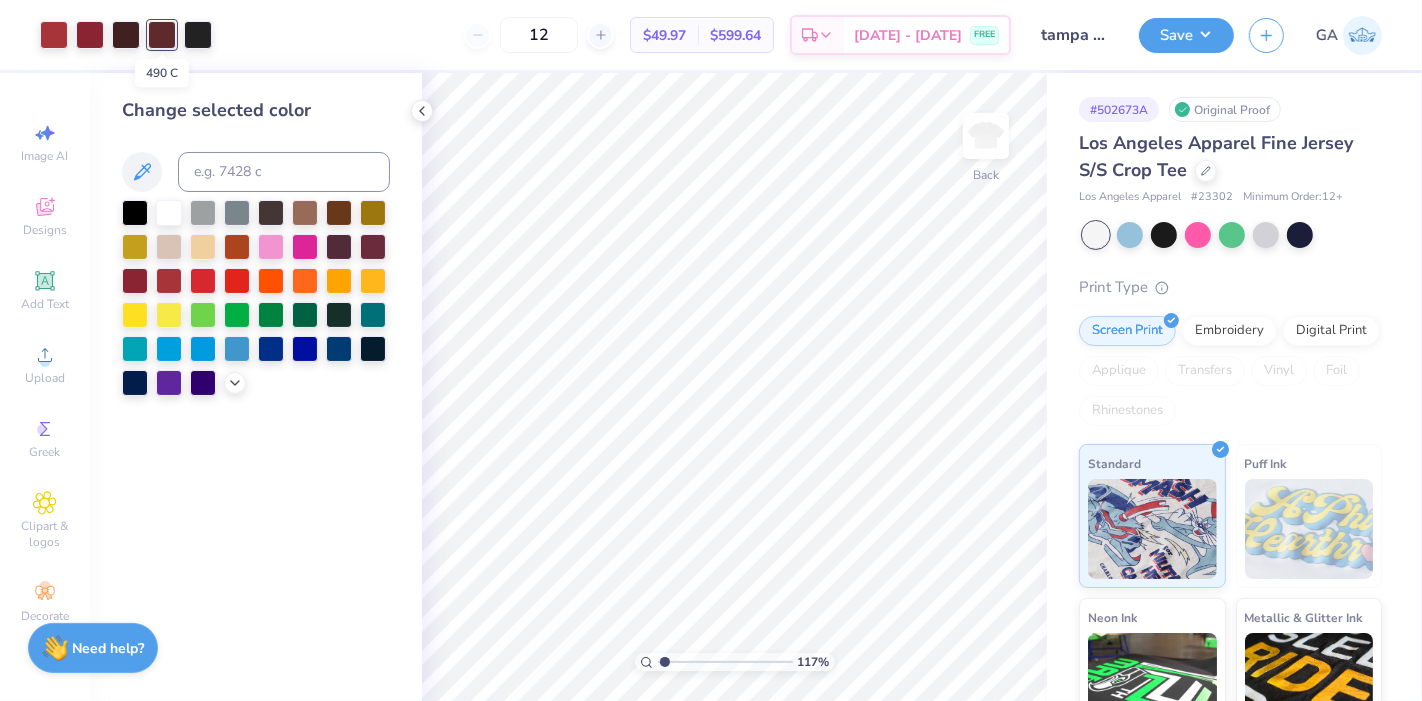type on "1.174539380362" 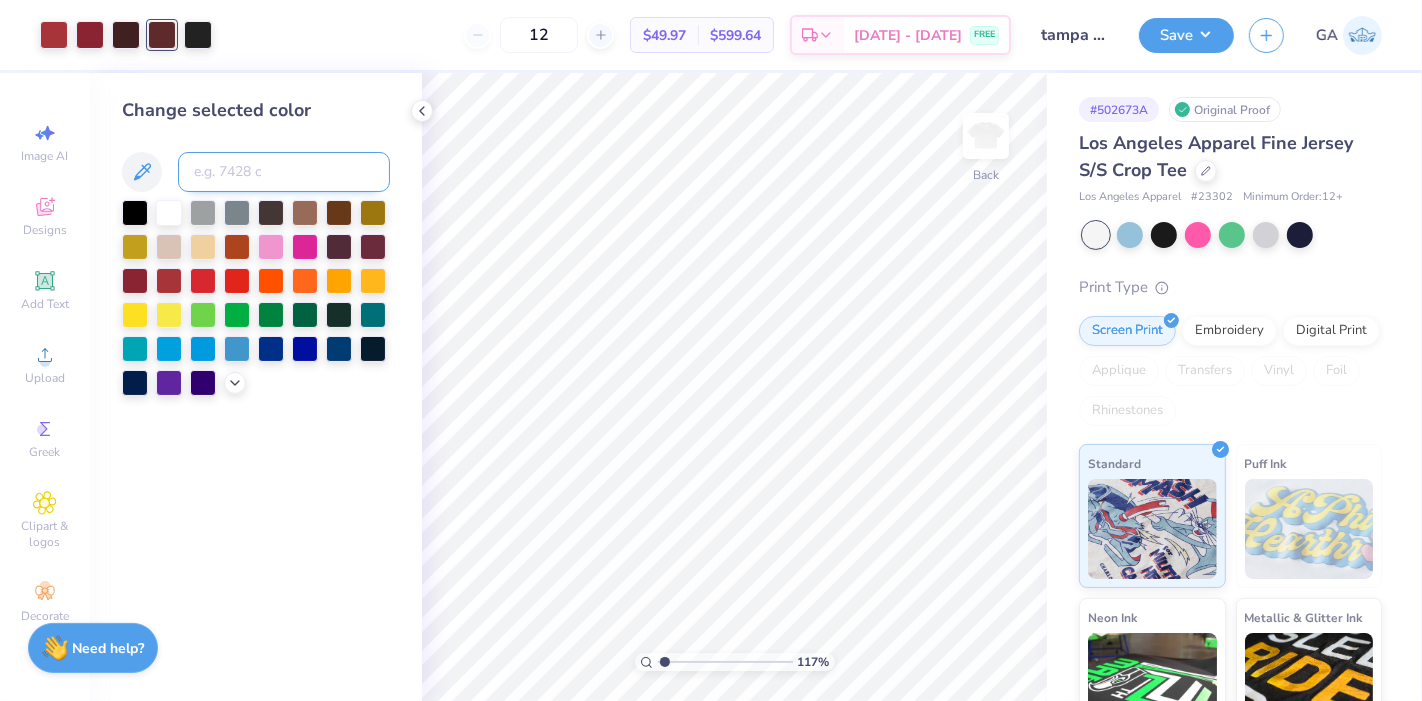 click at bounding box center [284, 172] 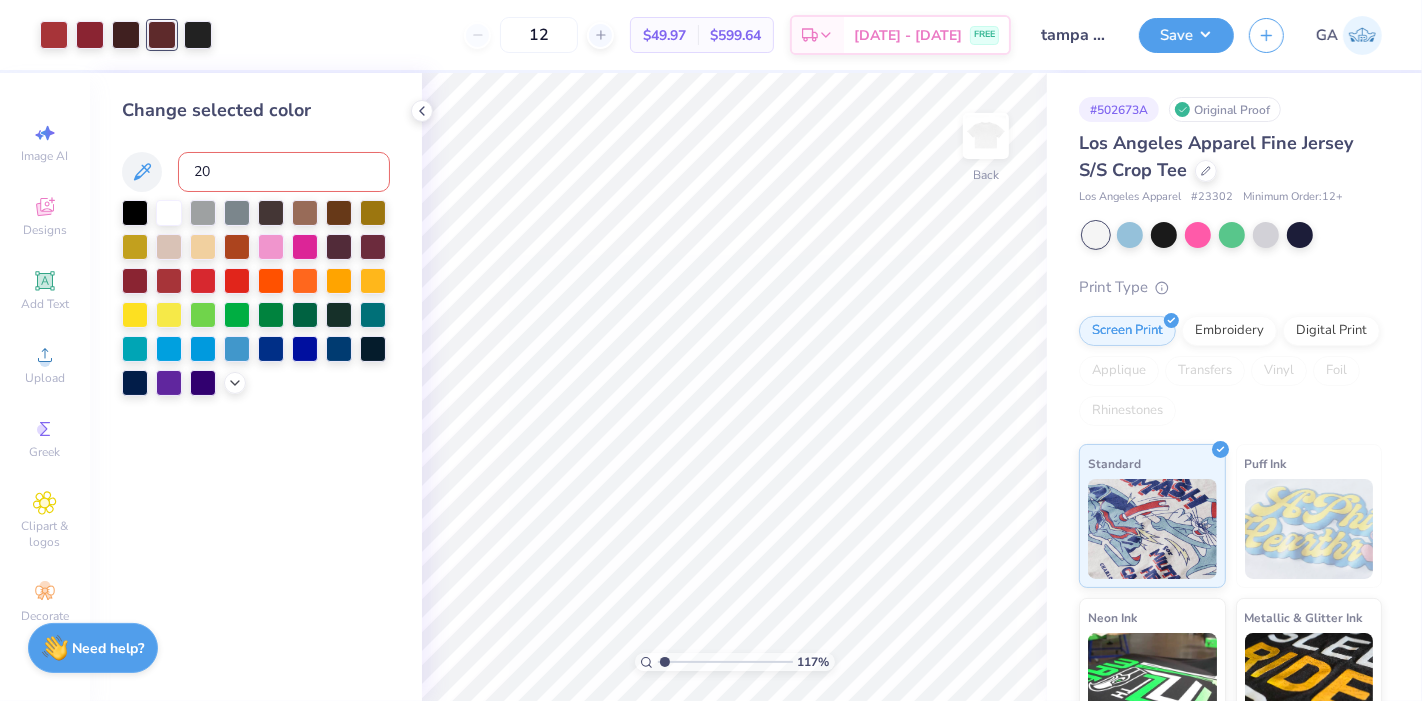 type on "202" 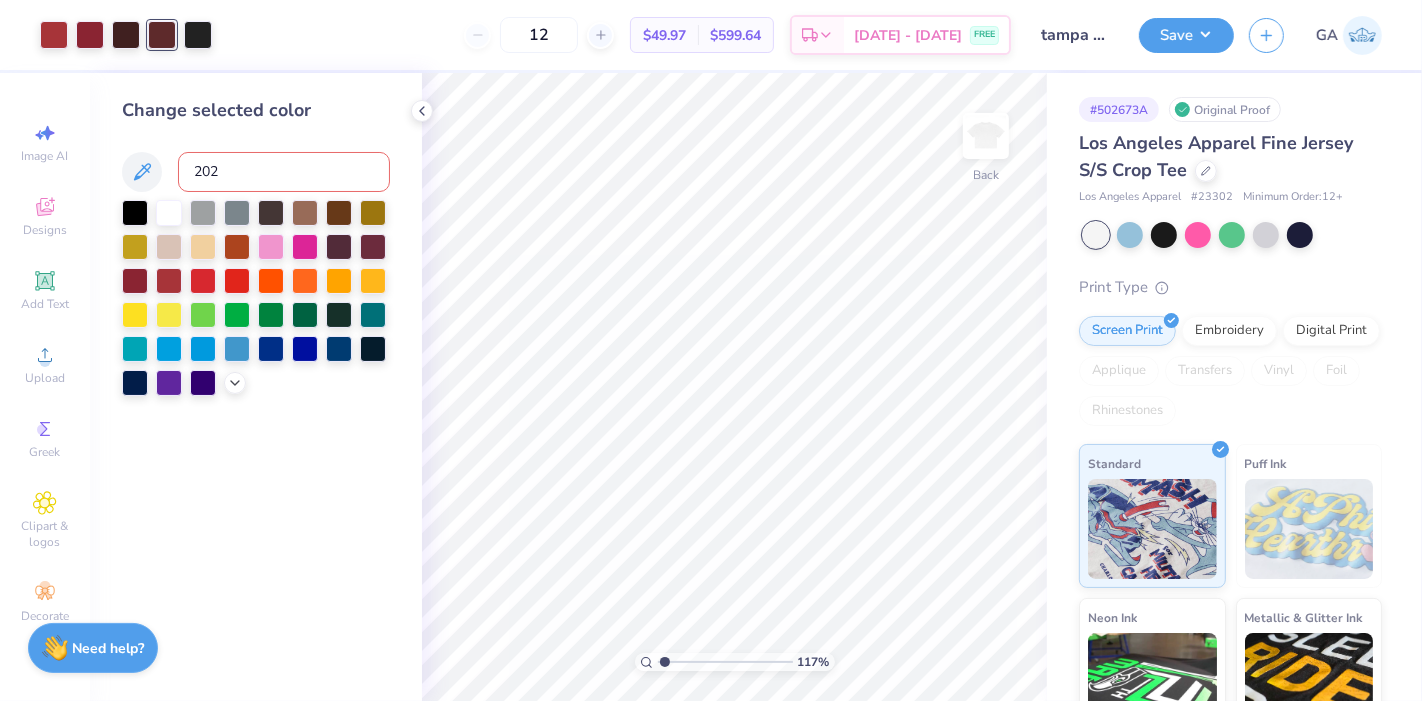 type 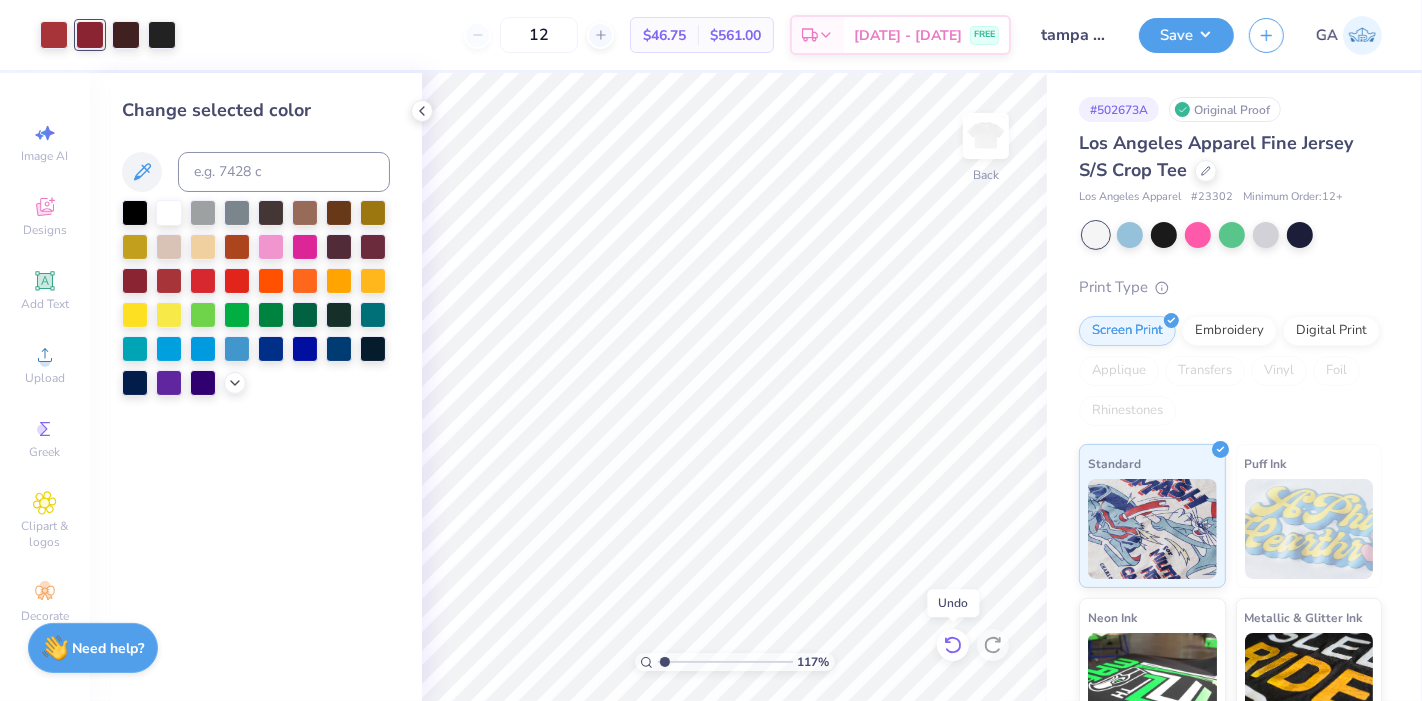 click 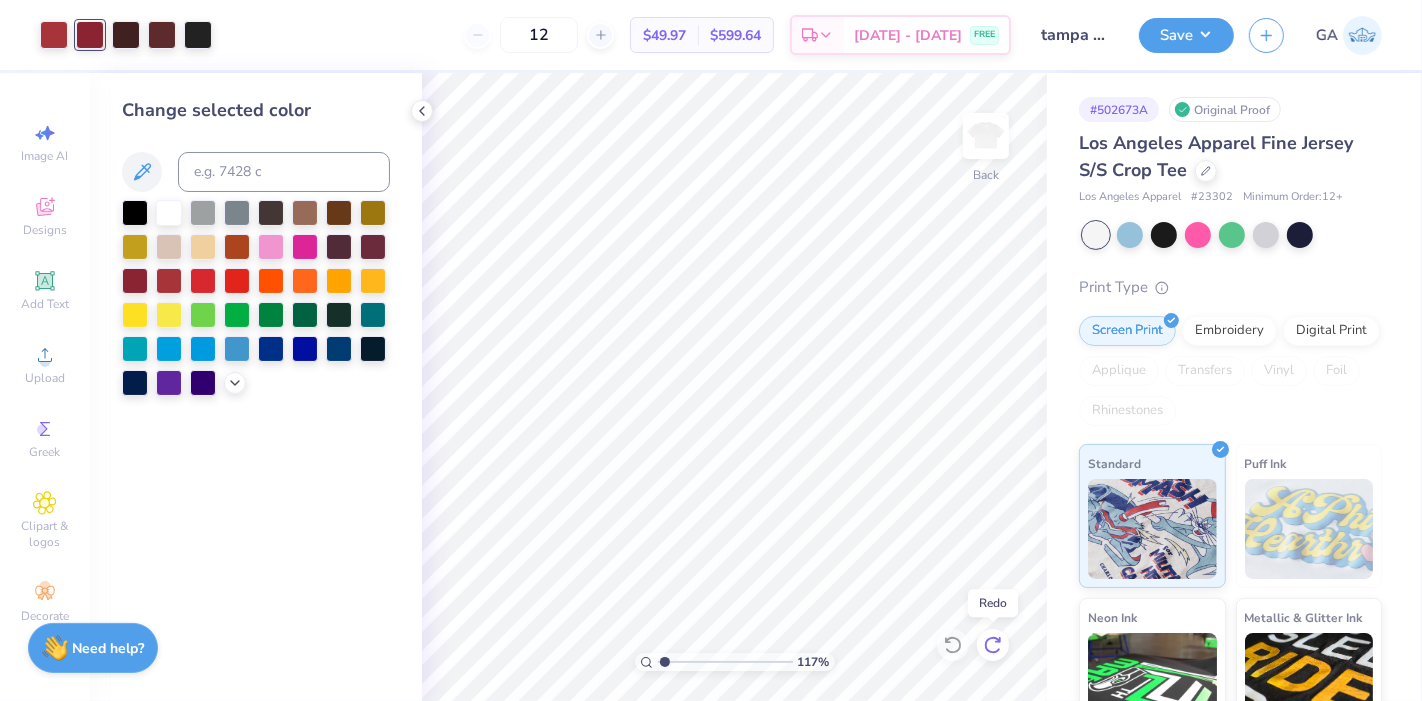 click 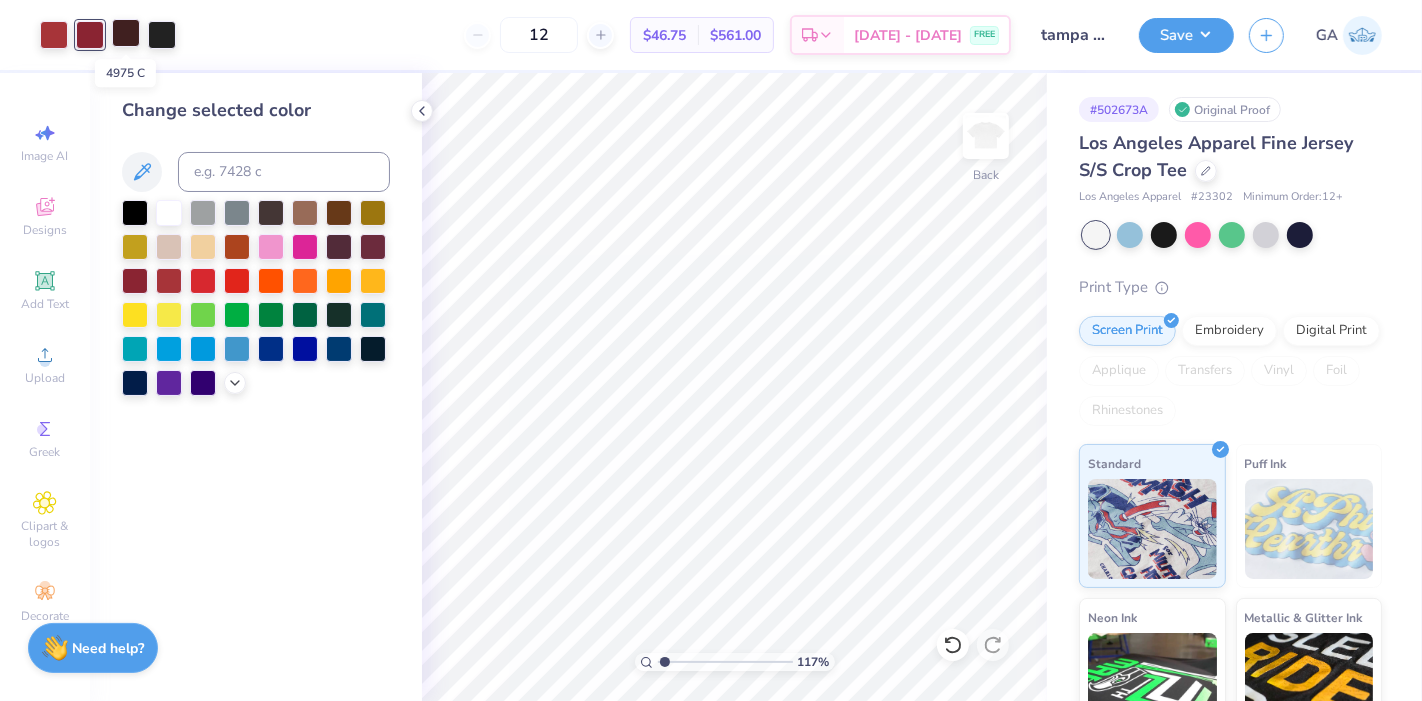 click at bounding box center [126, 33] 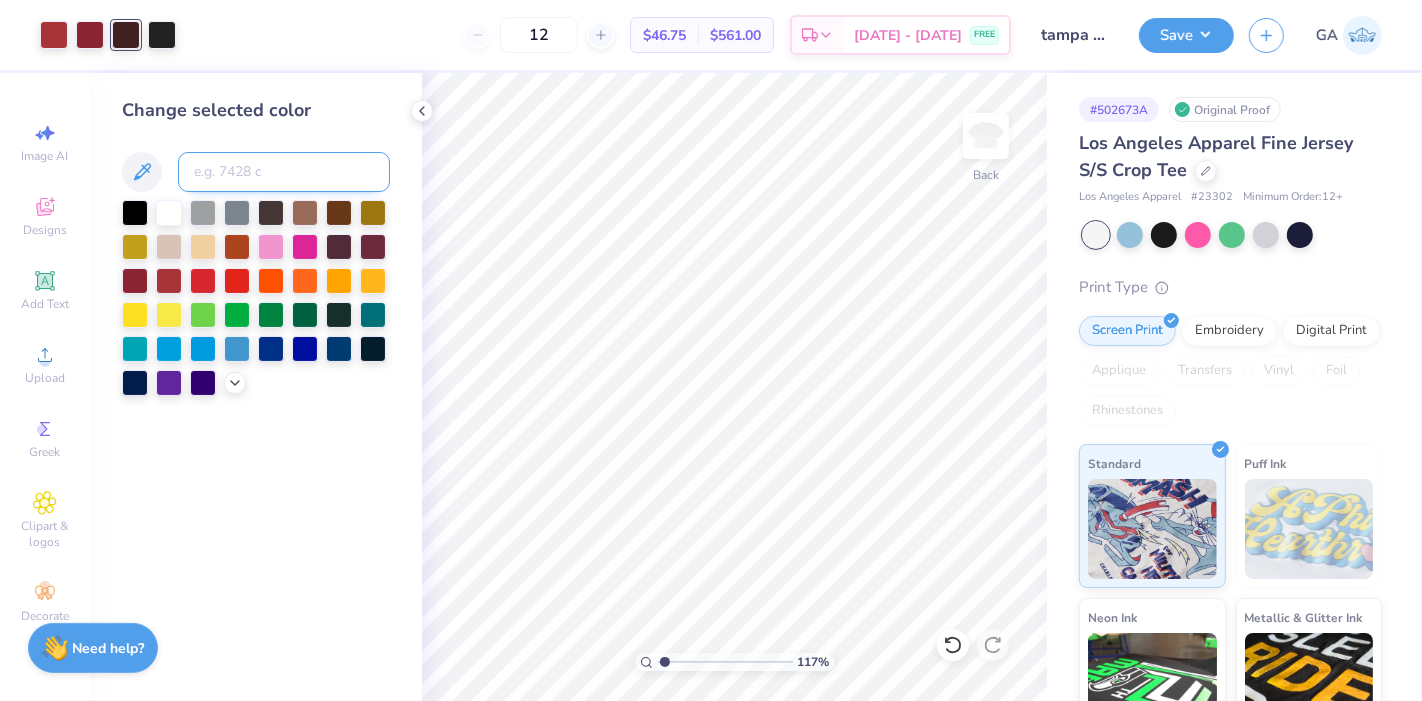 click at bounding box center [284, 172] 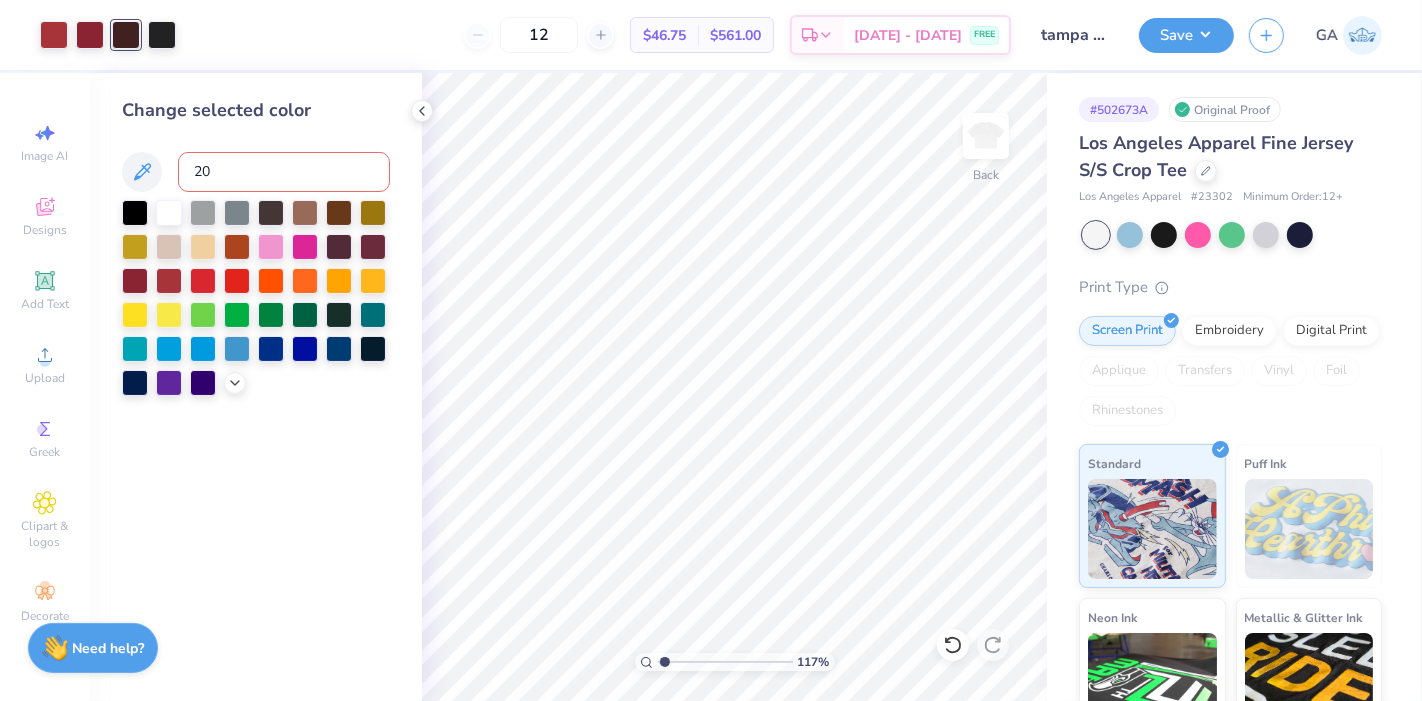 type on "202" 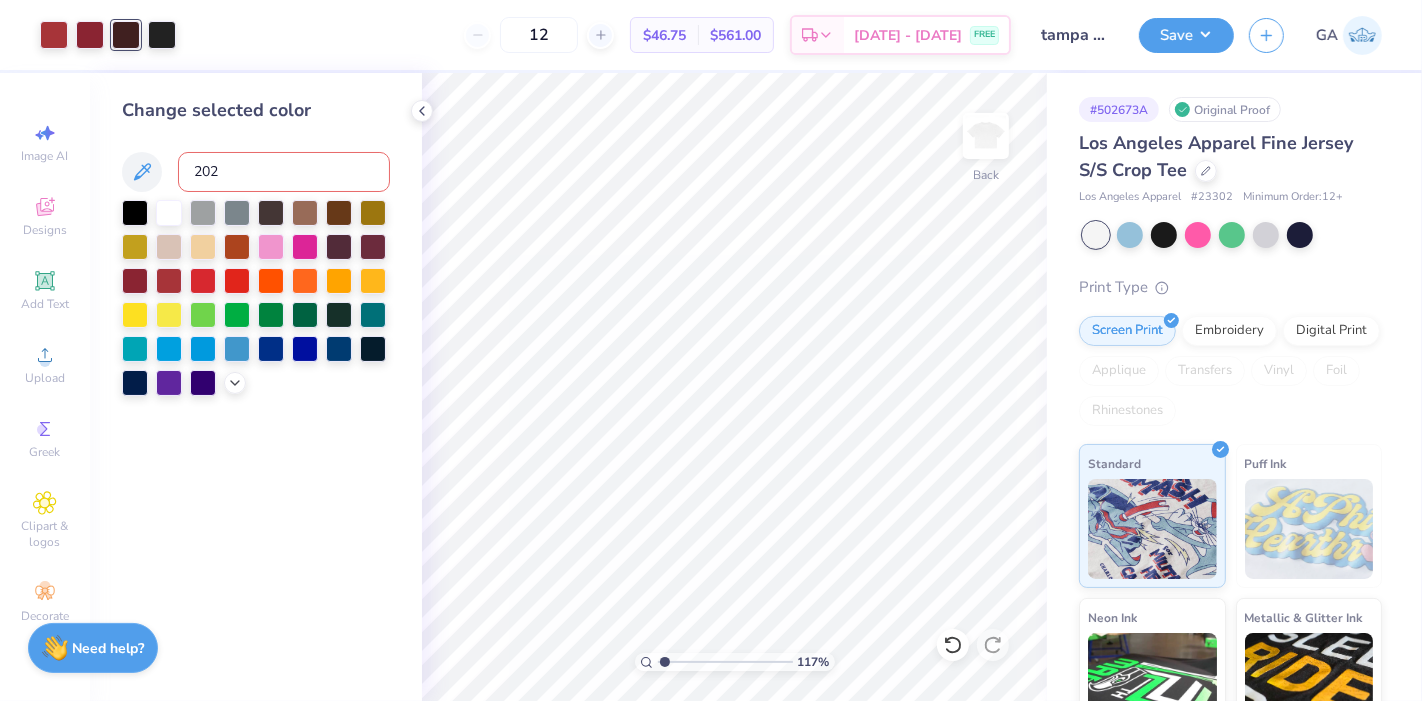 type 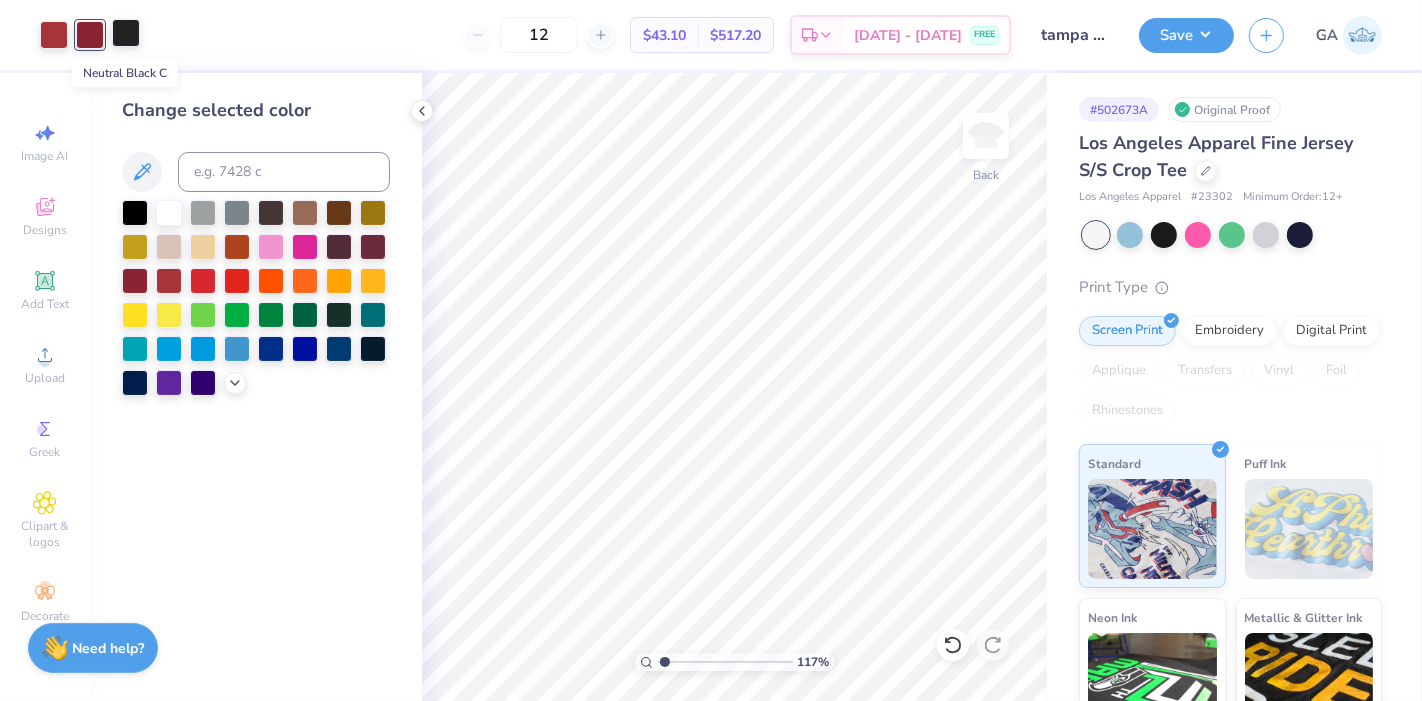 click at bounding box center [126, 33] 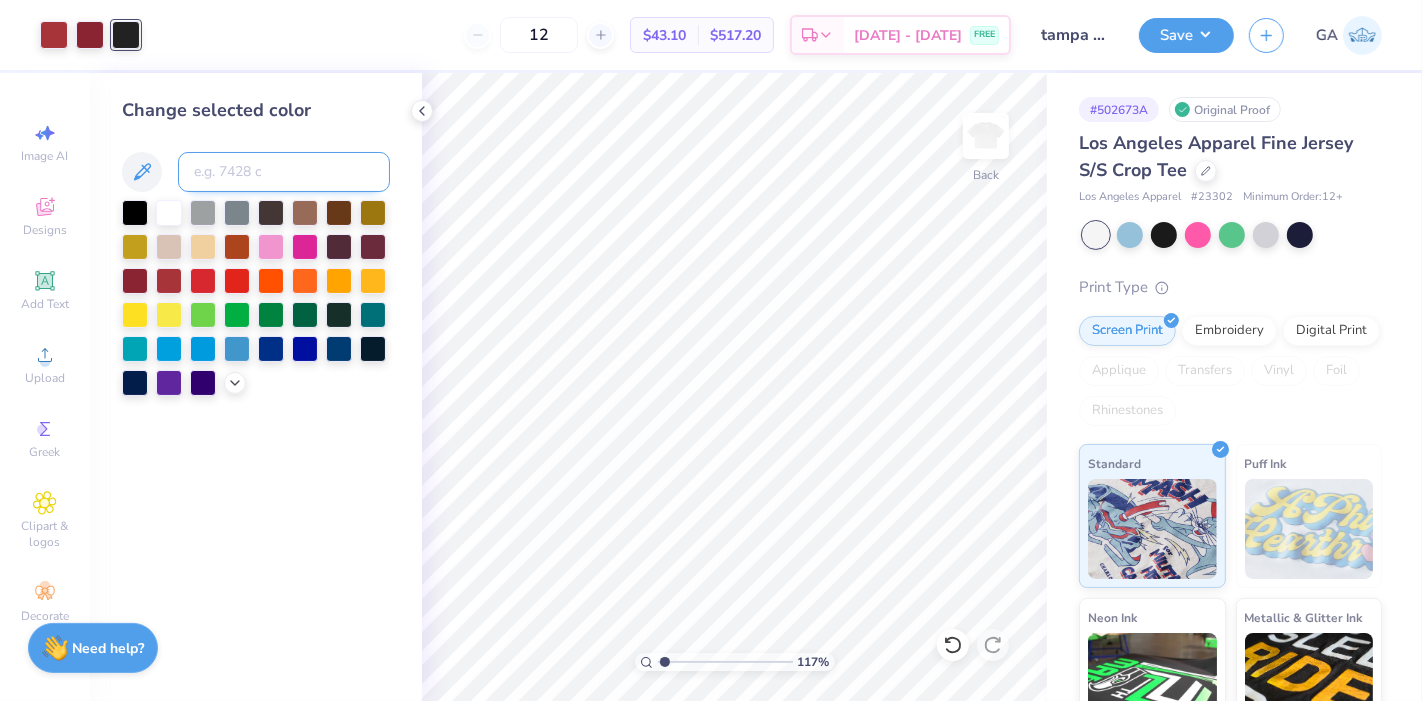 click at bounding box center (284, 172) 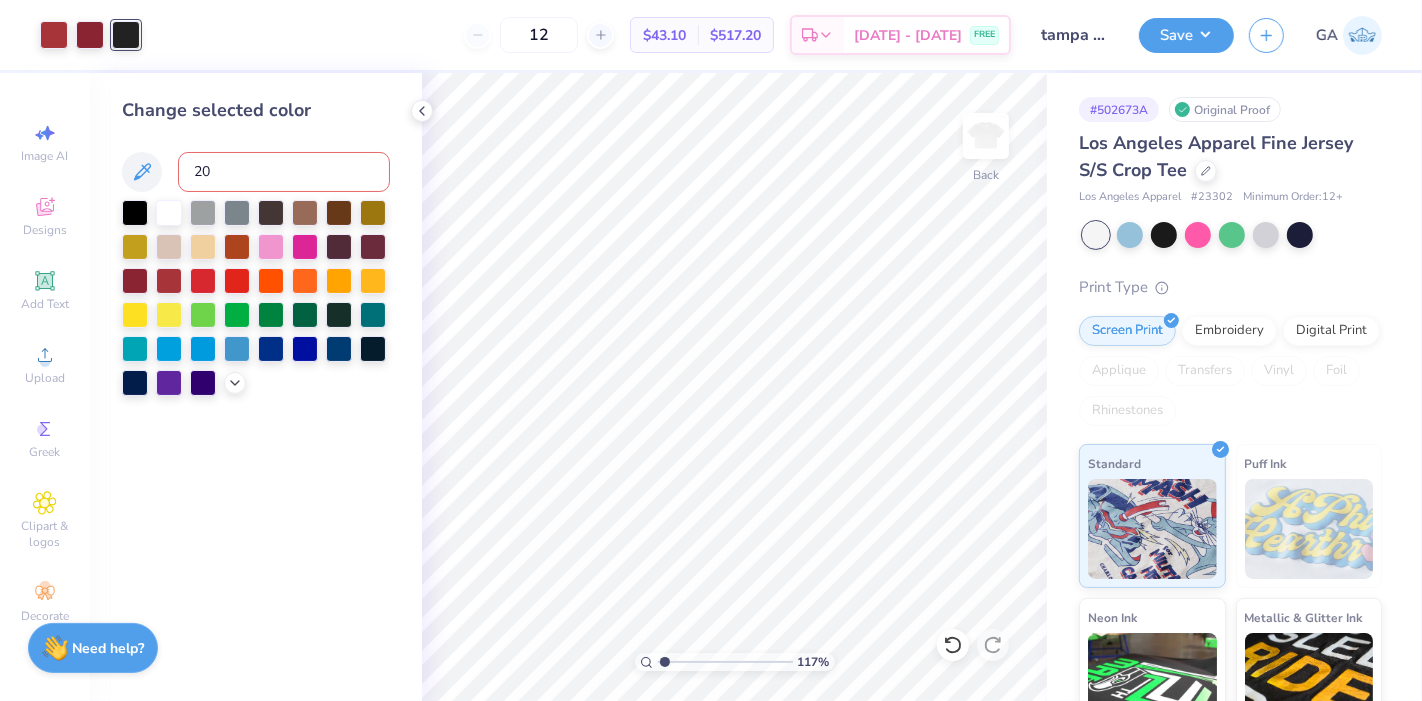 type on "202" 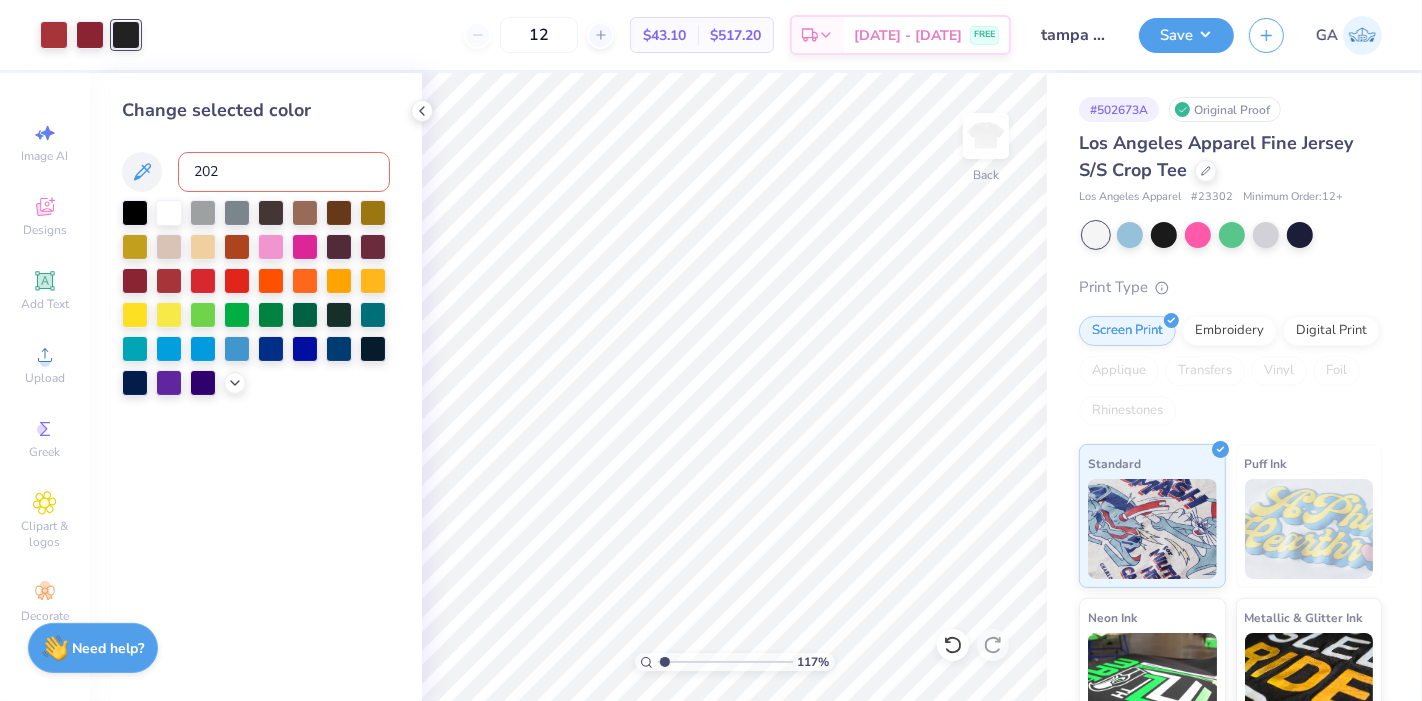type 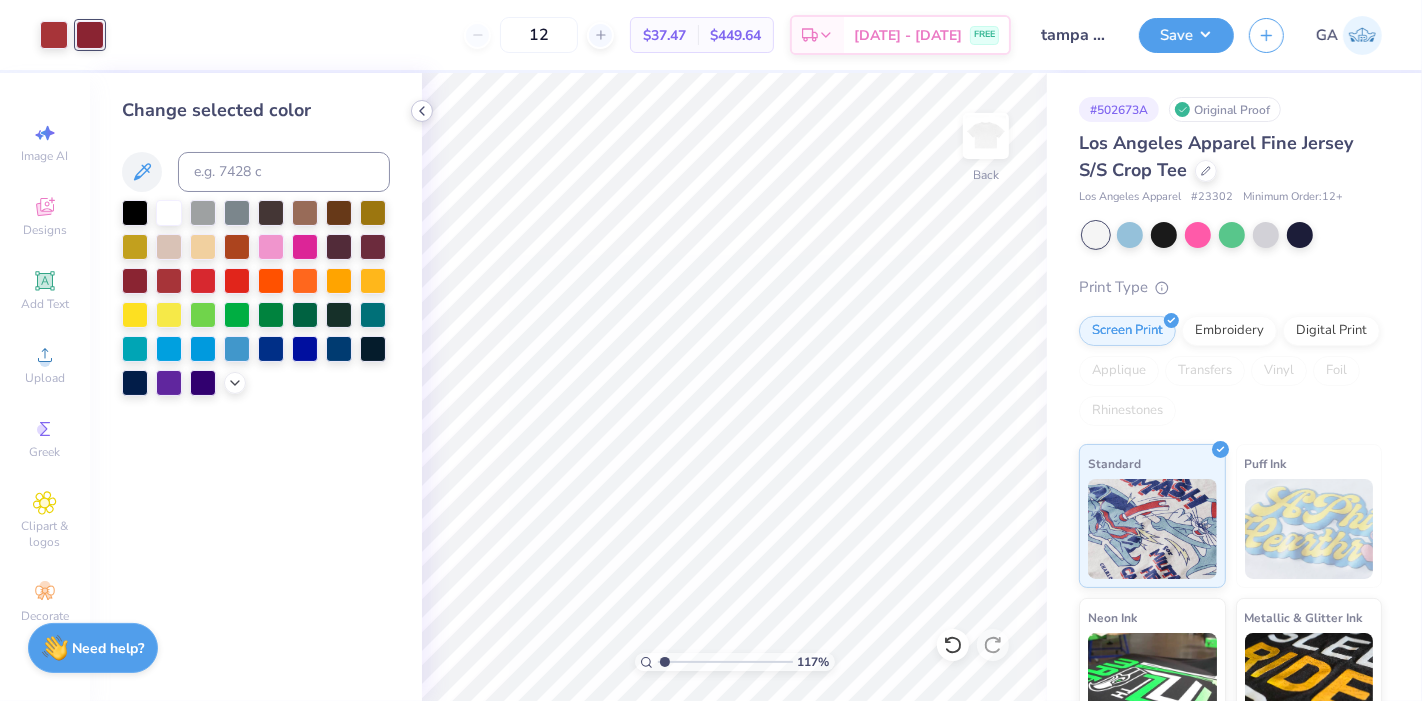 click 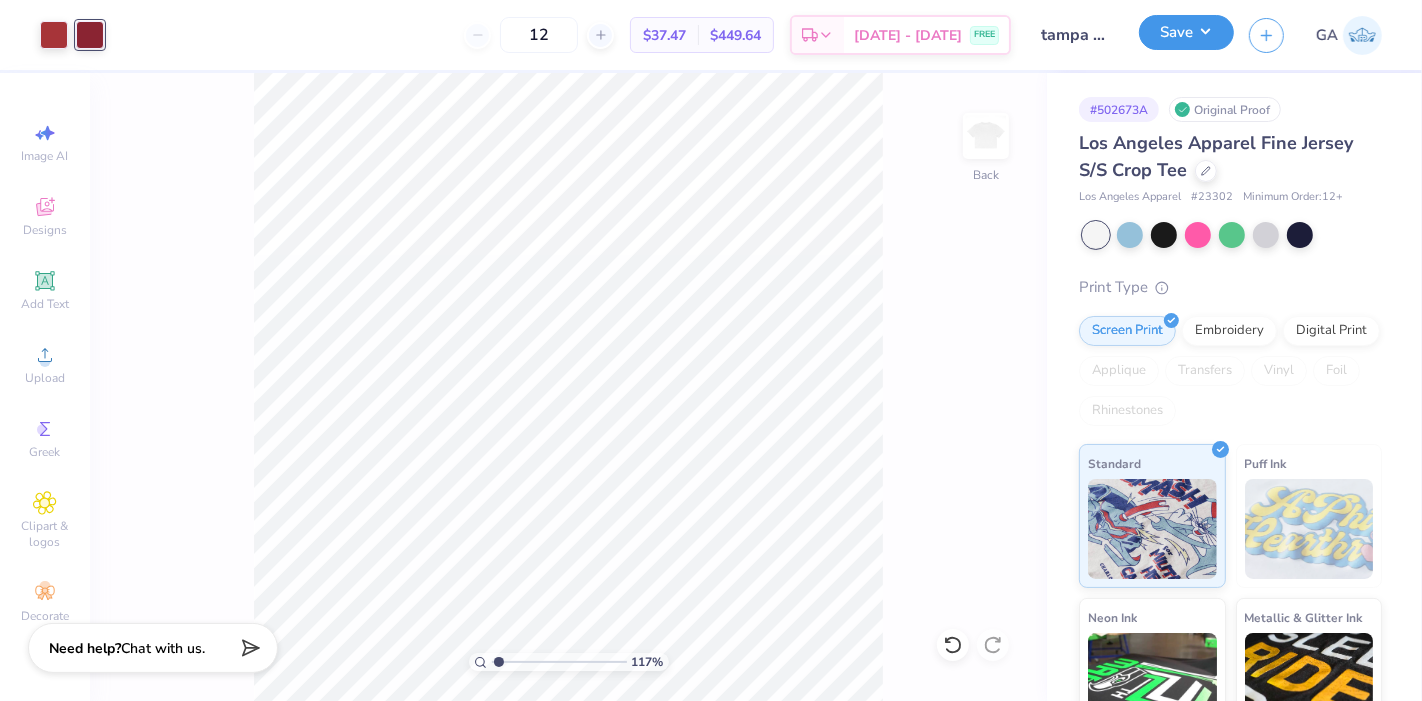 click on "Save" at bounding box center (1186, 32) 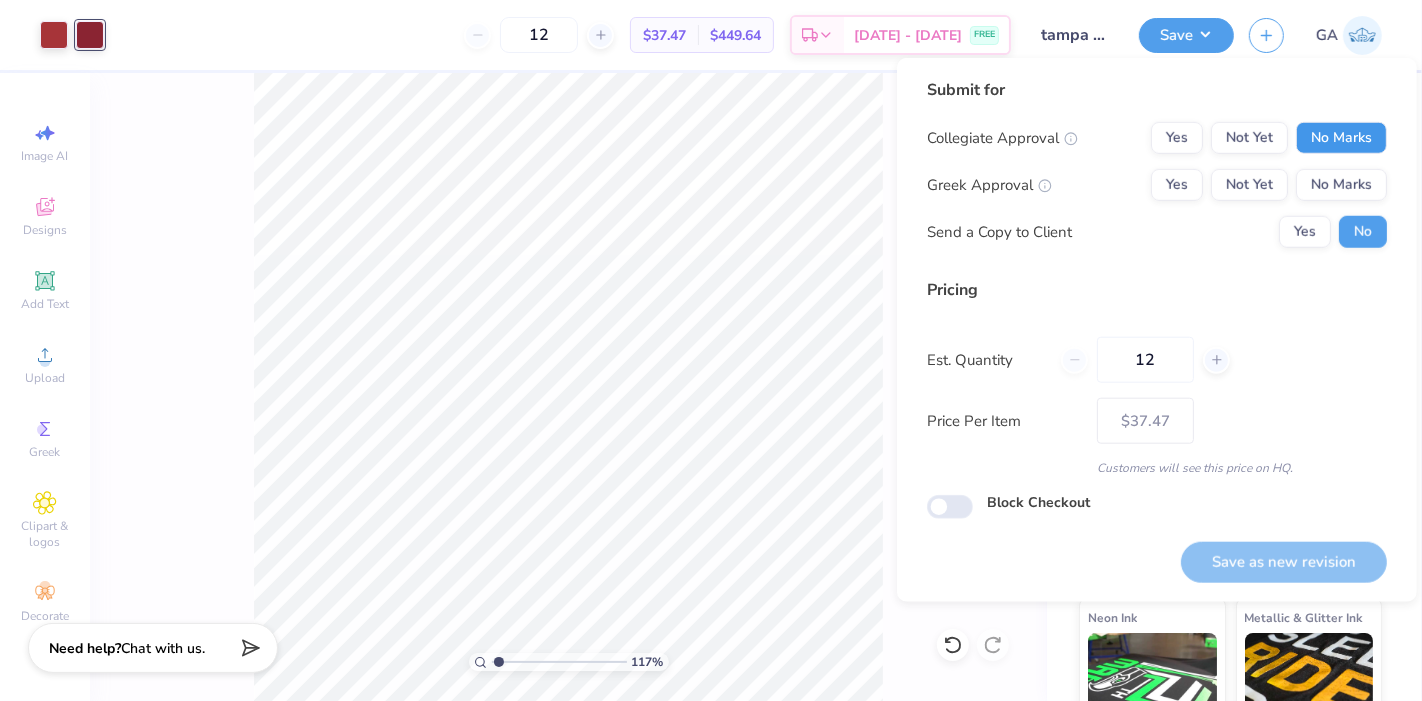 click on "No Marks" at bounding box center [1341, 138] 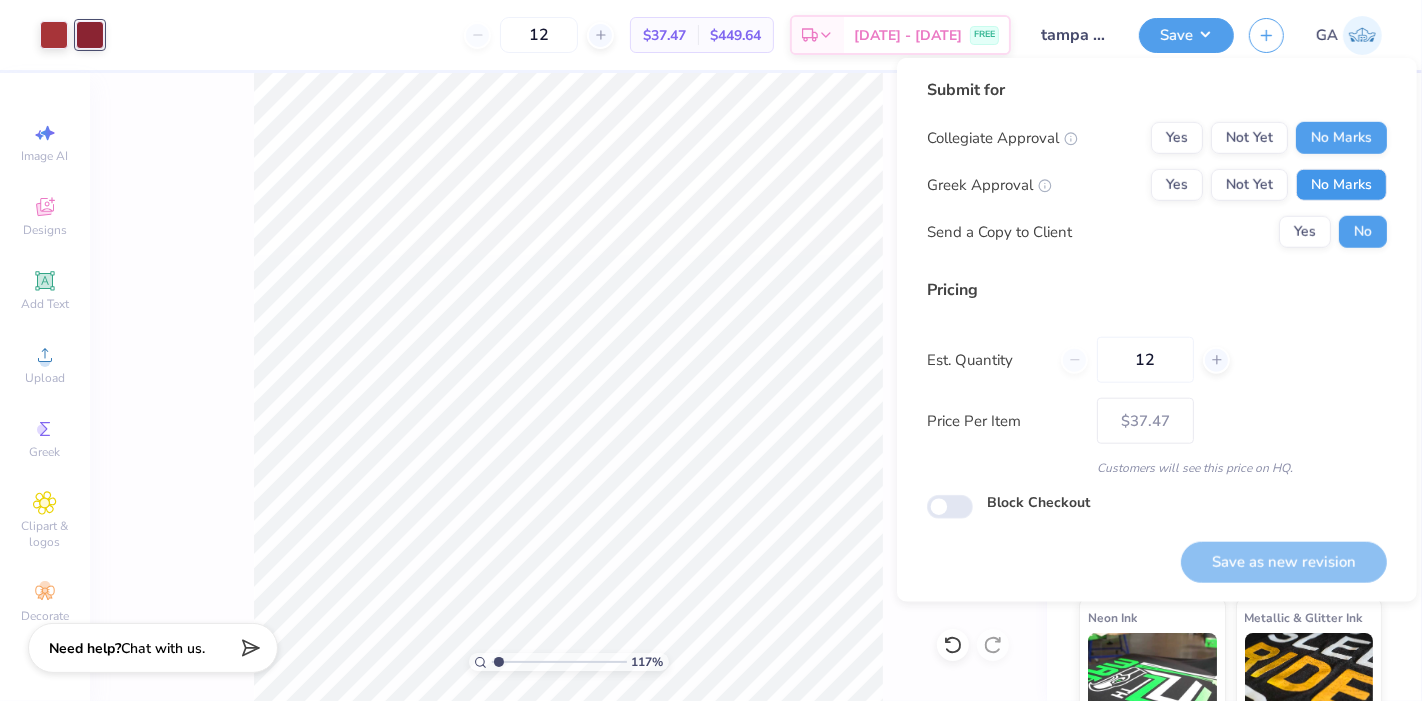 click on "No Marks" at bounding box center [1341, 185] 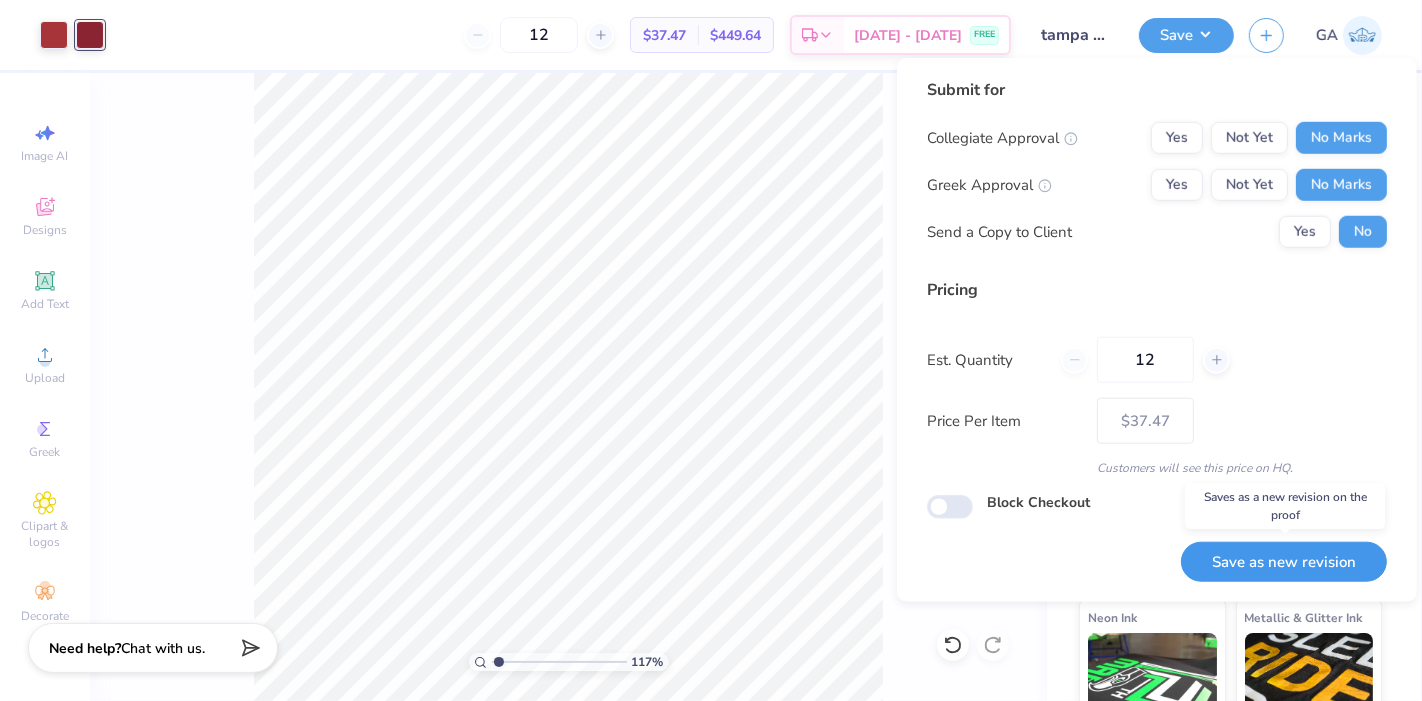 click on "Save as new revision" at bounding box center (1284, 562) 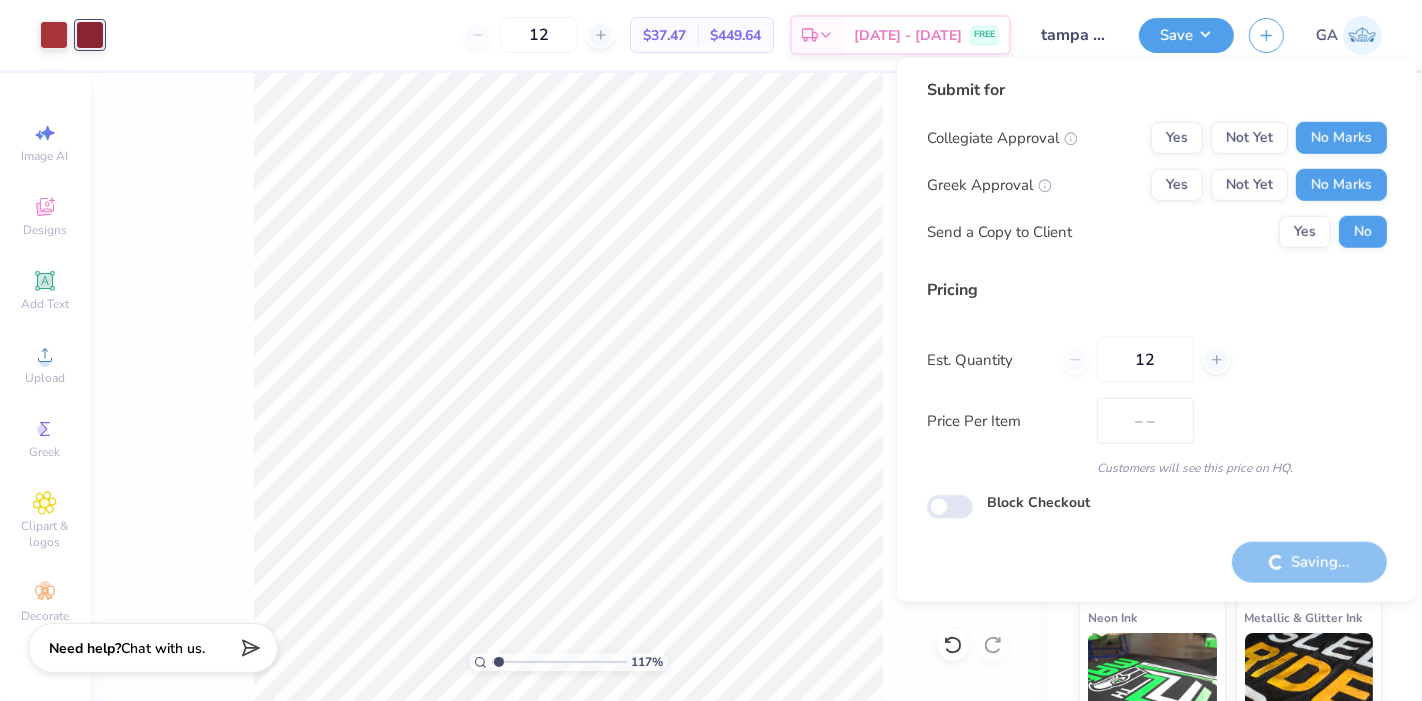 type on "$37.47" 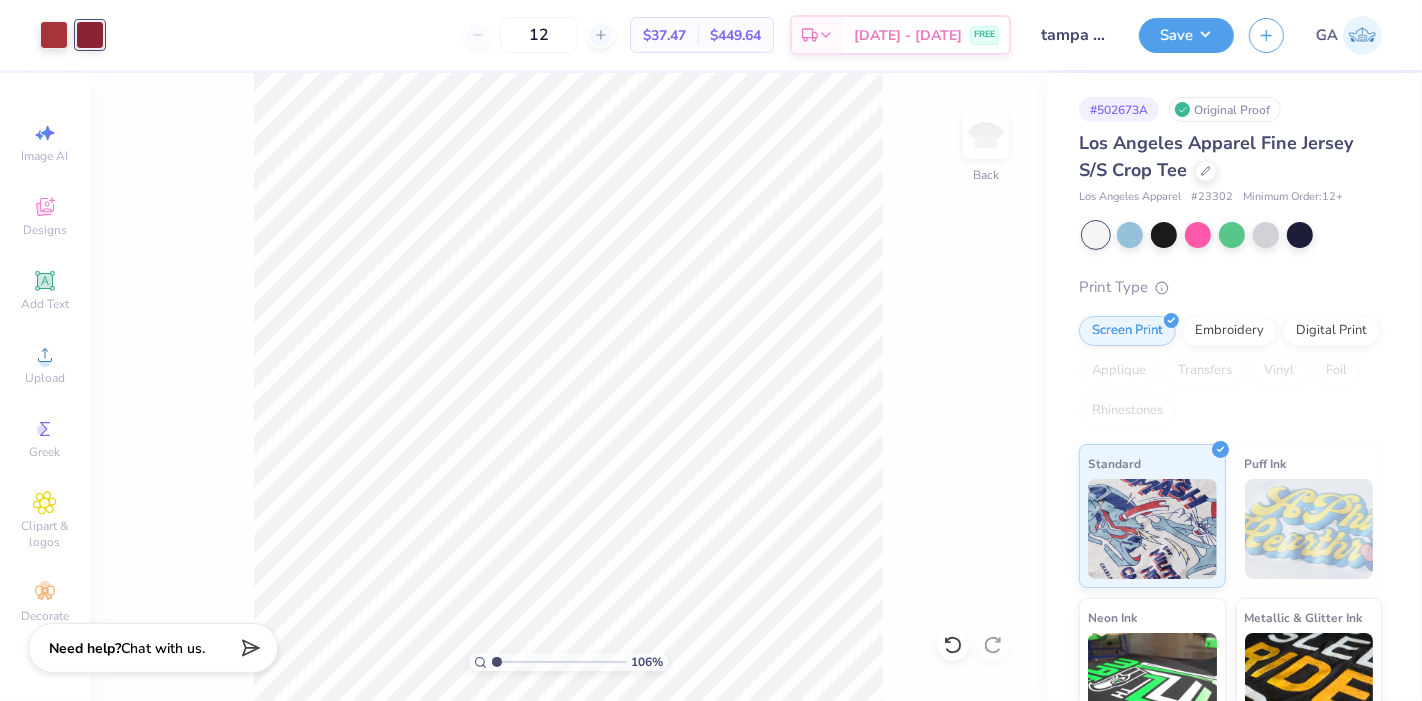type on "1" 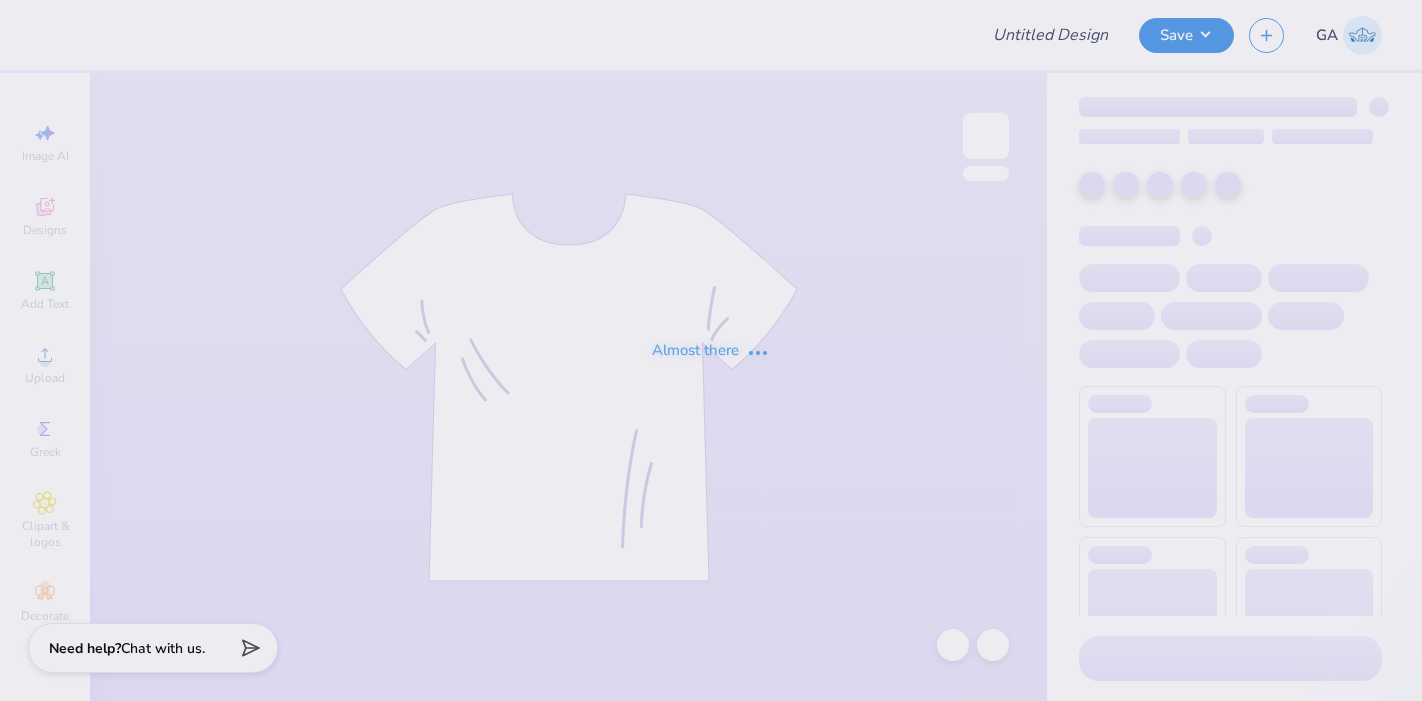 scroll, scrollTop: 0, scrollLeft: 0, axis: both 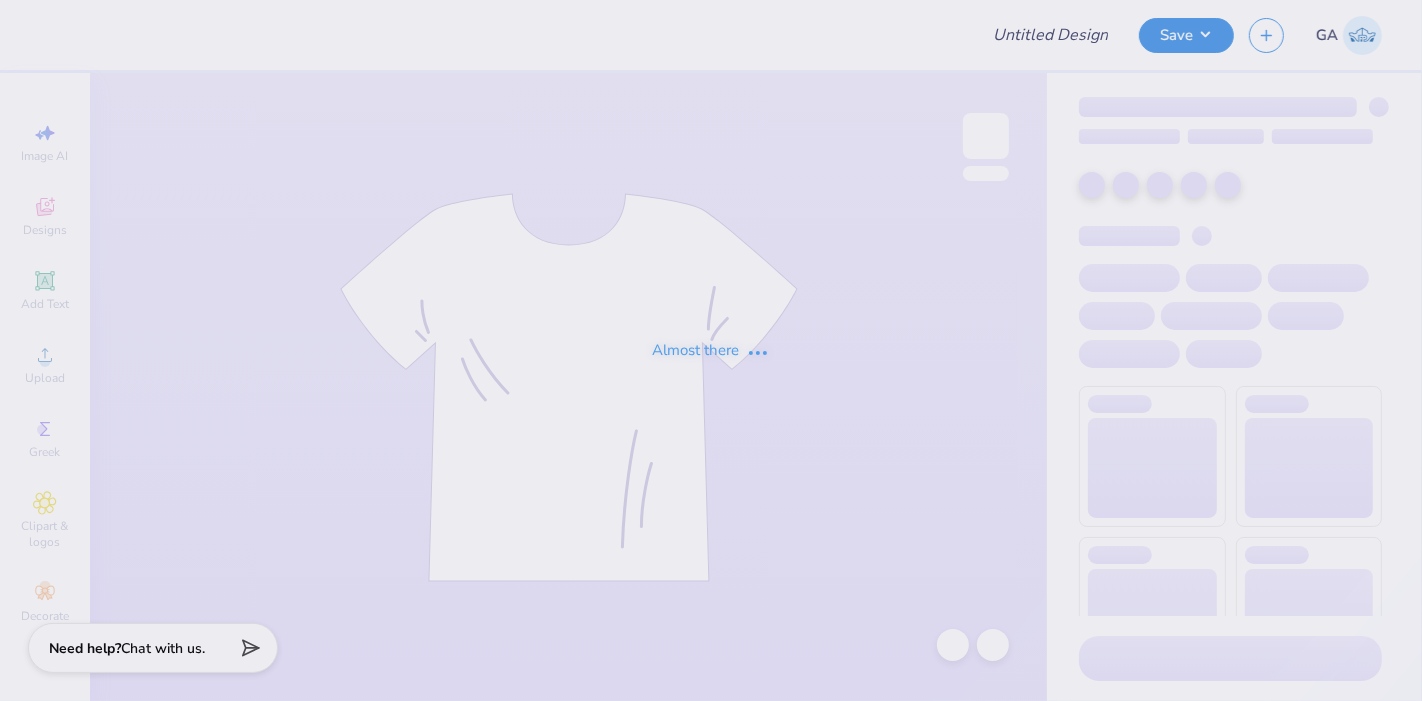 type on "tampa bay" 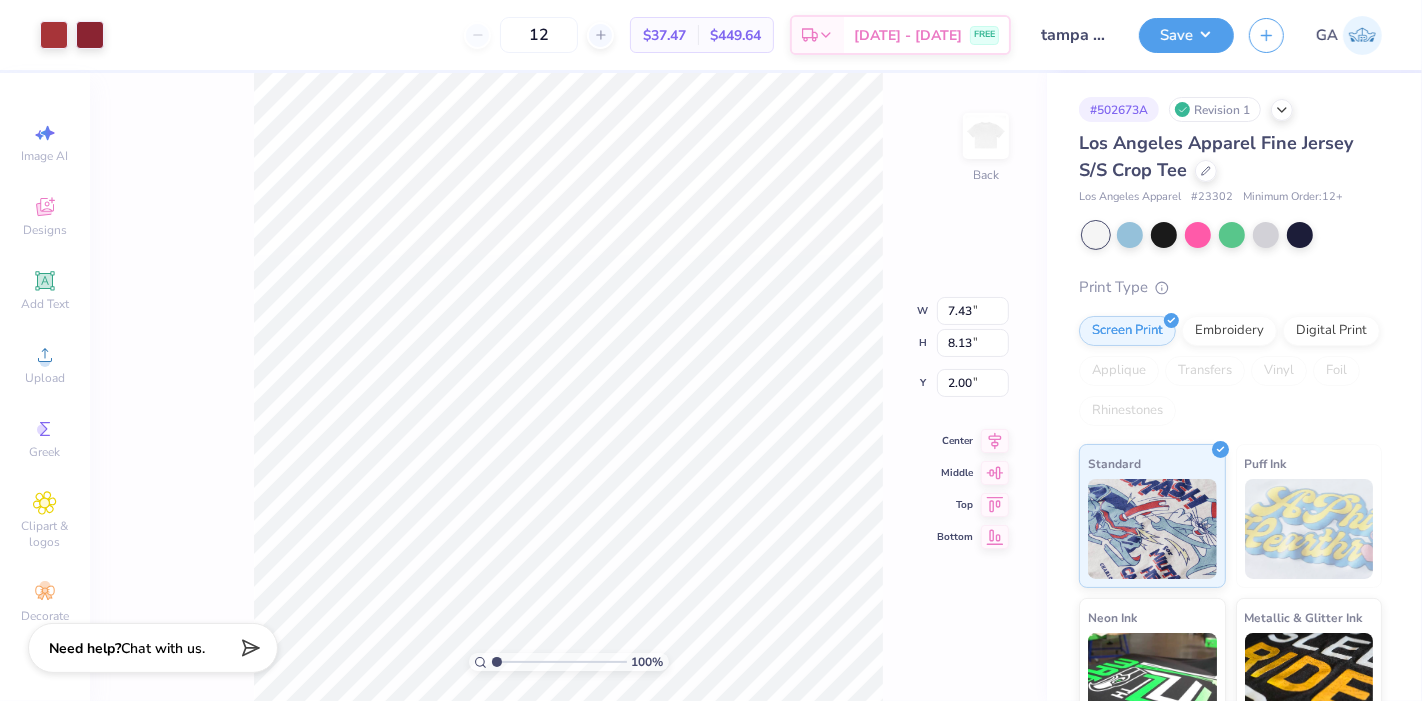 type on "3.00" 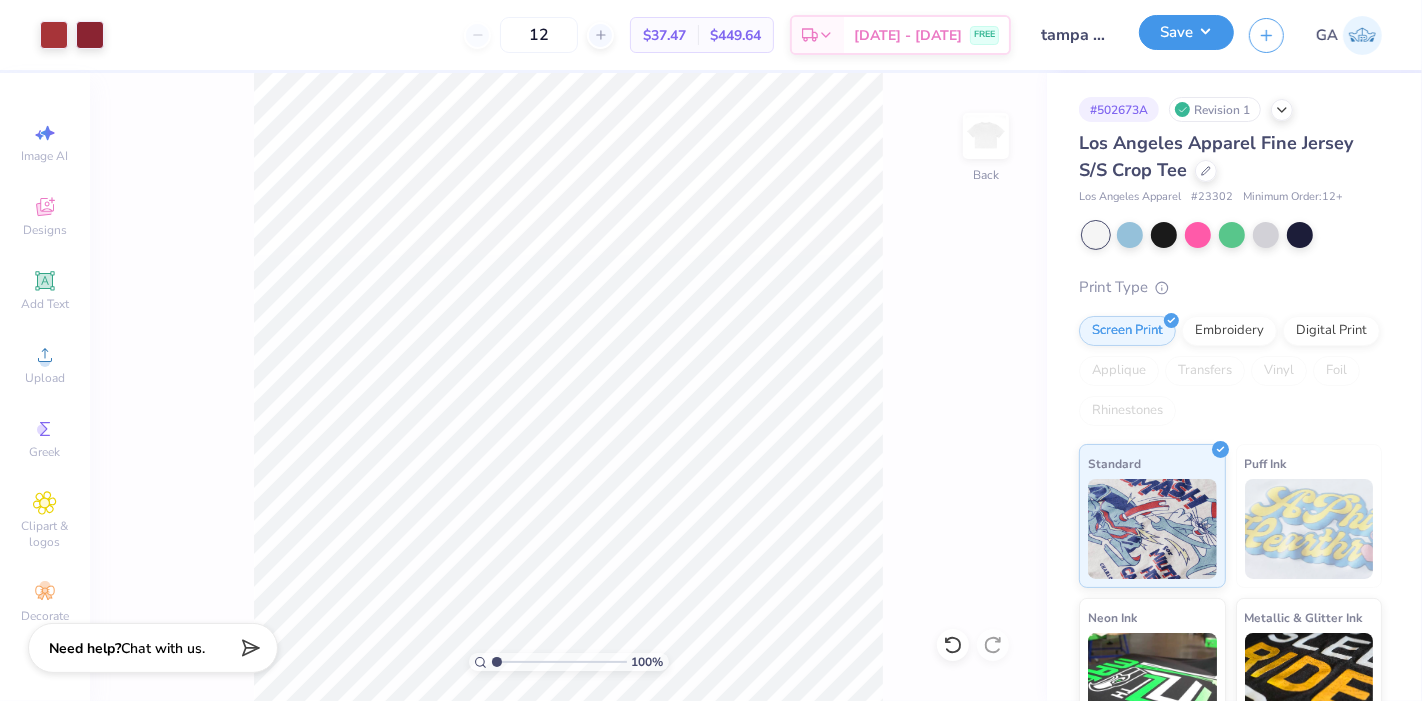 click on "Save" at bounding box center (1186, 32) 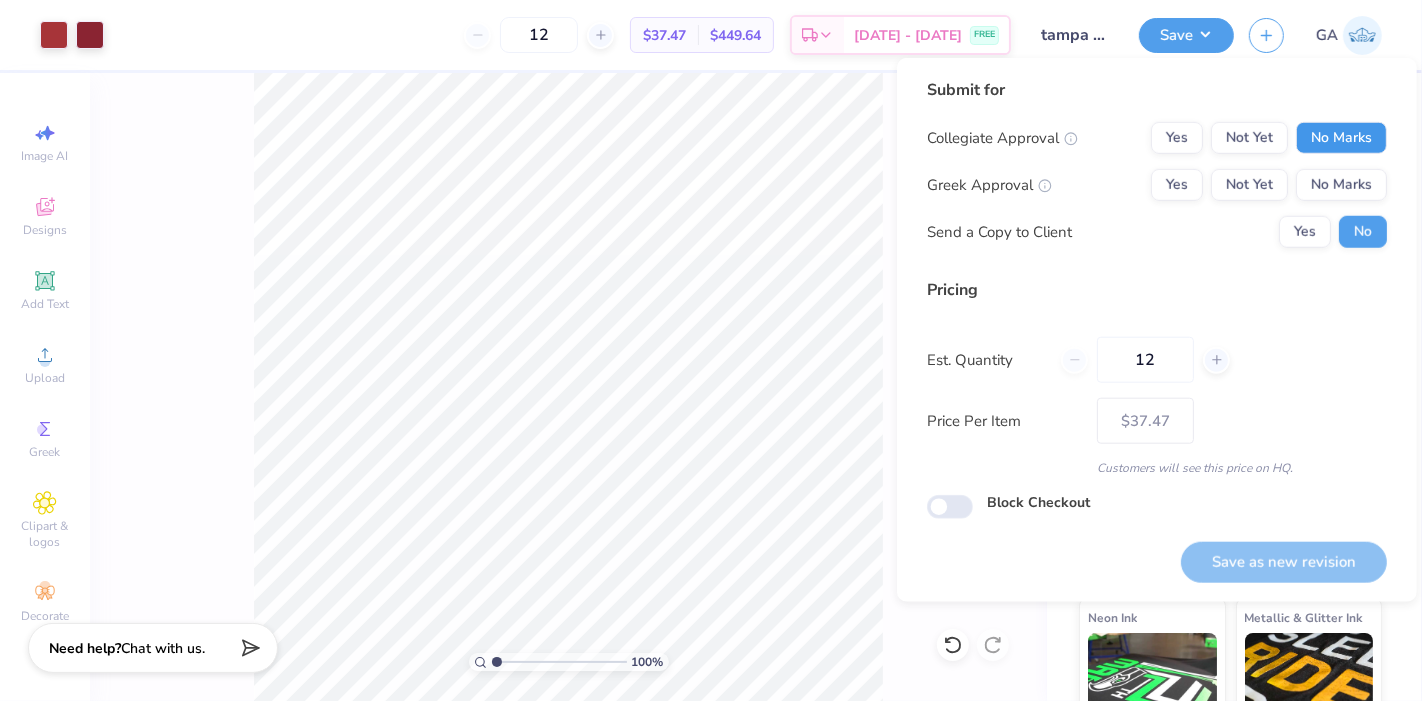 click on "No Marks" at bounding box center (1341, 138) 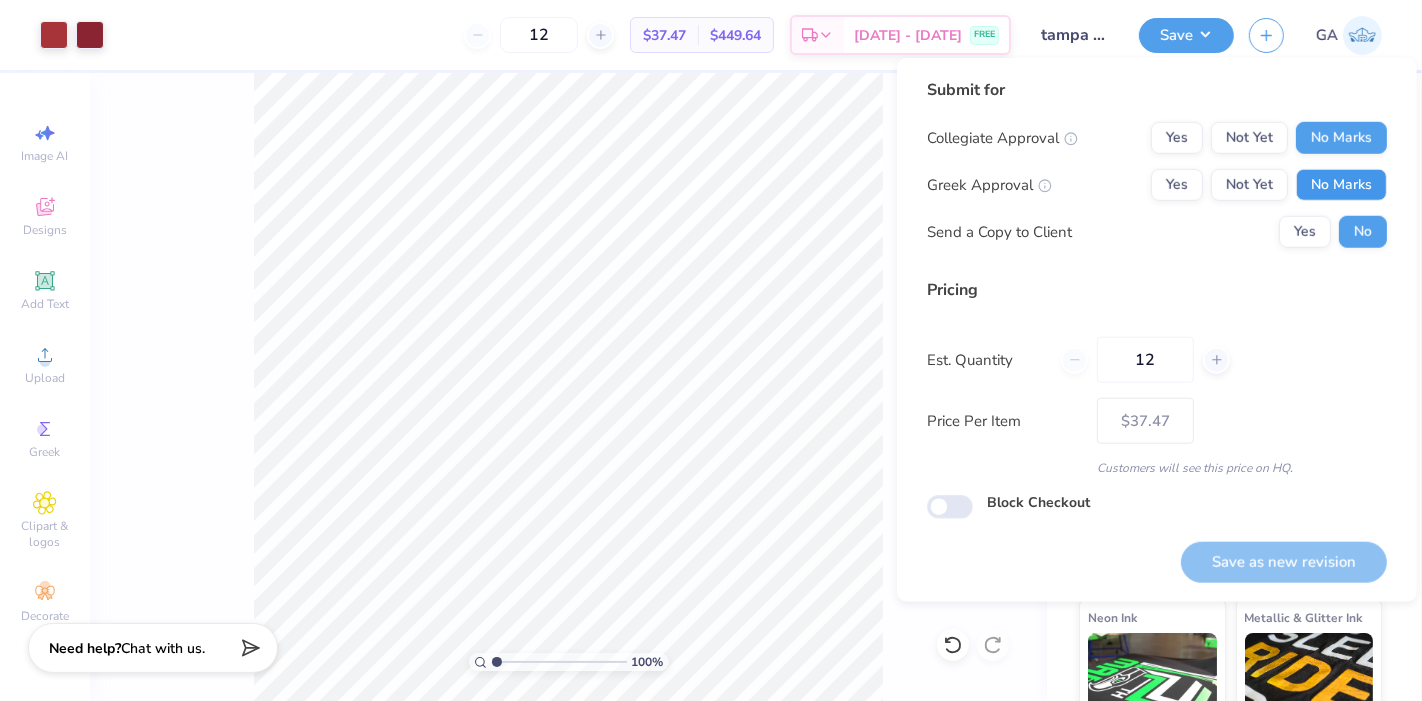 click on "No Marks" at bounding box center [1341, 185] 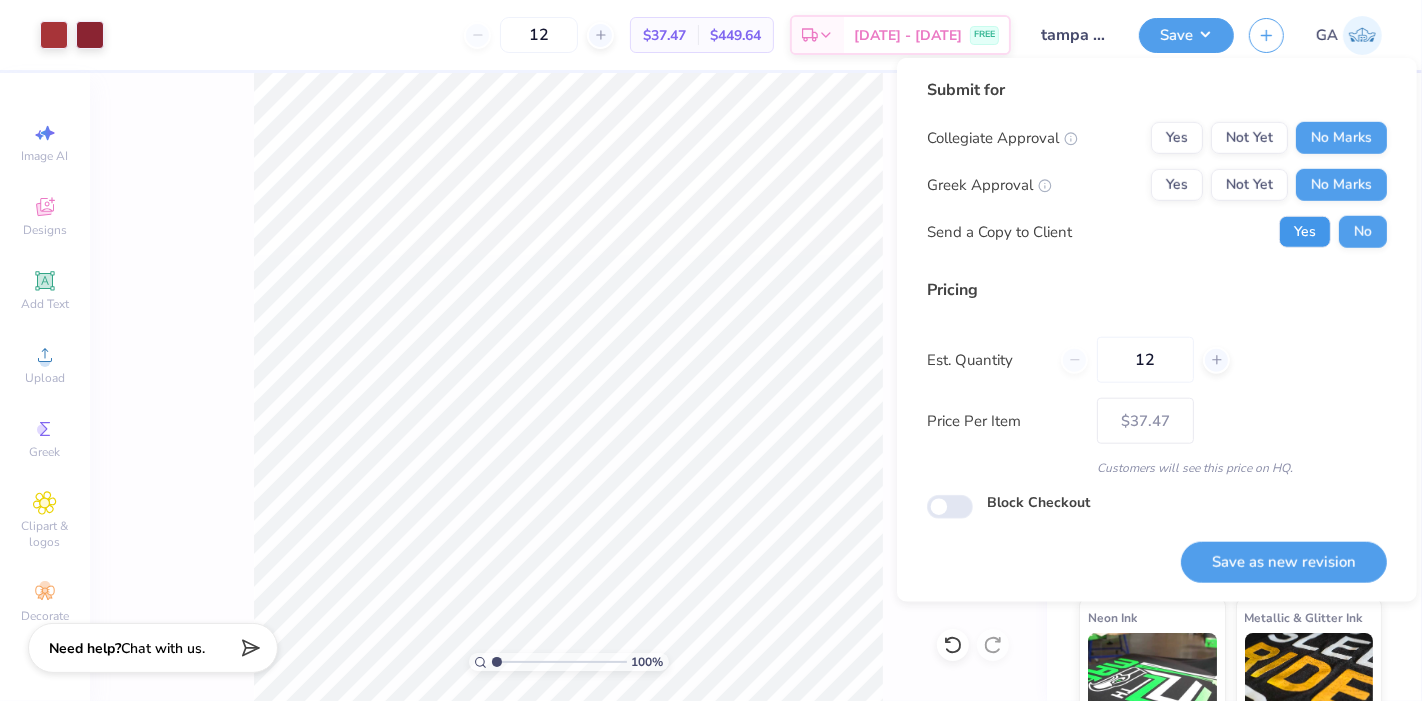 click on "Yes" at bounding box center [1305, 232] 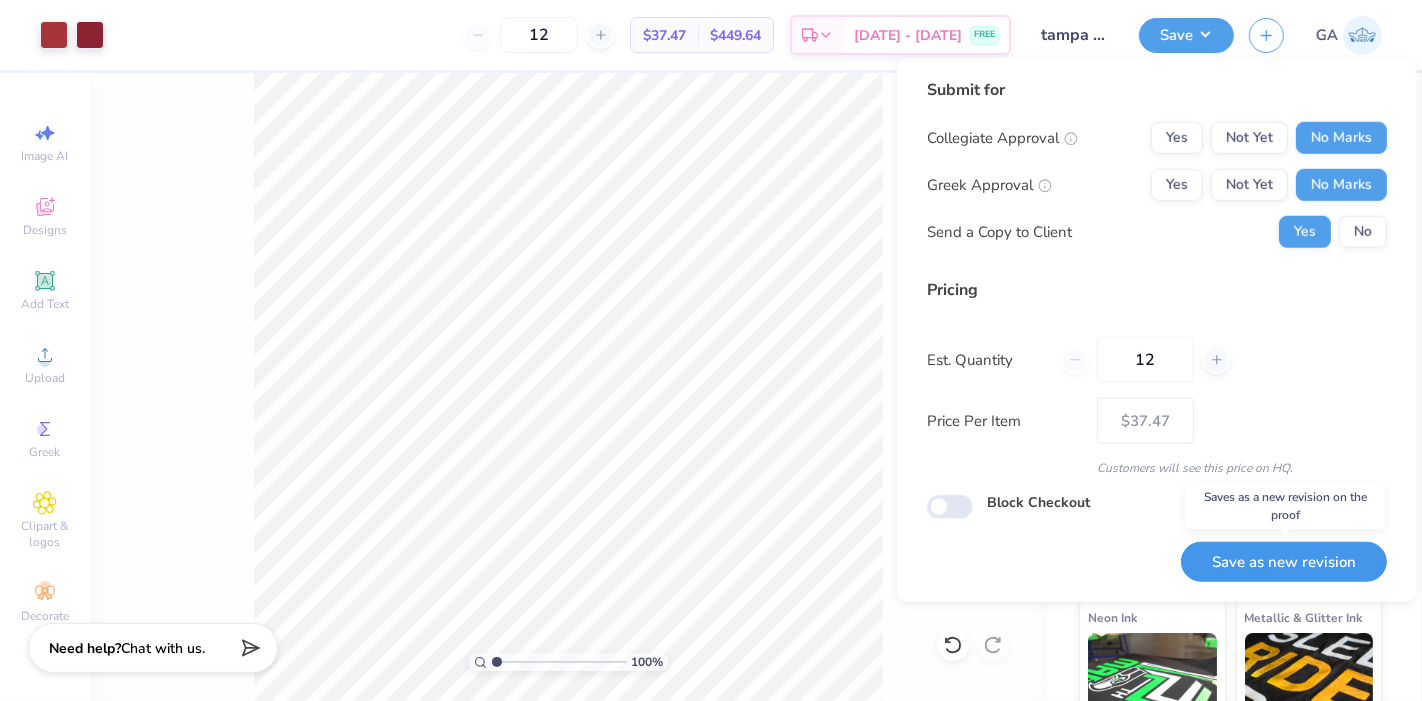 click on "Save as new revision" at bounding box center (1284, 562) 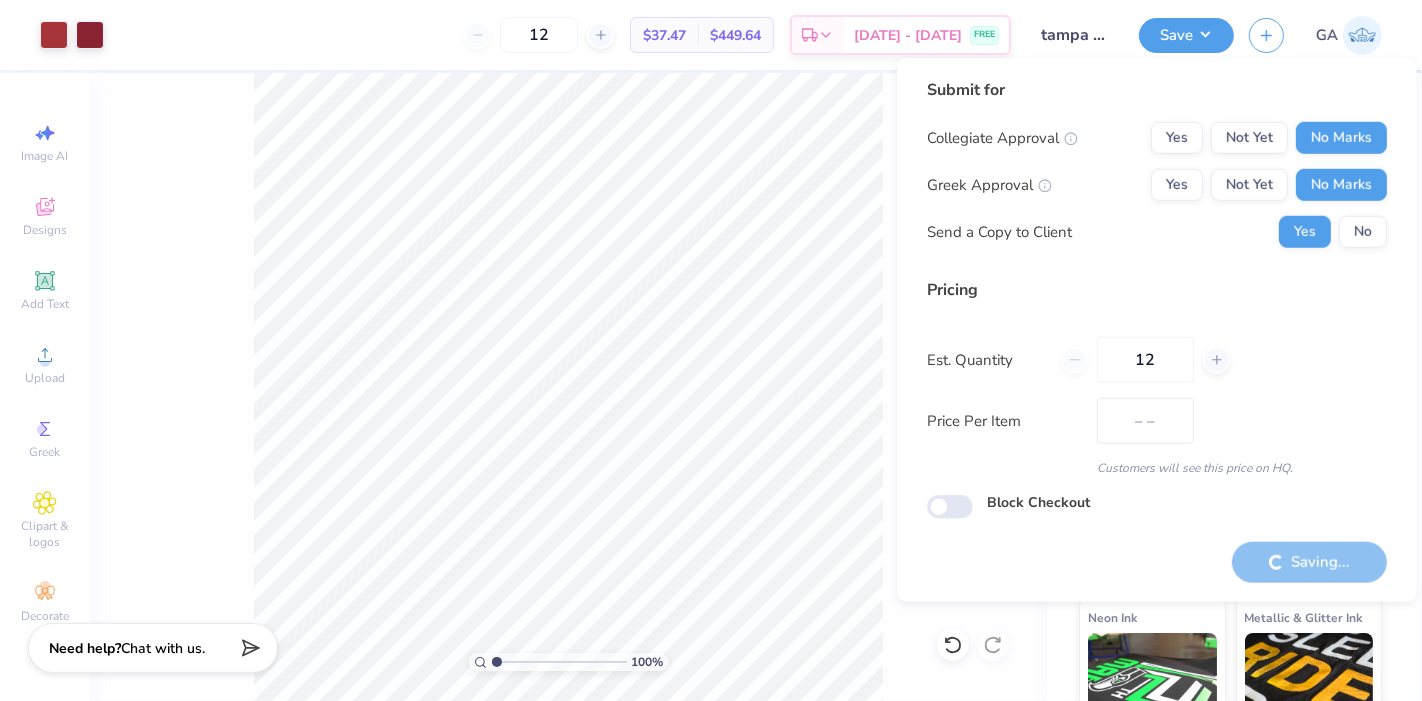 type on "$37.47" 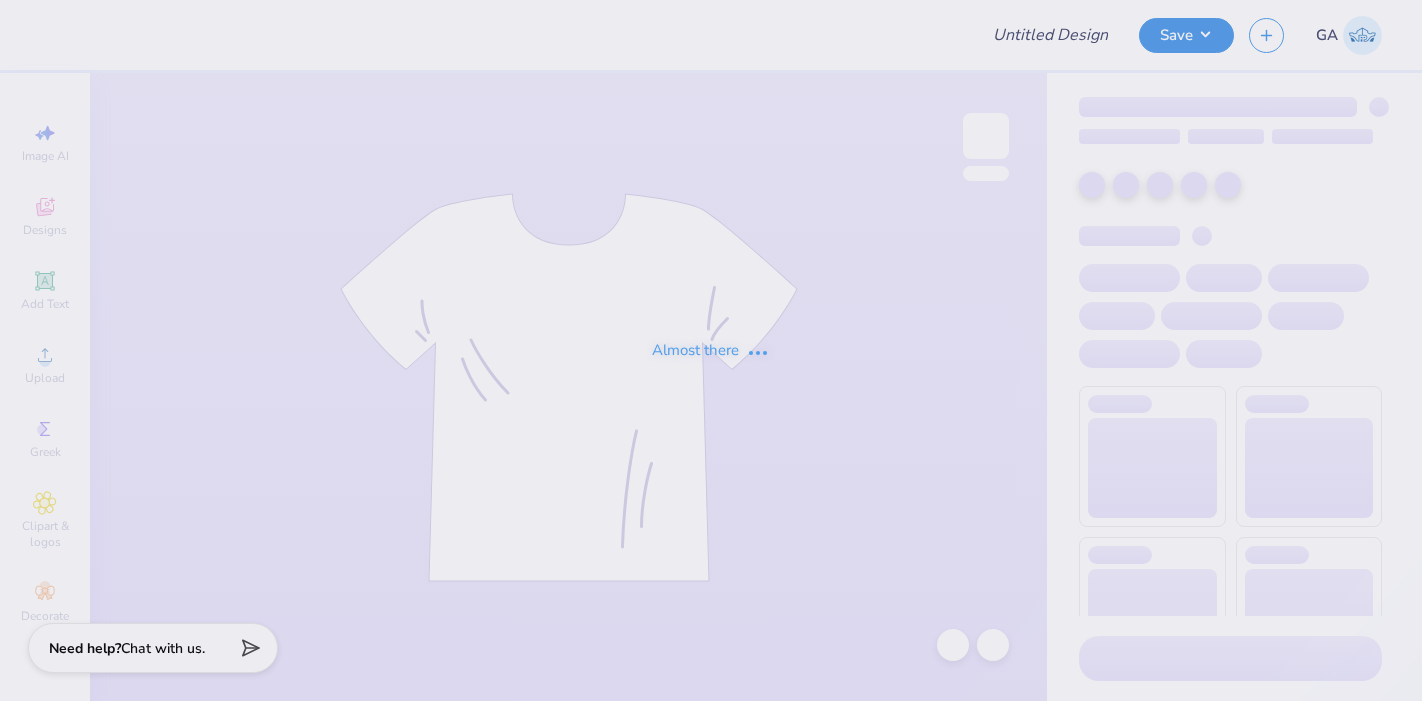 scroll, scrollTop: 0, scrollLeft: 0, axis: both 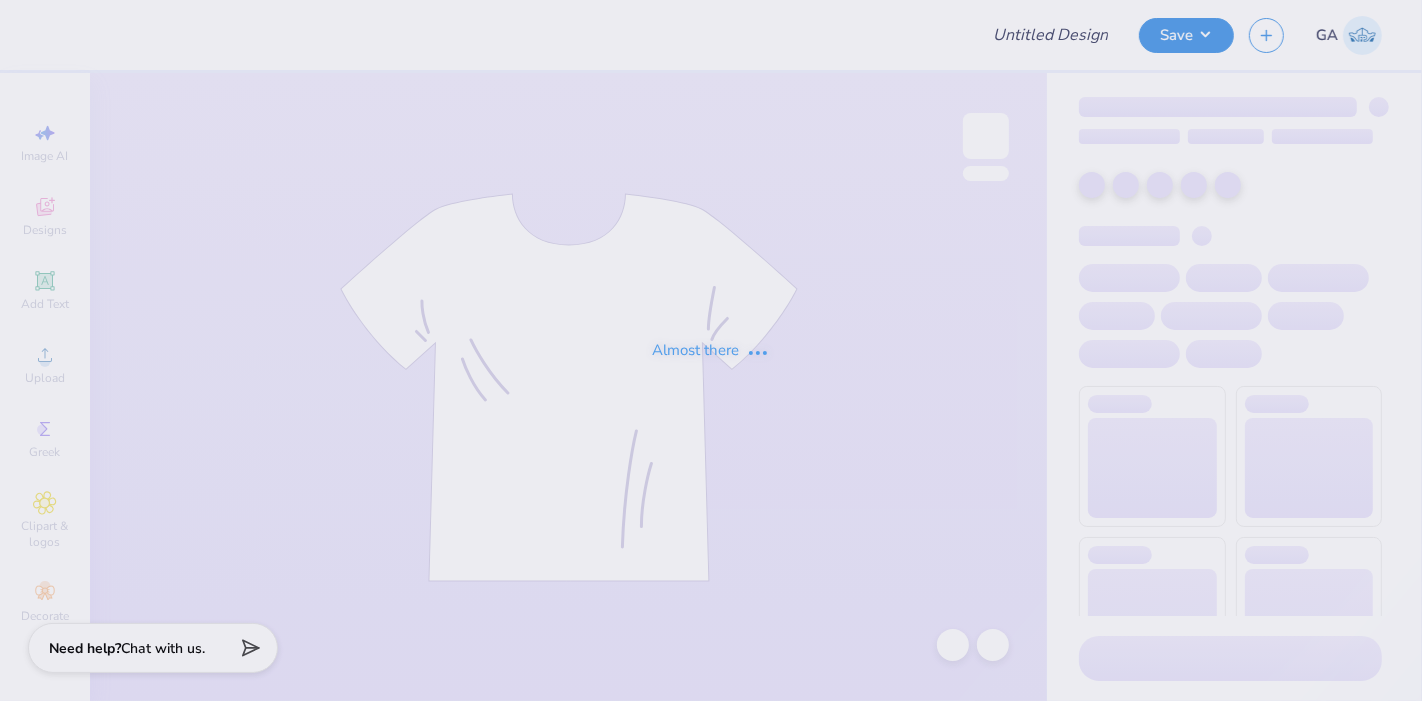 type on "[PERSON_NAME] : [PERSON_NAME]" 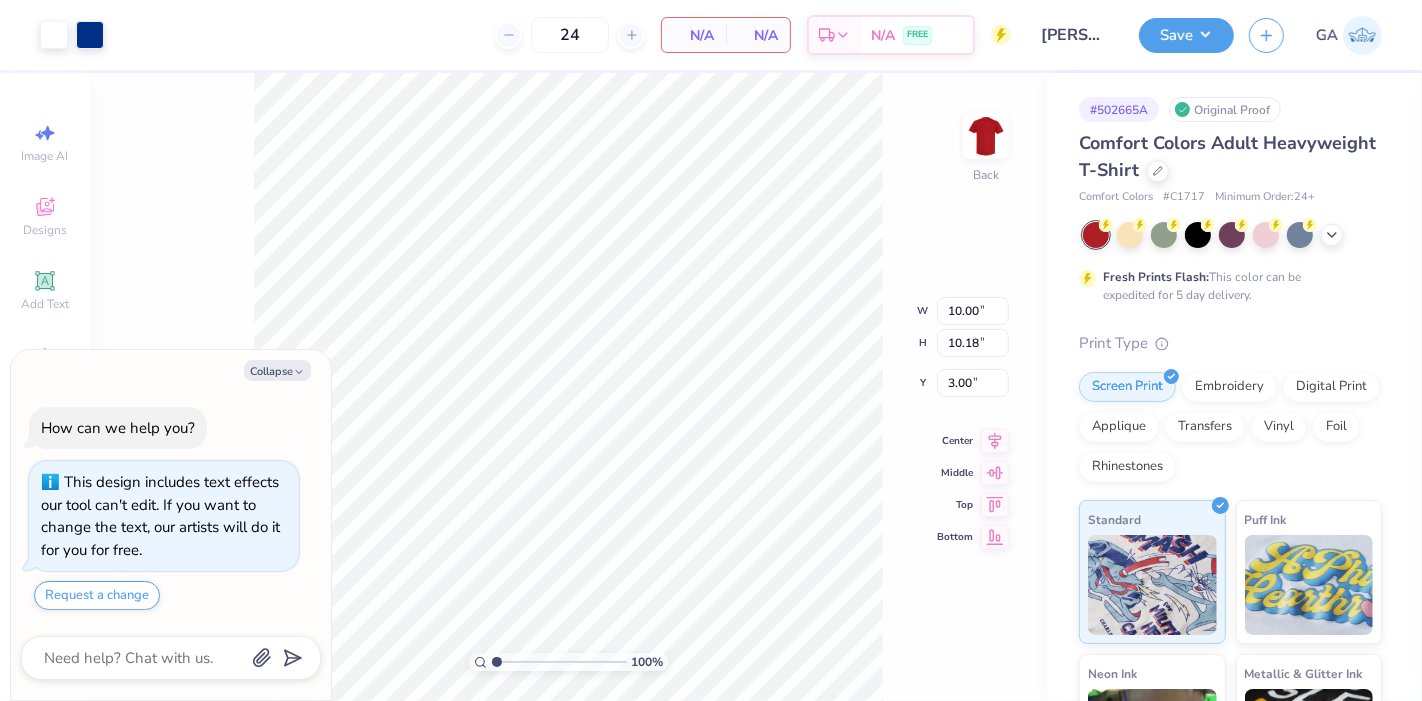 type on "x" 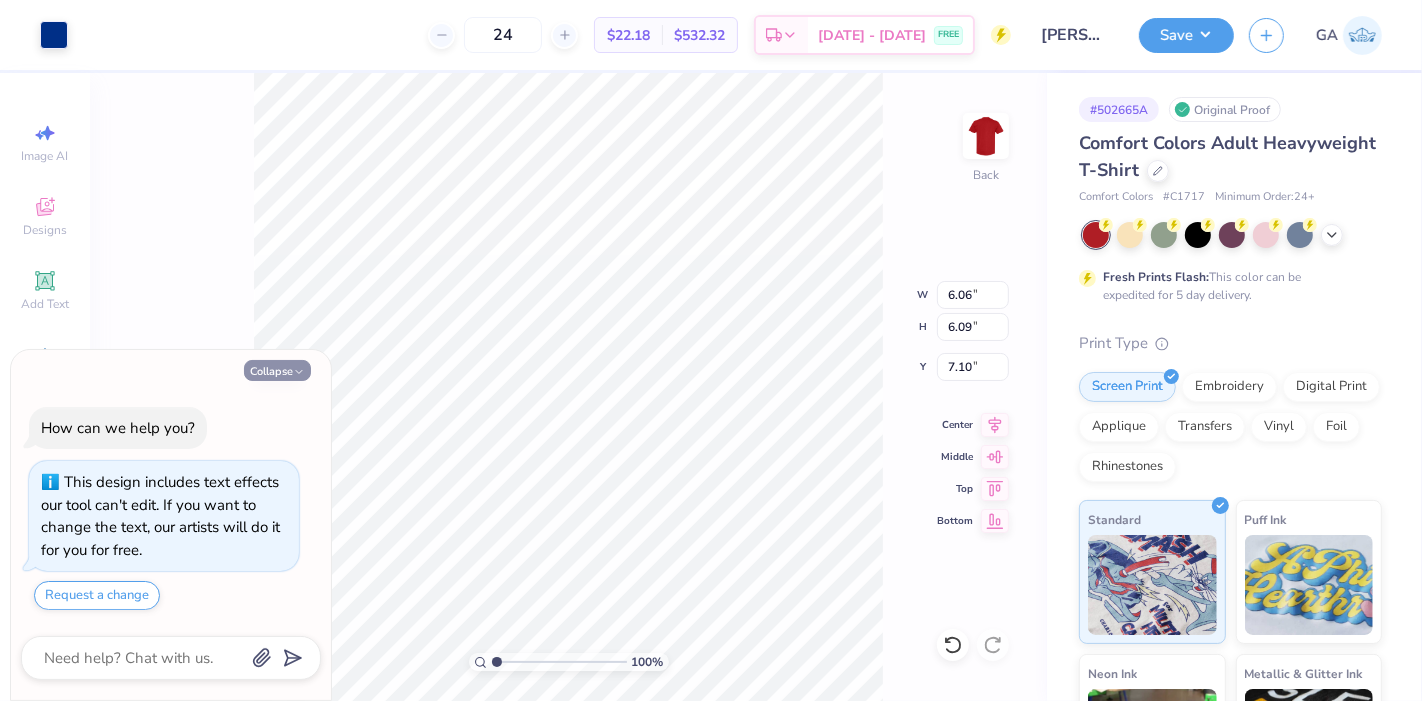 click on "Collapse" at bounding box center (277, 370) 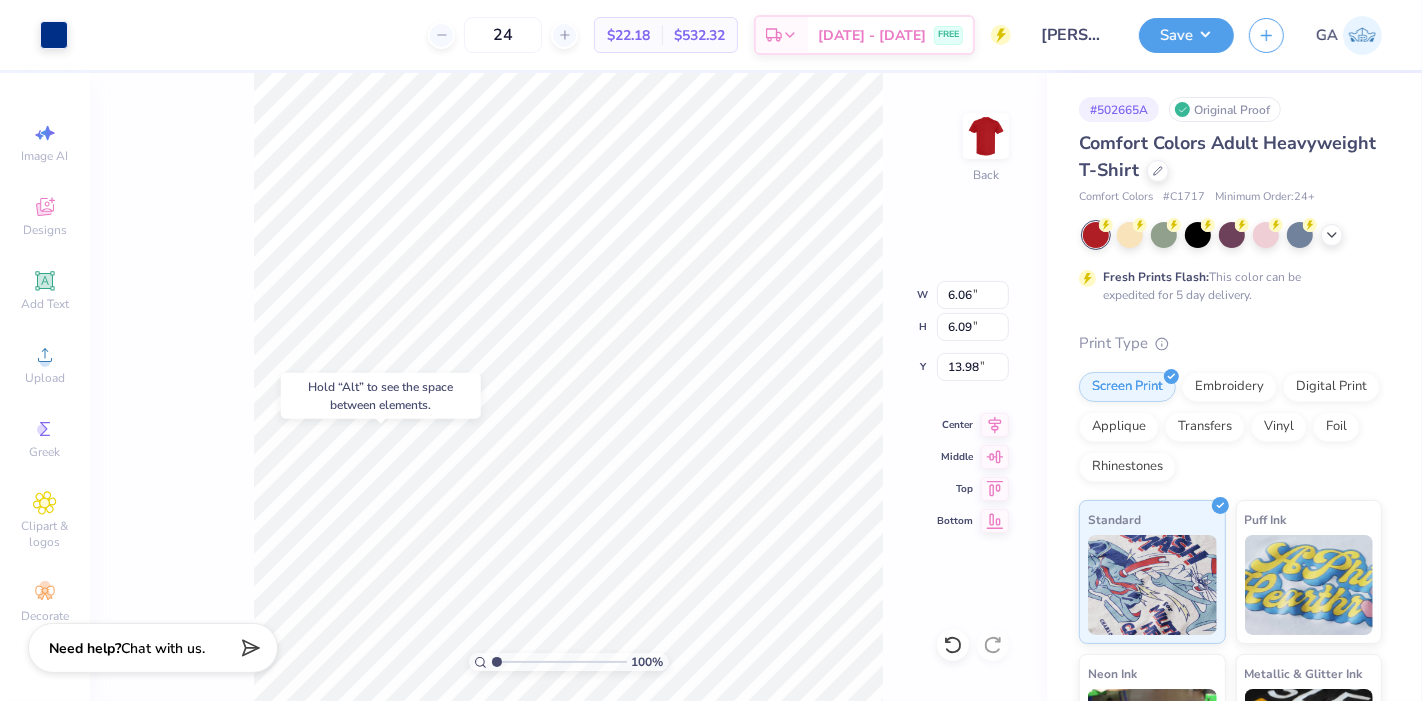 type on "13.98" 